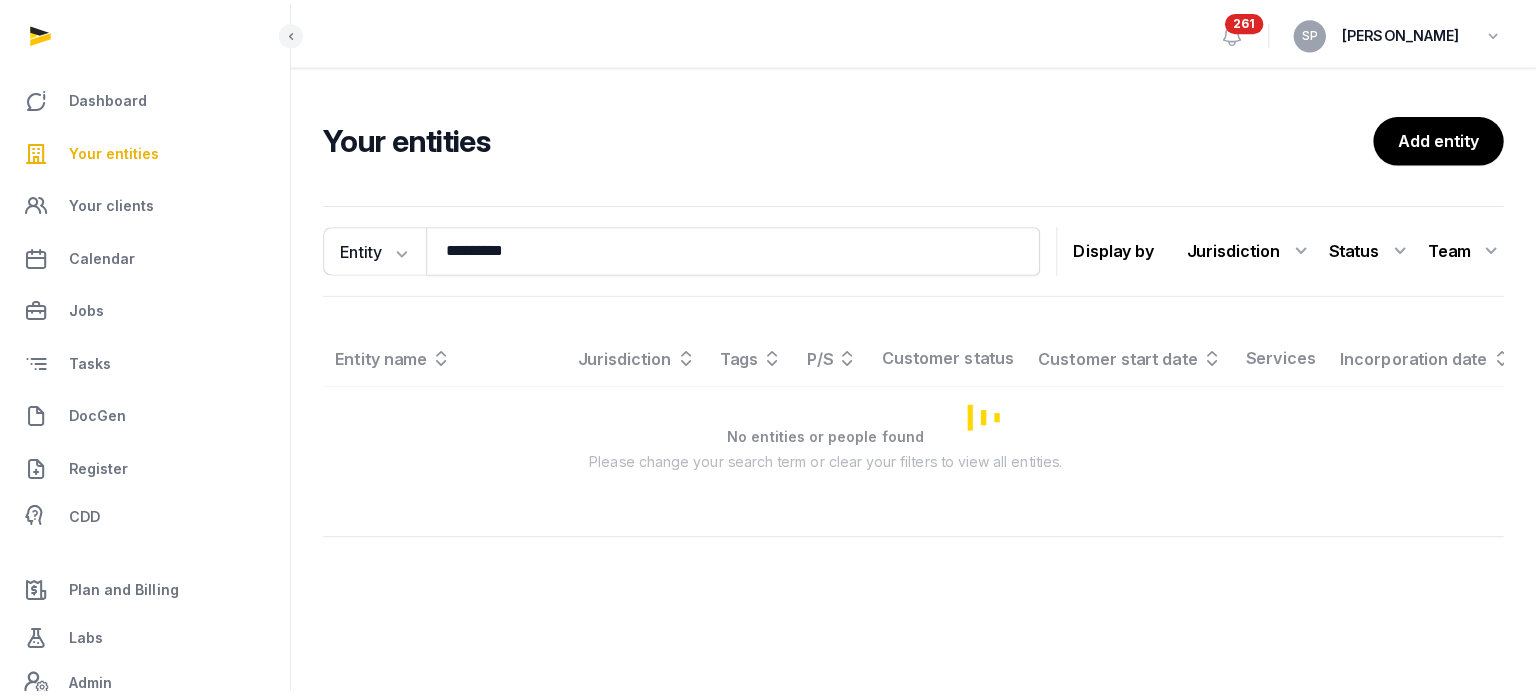 scroll, scrollTop: 0, scrollLeft: 0, axis: both 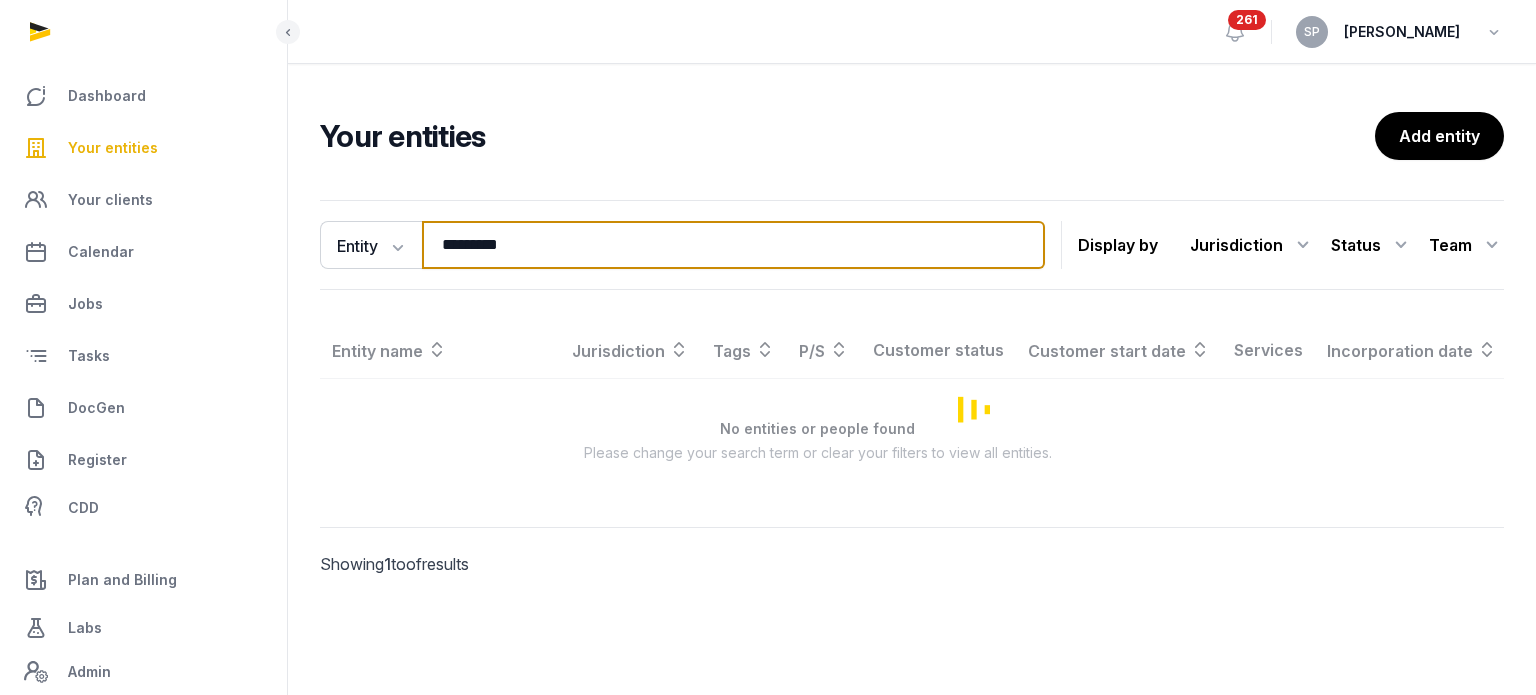 click on "*********" at bounding box center (733, 245) 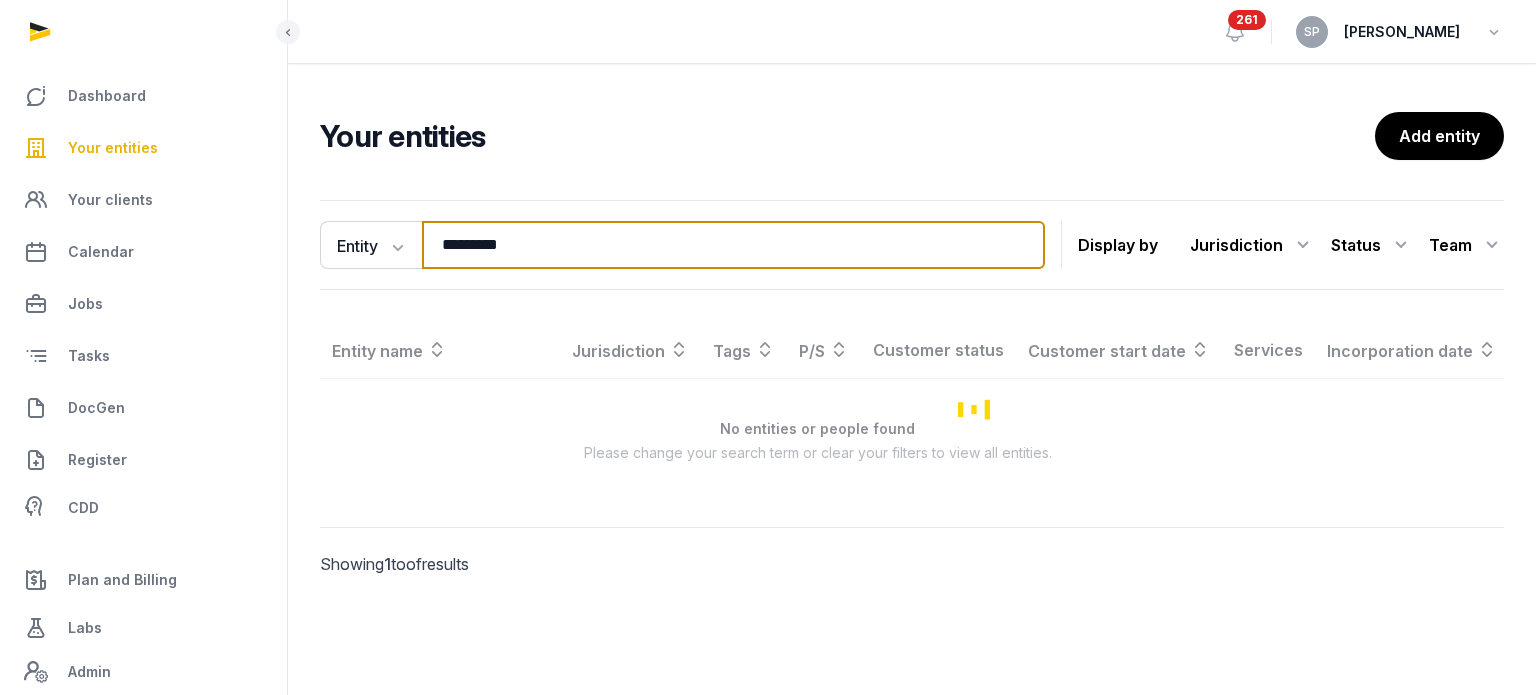 click on "*********" at bounding box center [733, 245] 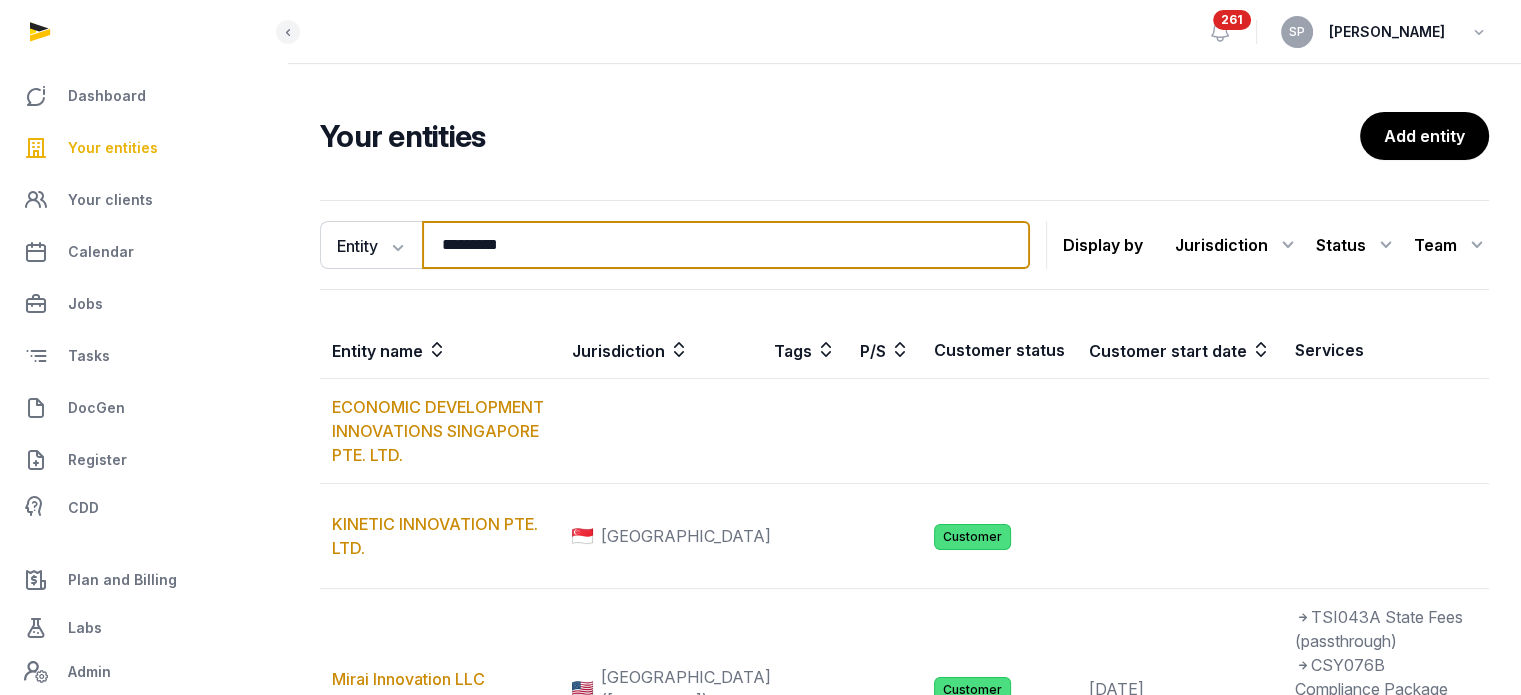click on "*********" at bounding box center (726, 245) 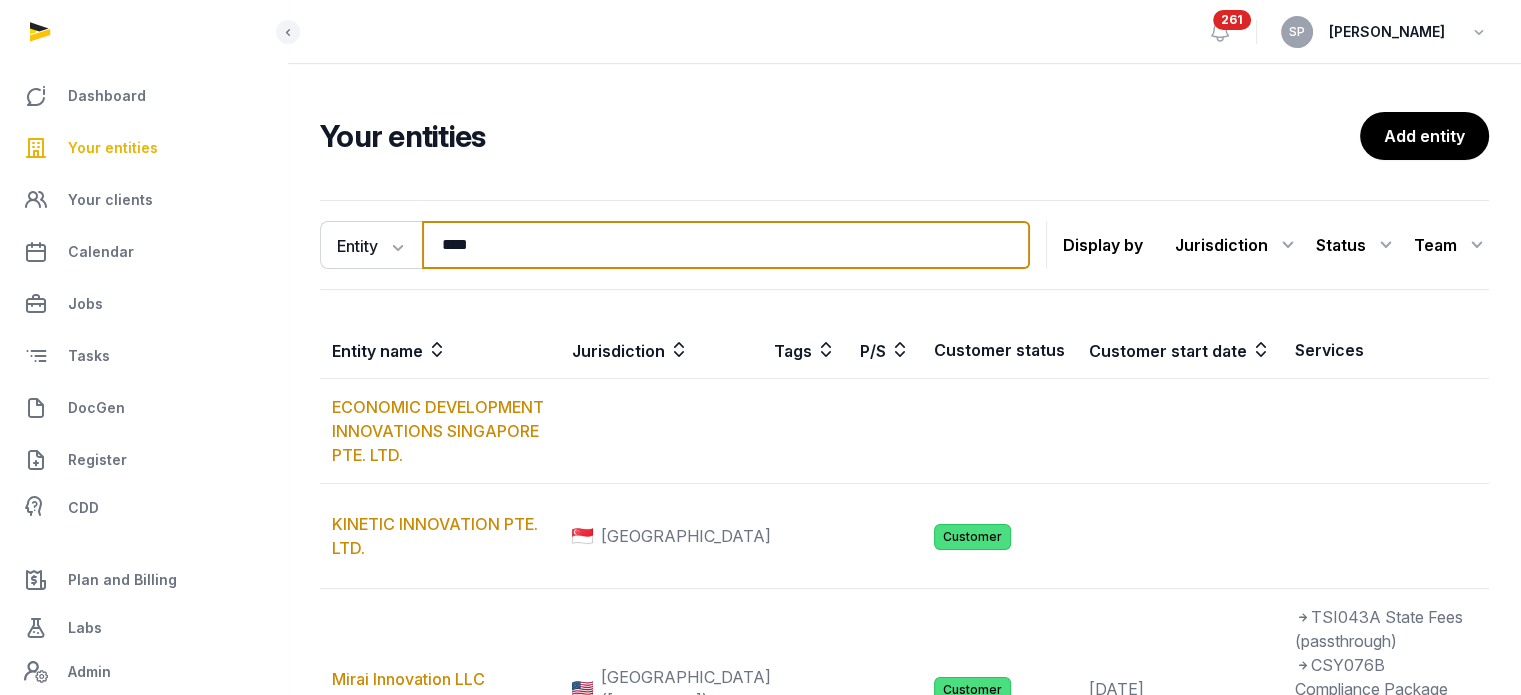 type on "****" 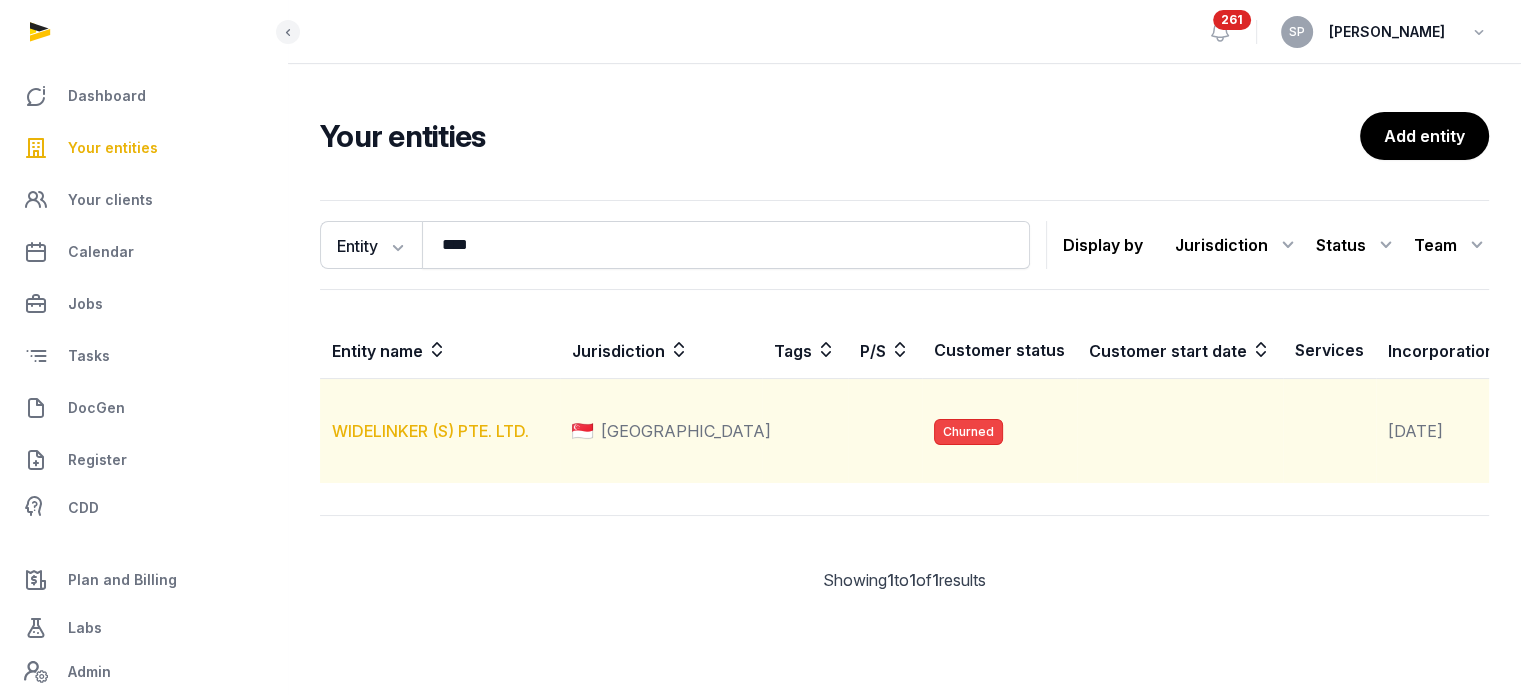 click on "WIDELINKER (S) PTE. LTD." at bounding box center [430, 431] 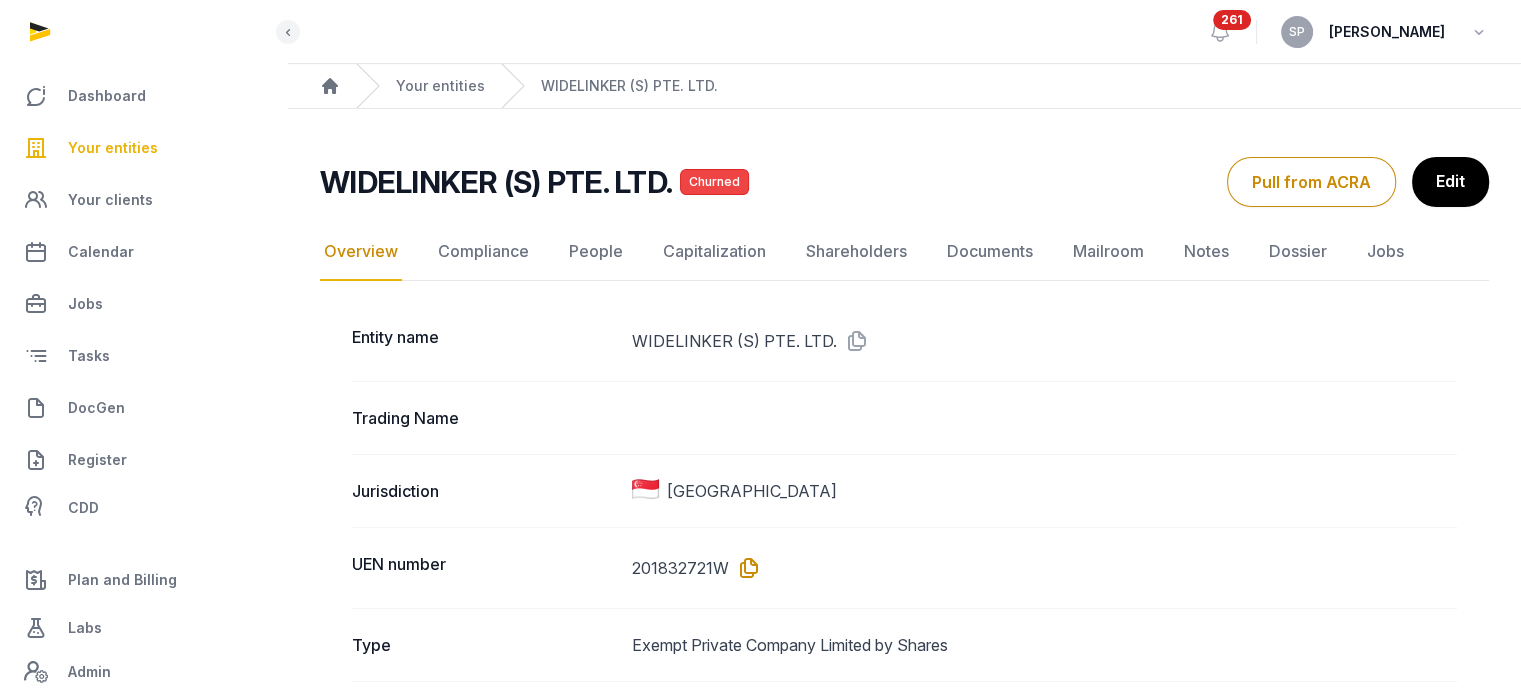 click at bounding box center [745, 568] 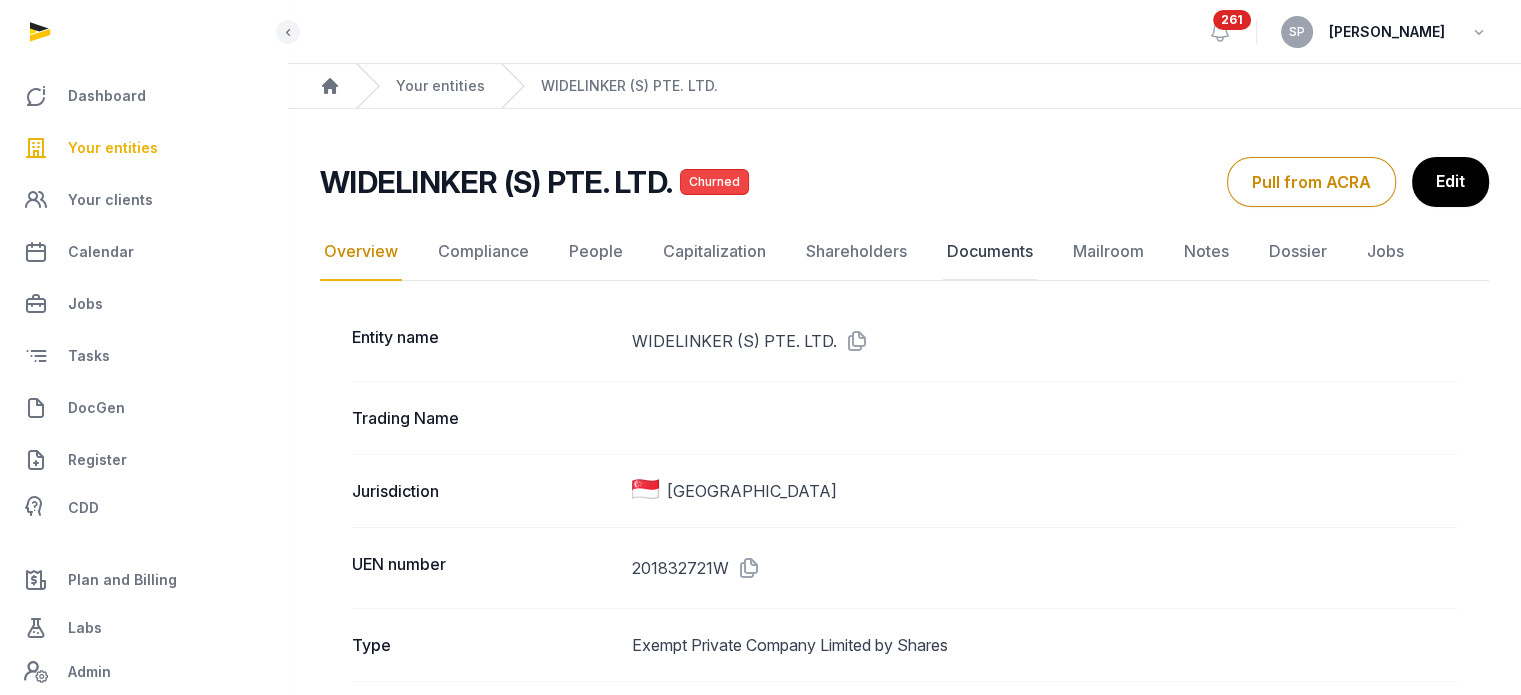 click on "Documents" 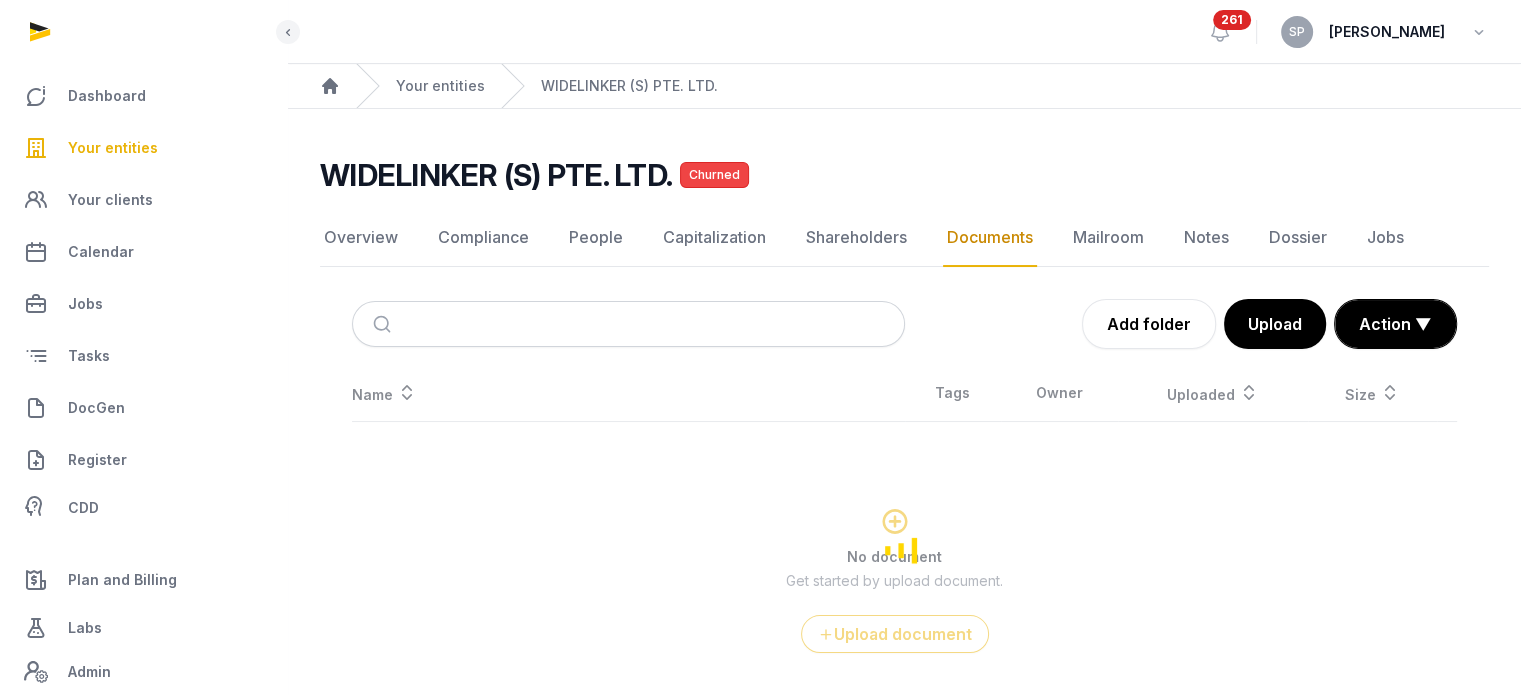 scroll, scrollTop: 76, scrollLeft: 0, axis: vertical 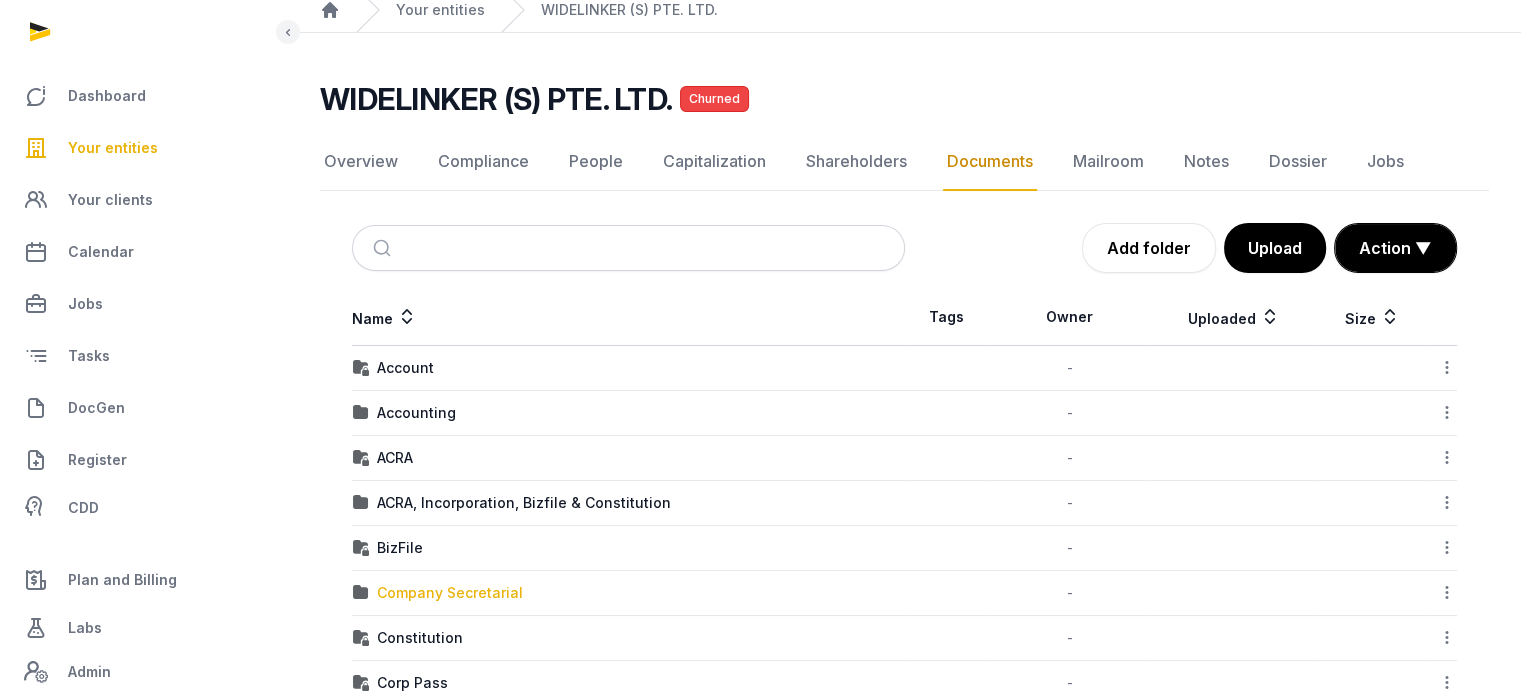 click on "Company Secretarial" at bounding box center (450, 593) 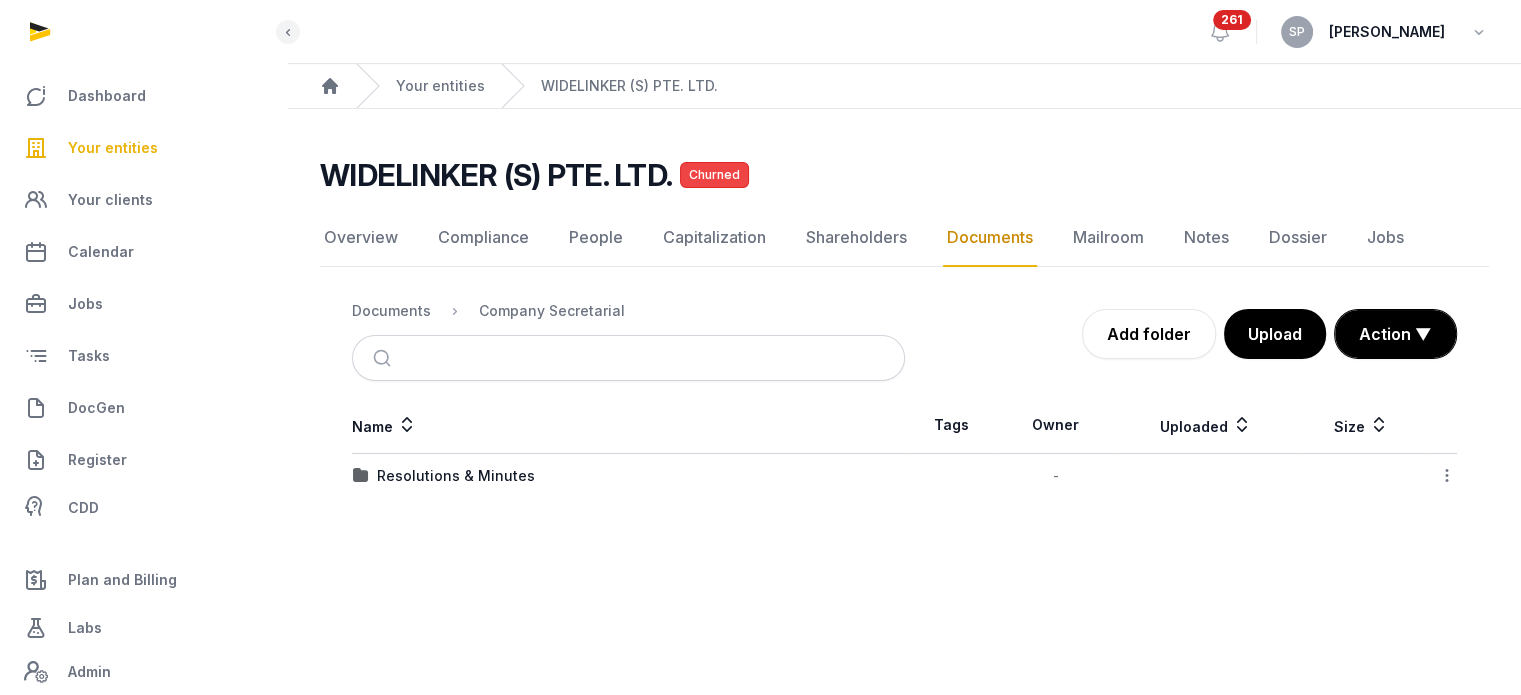 scroll, scrollTop: 0, scrollLeft: 0, axis: both 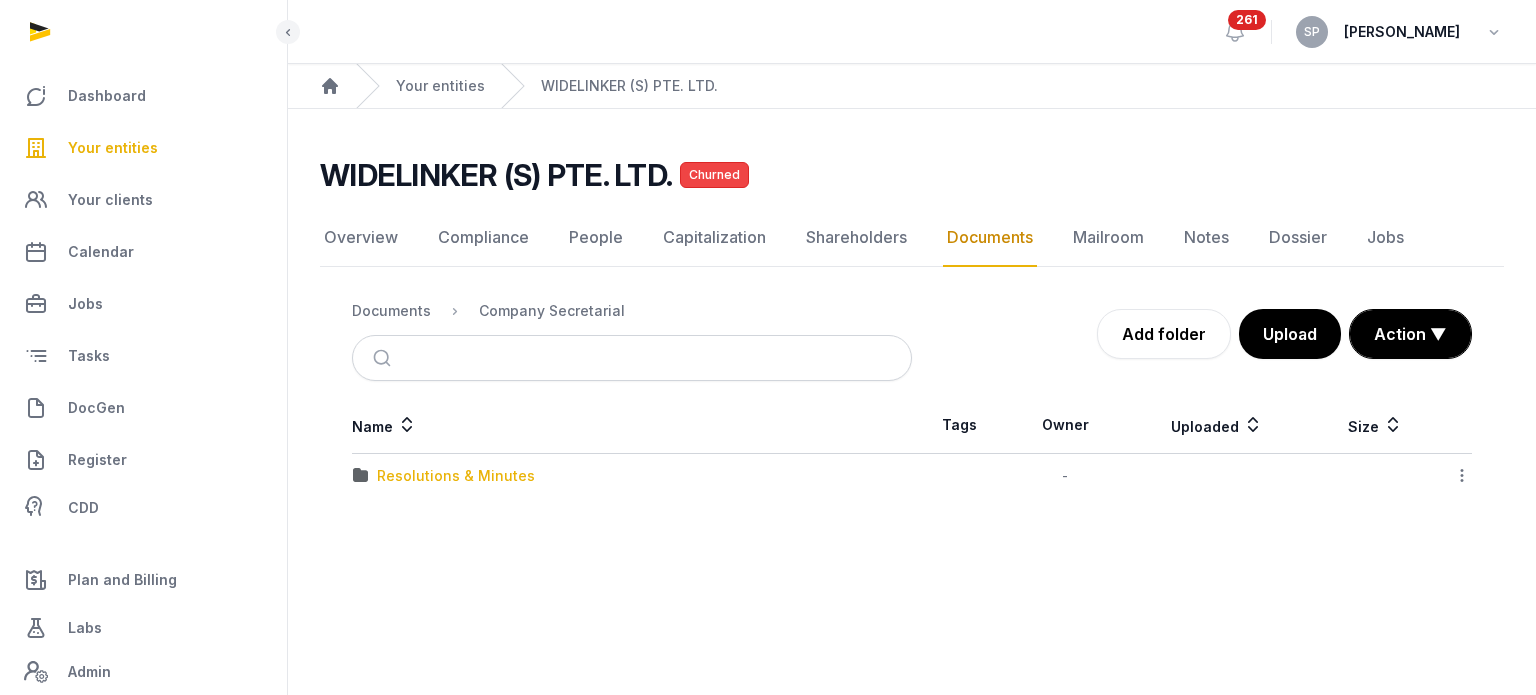 click on "Resolutions & Minutes" at bounding box center (456, 476) 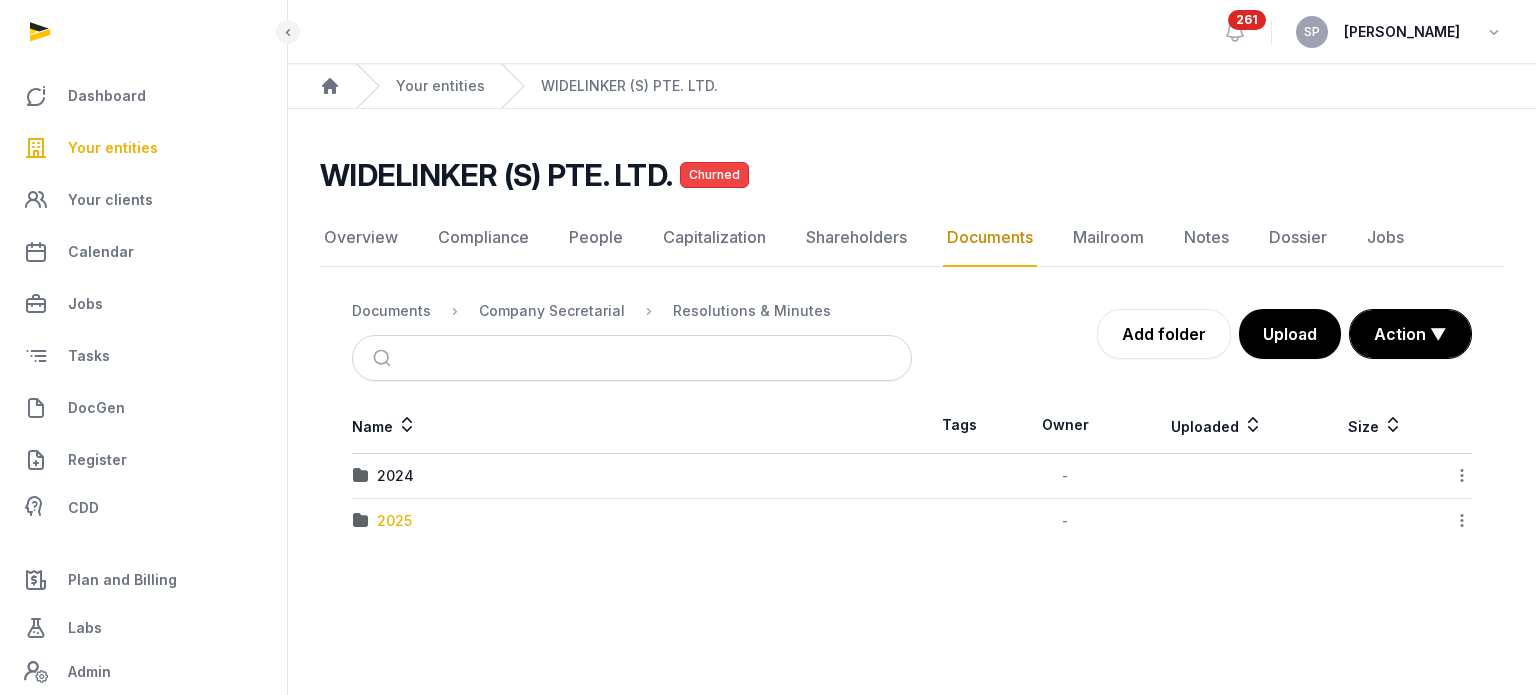 click on "2025" at bounding box center [394, 521] 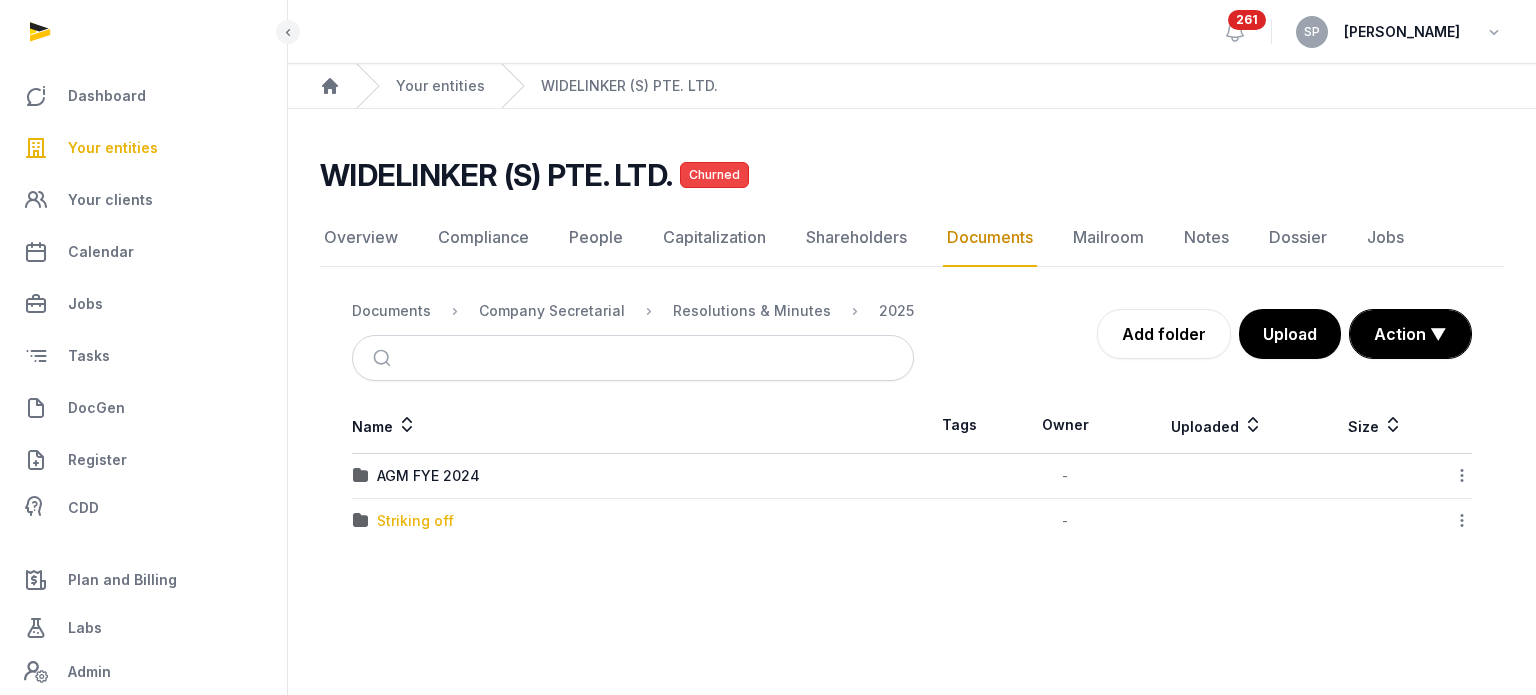 click on "Striking off" at bounding box center (415, 521) 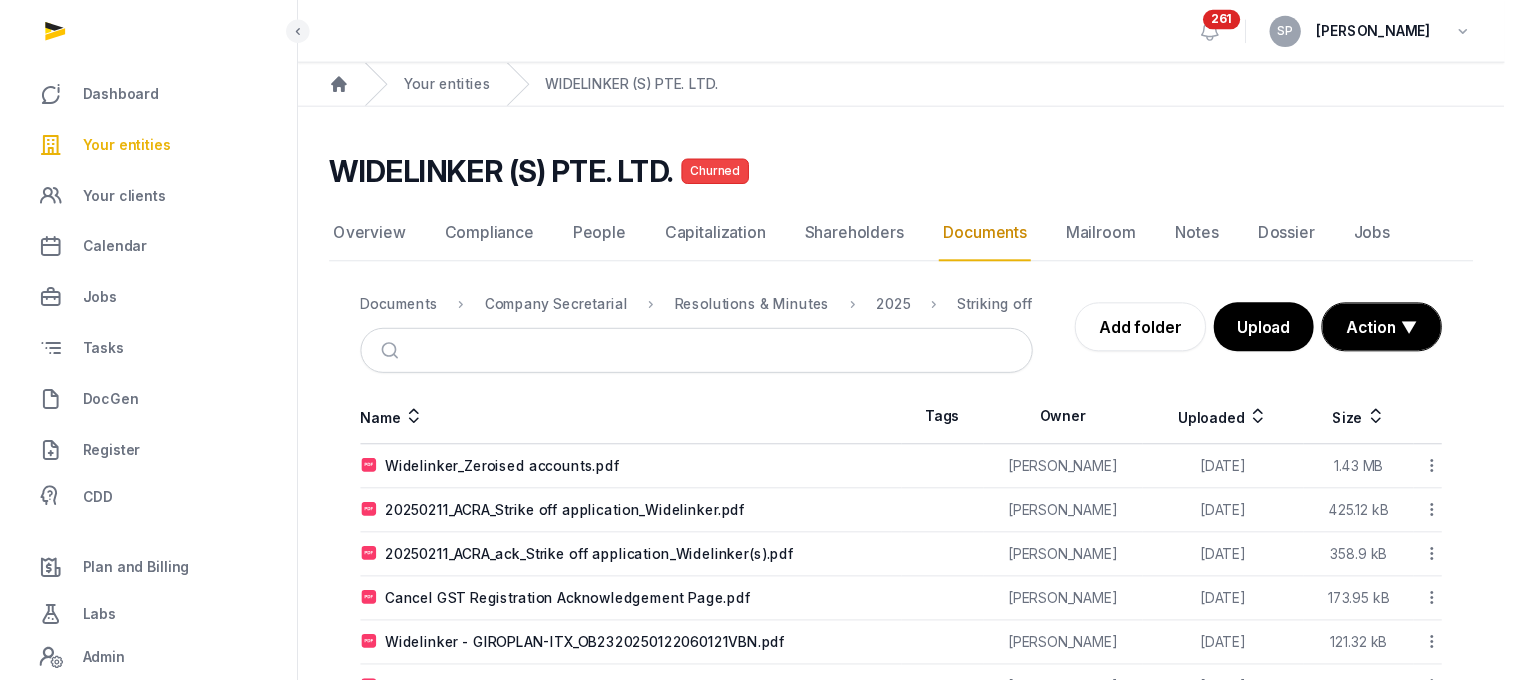 scroll, scrollTop: 167, scrollLeft: 0, axis: vertical 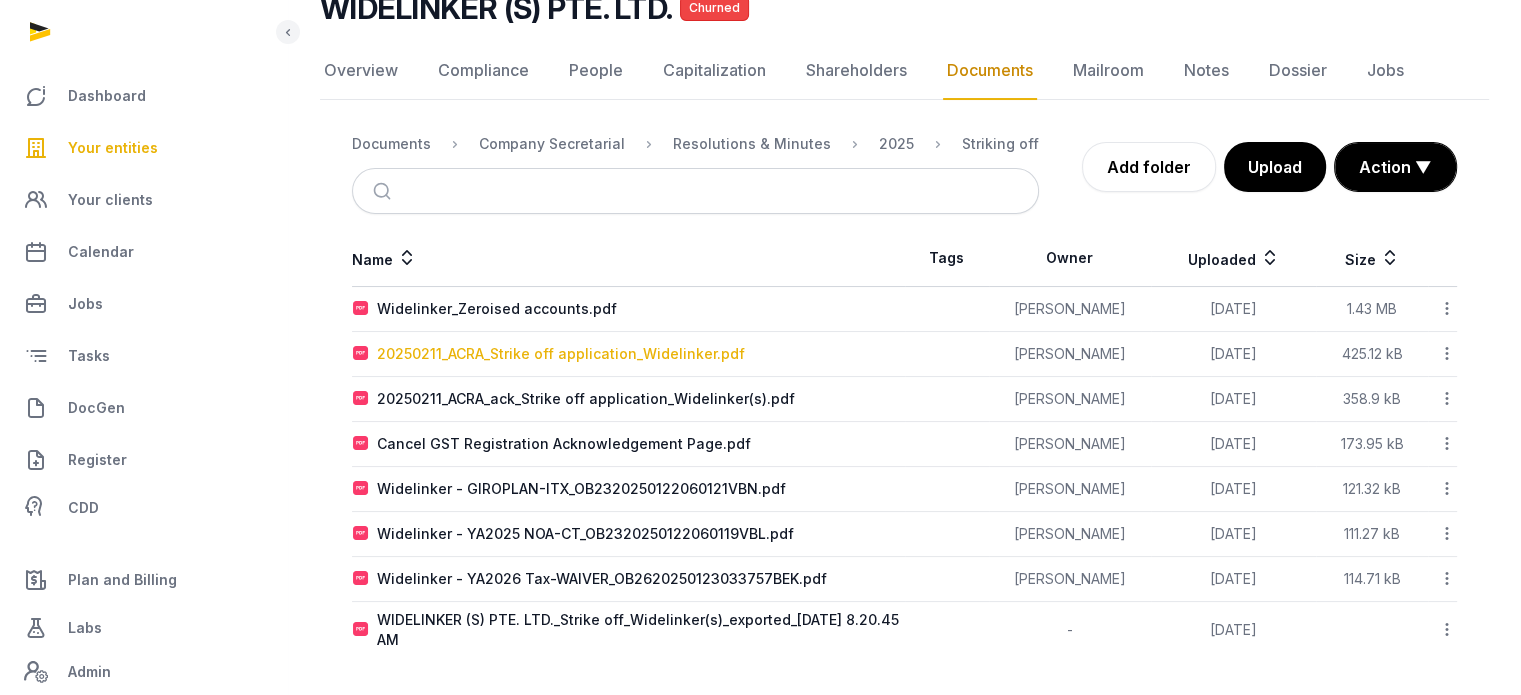 click on "20250211_ACRA_Strike off application_Widelinker.pdf" at bounding box center [561, 354] 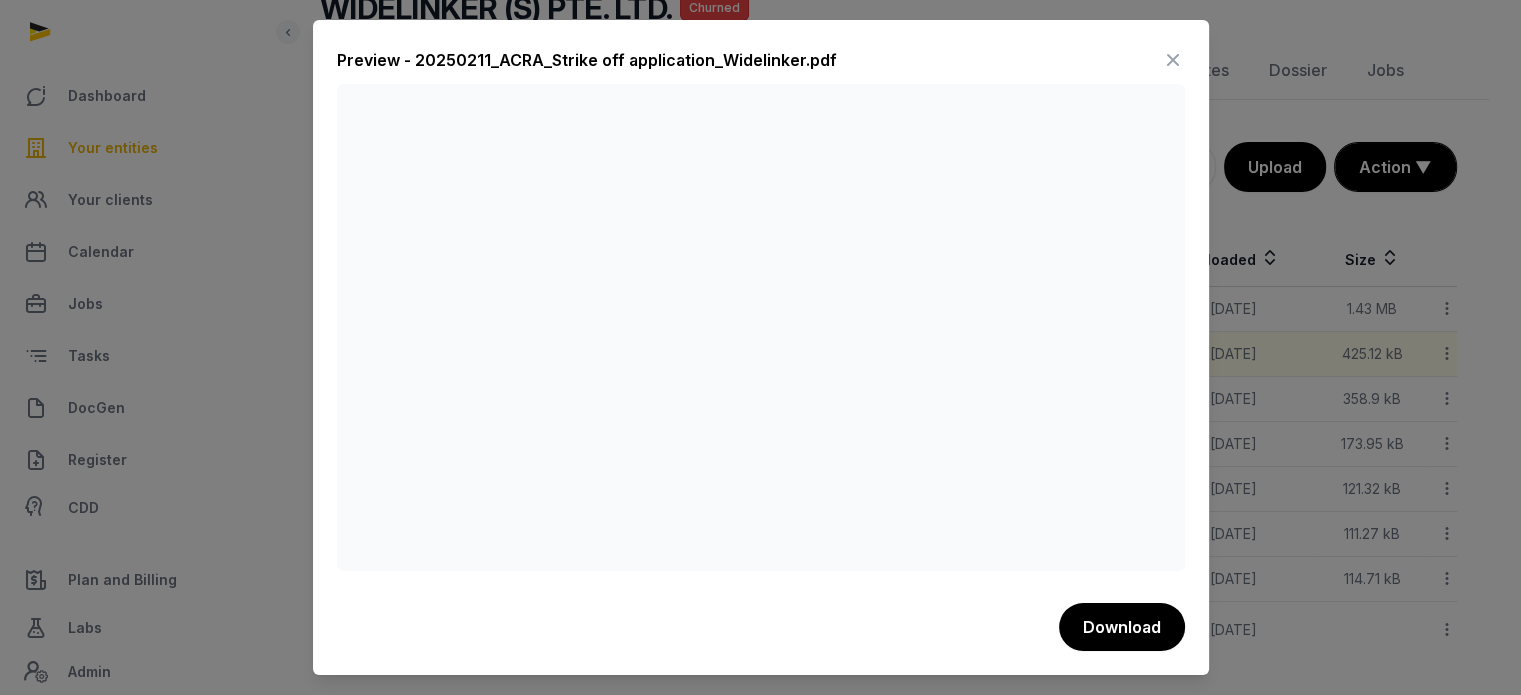 click at bounding box center (1173, 60) 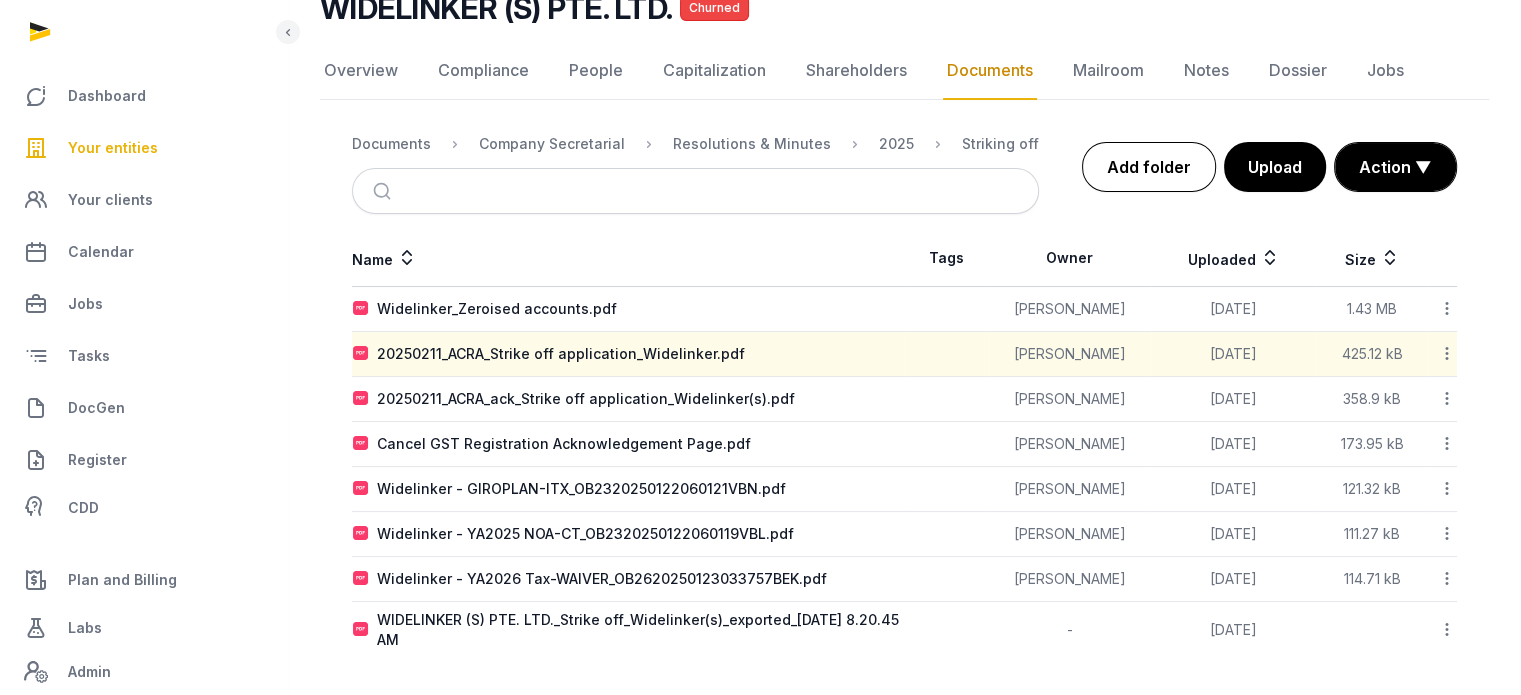 click on "Add folder" at bounding box center [1149, 167] 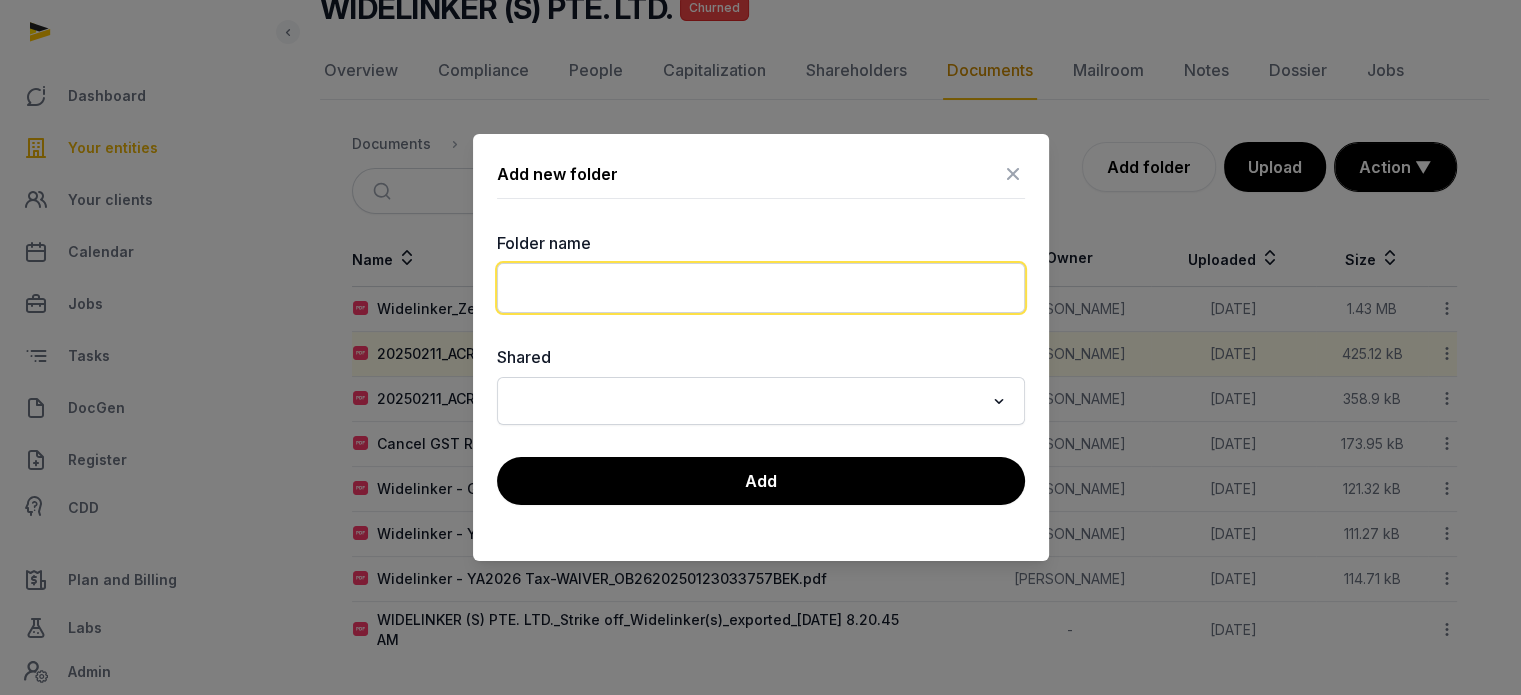click 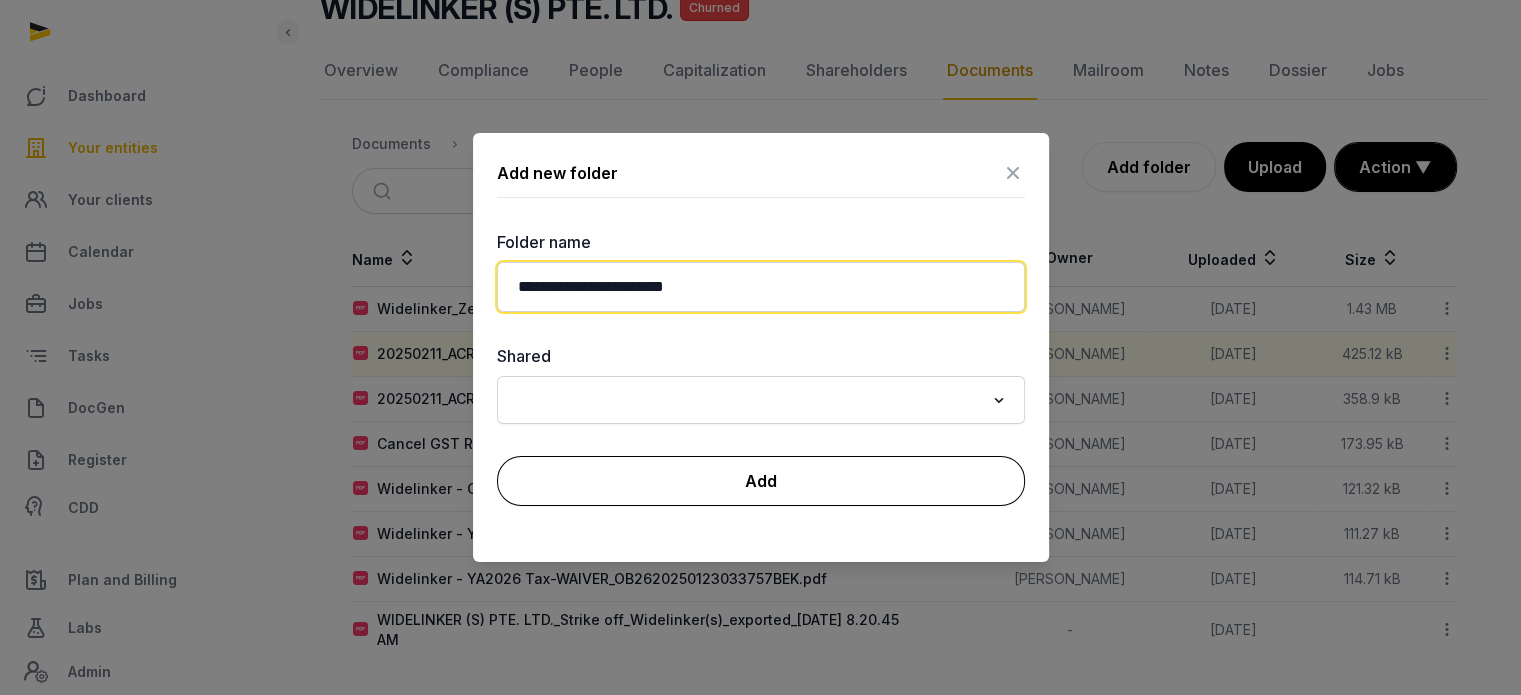 type on "**********" 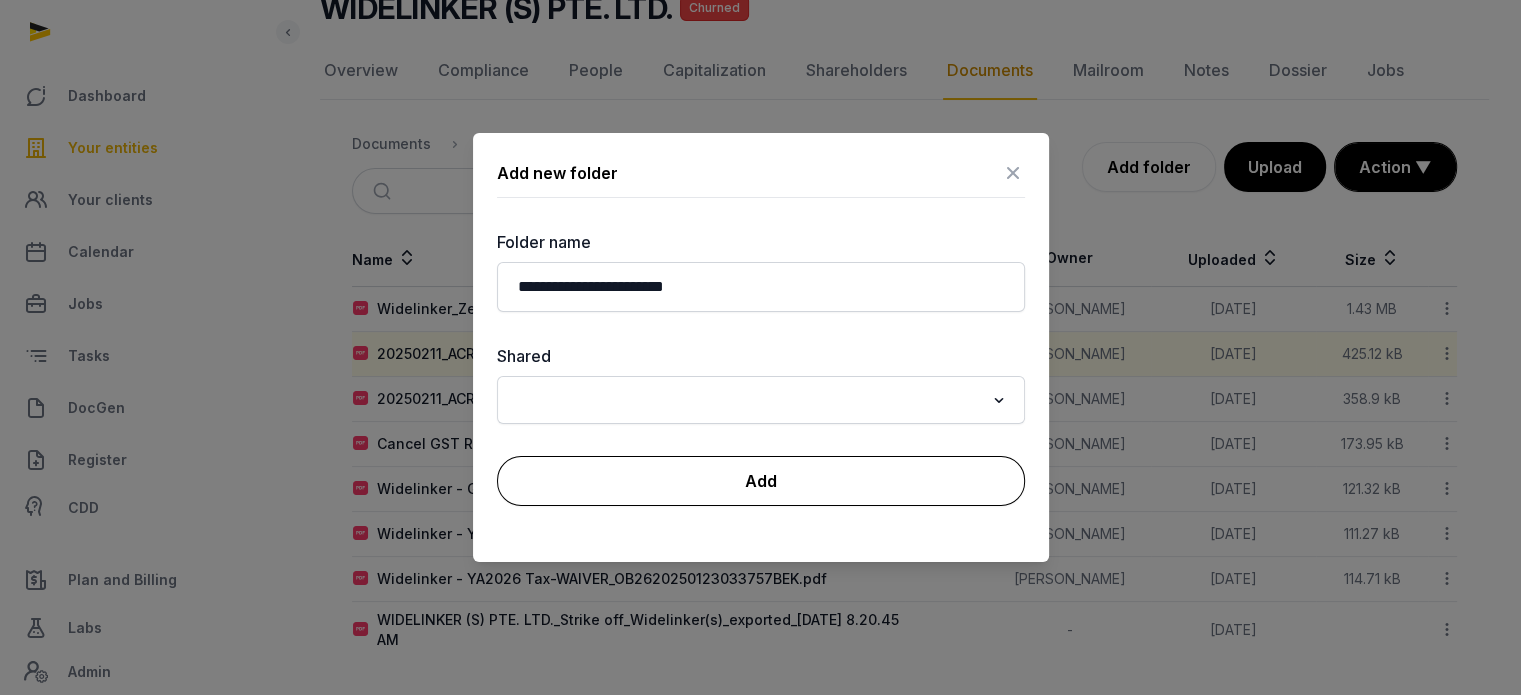 click on "Add" at bounding box center (761, 481) 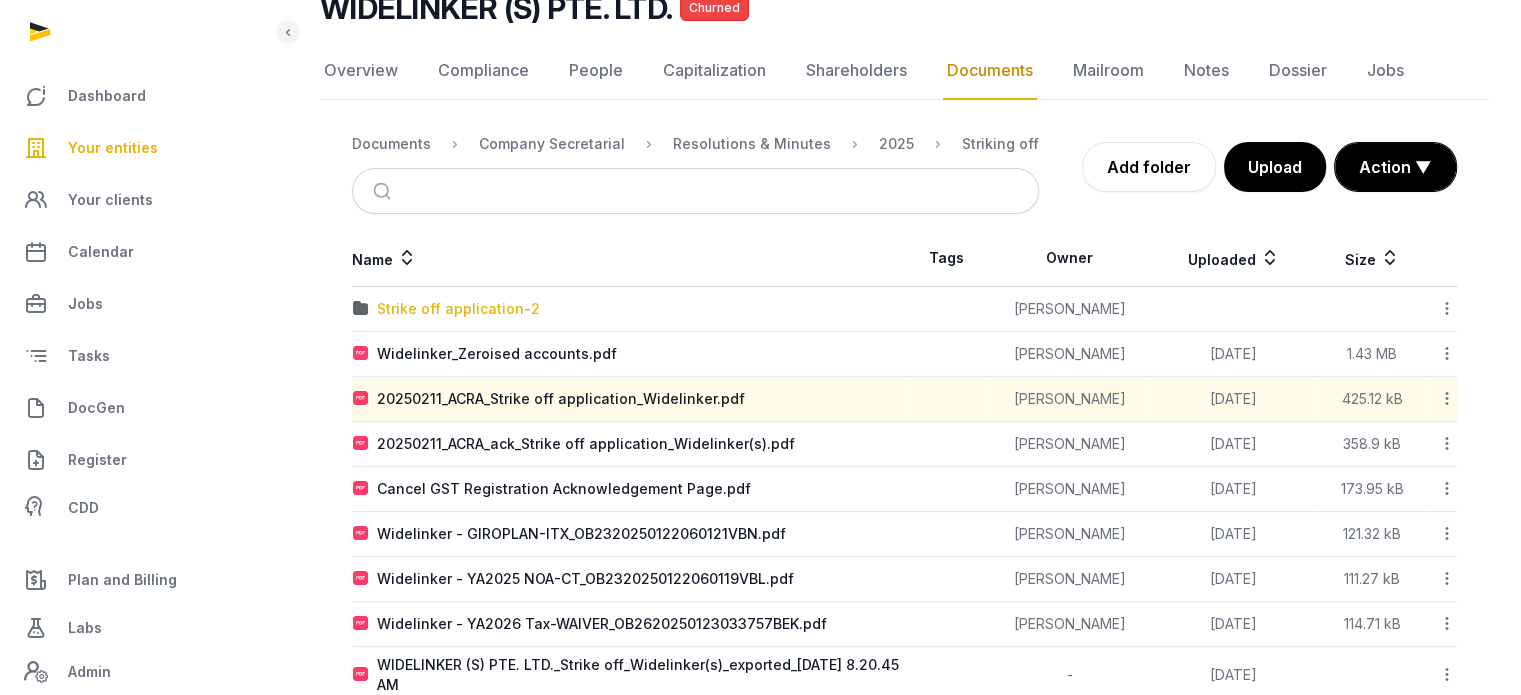 click on "Strike off application-2" at bounding box center [458, 309] 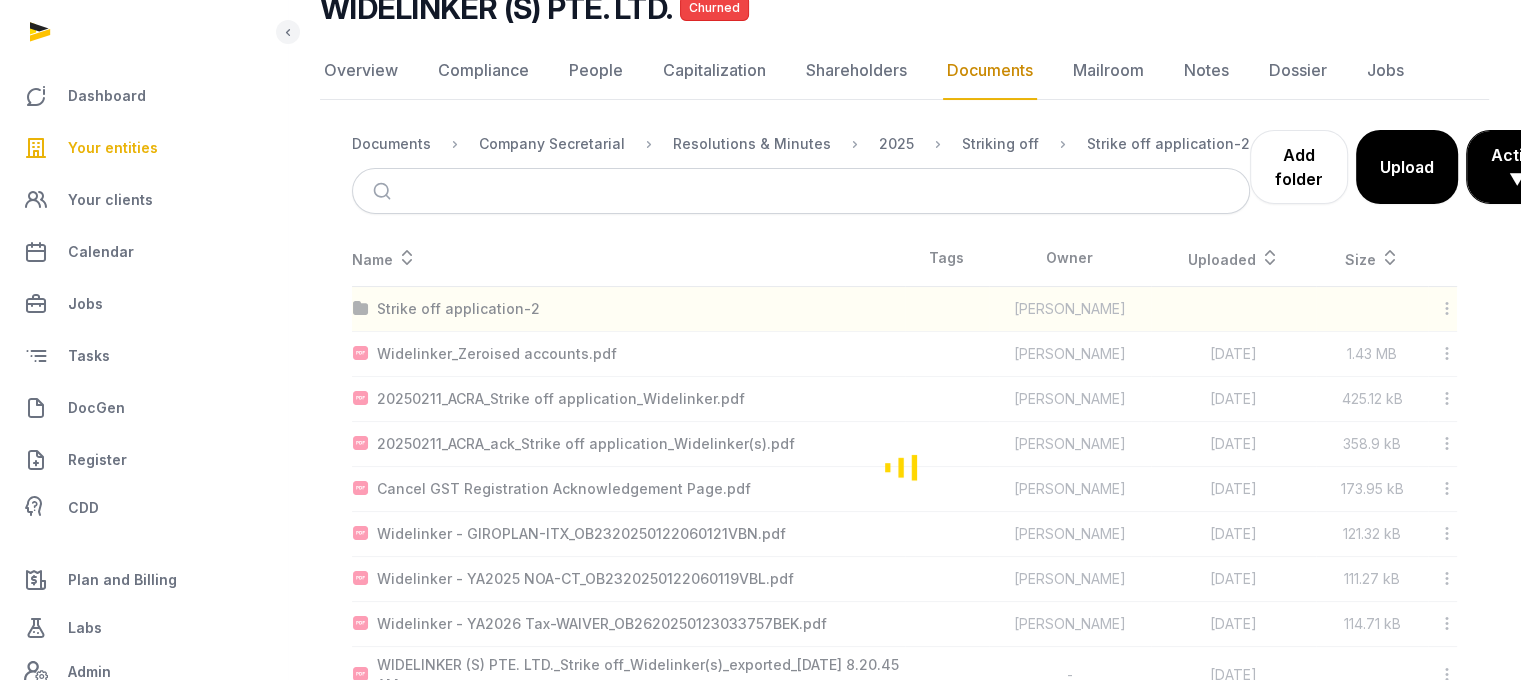 scroll, scrollTop: 124, scrollLeft: 0, axis: vertical 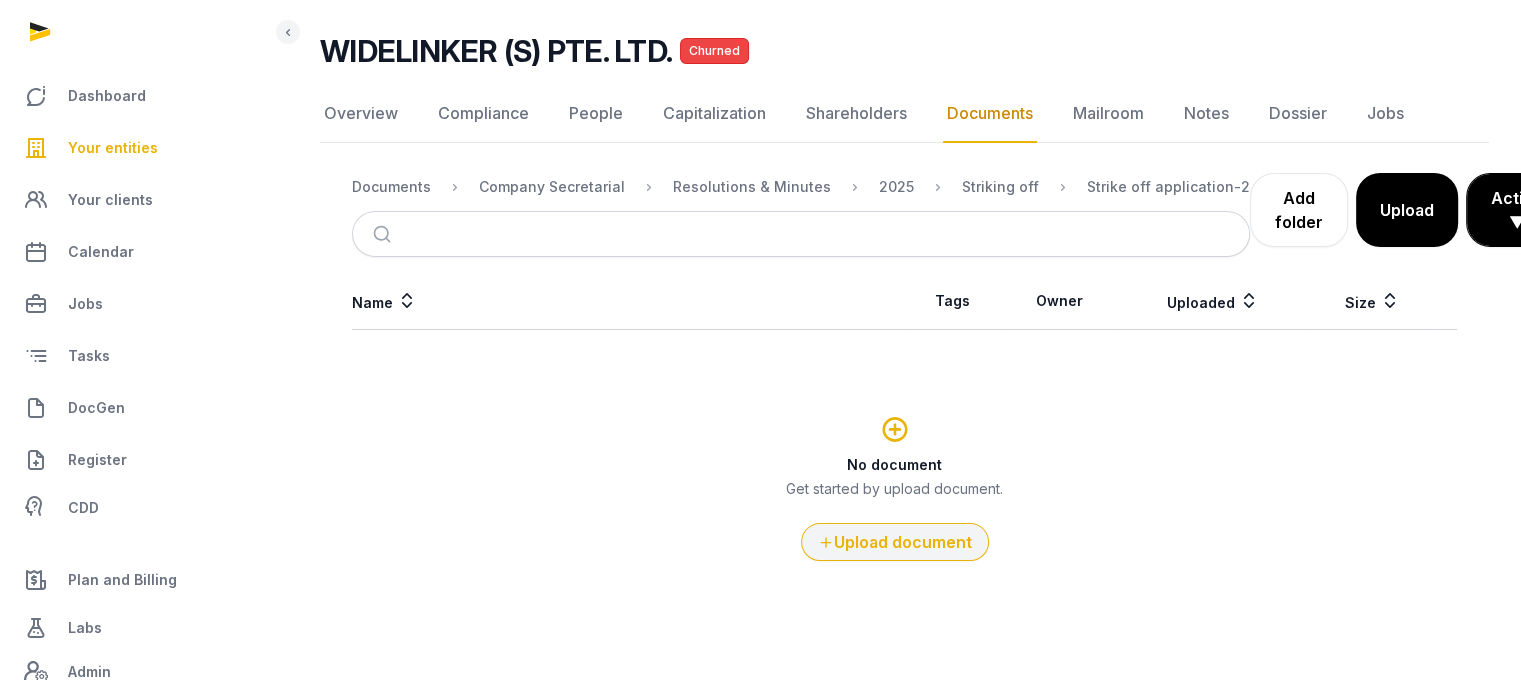 click on "Upload document" at bounding box center (895, 542) 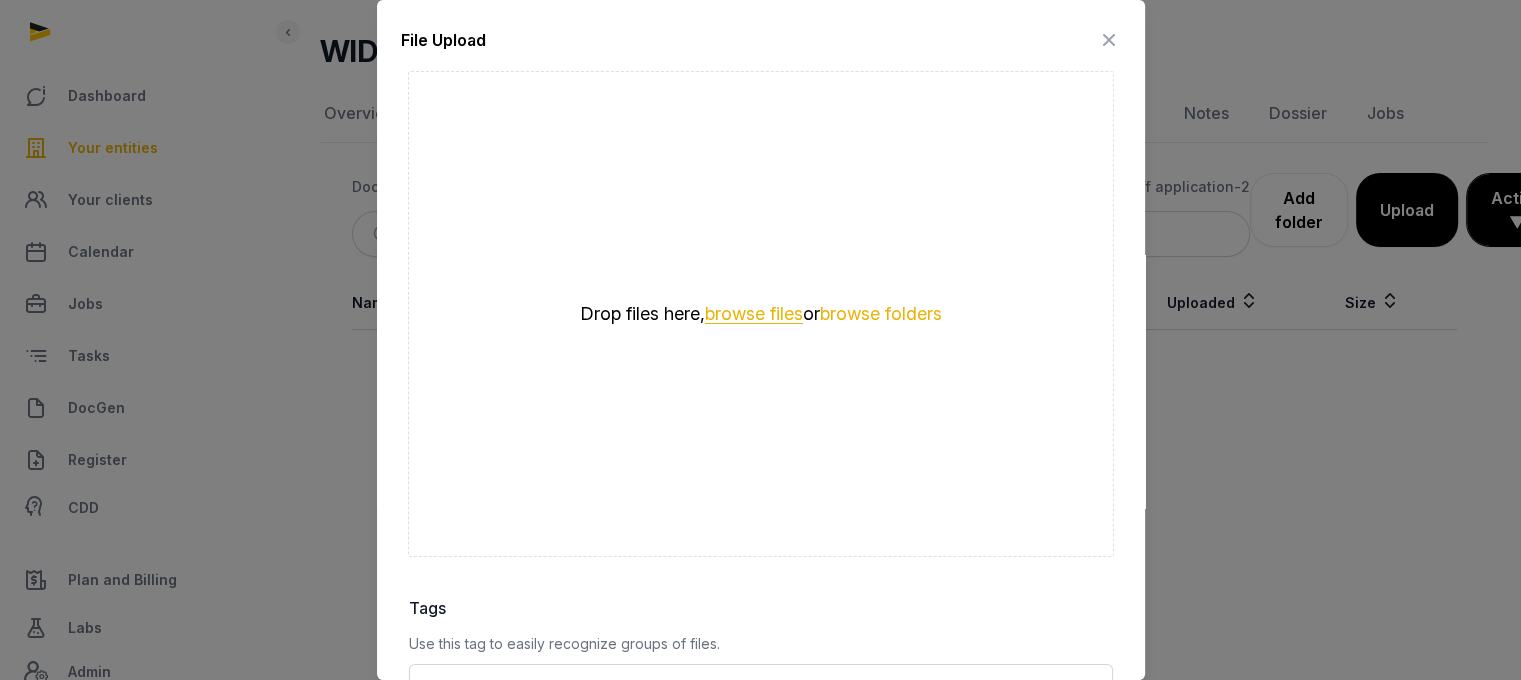 click on "browse files" at bounding box center (754, 314) 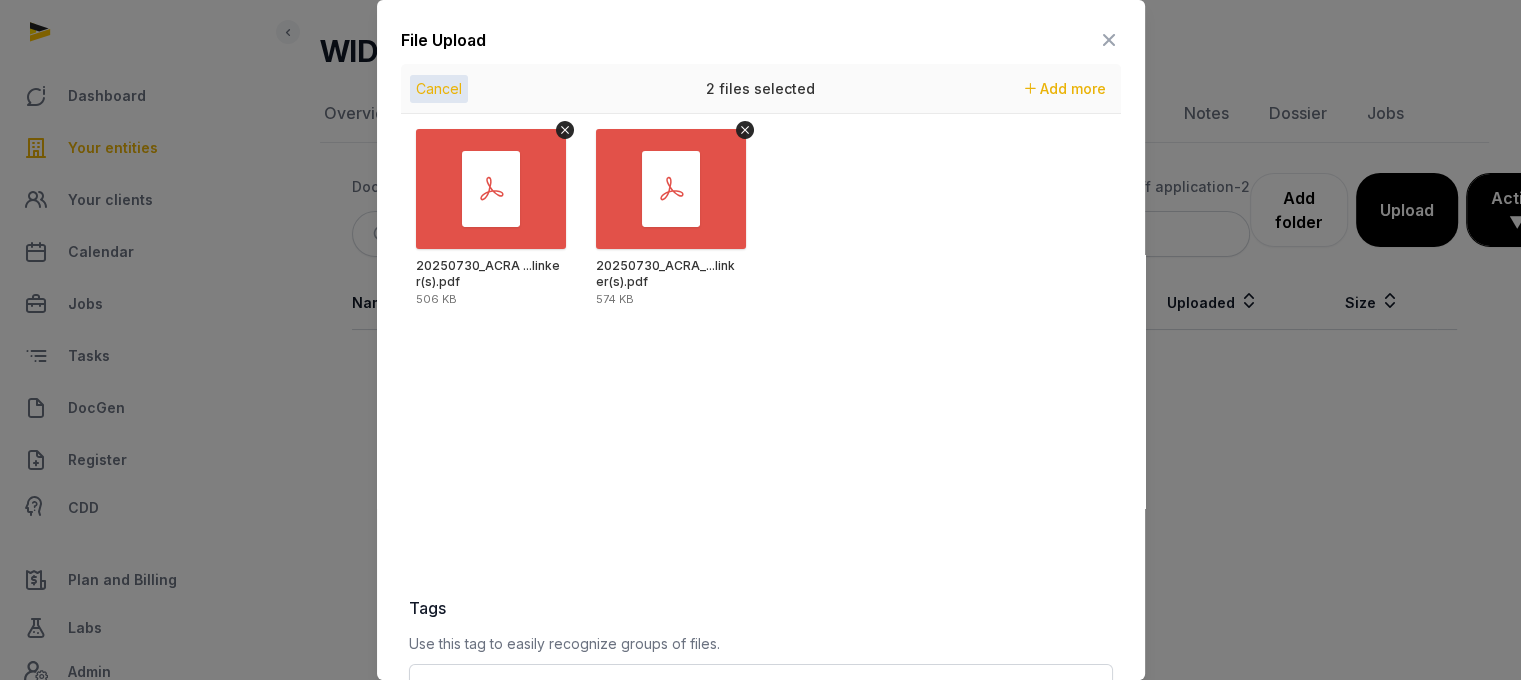 scroll, scrollTop: 282, scrollLeft: 0, axis: vertical 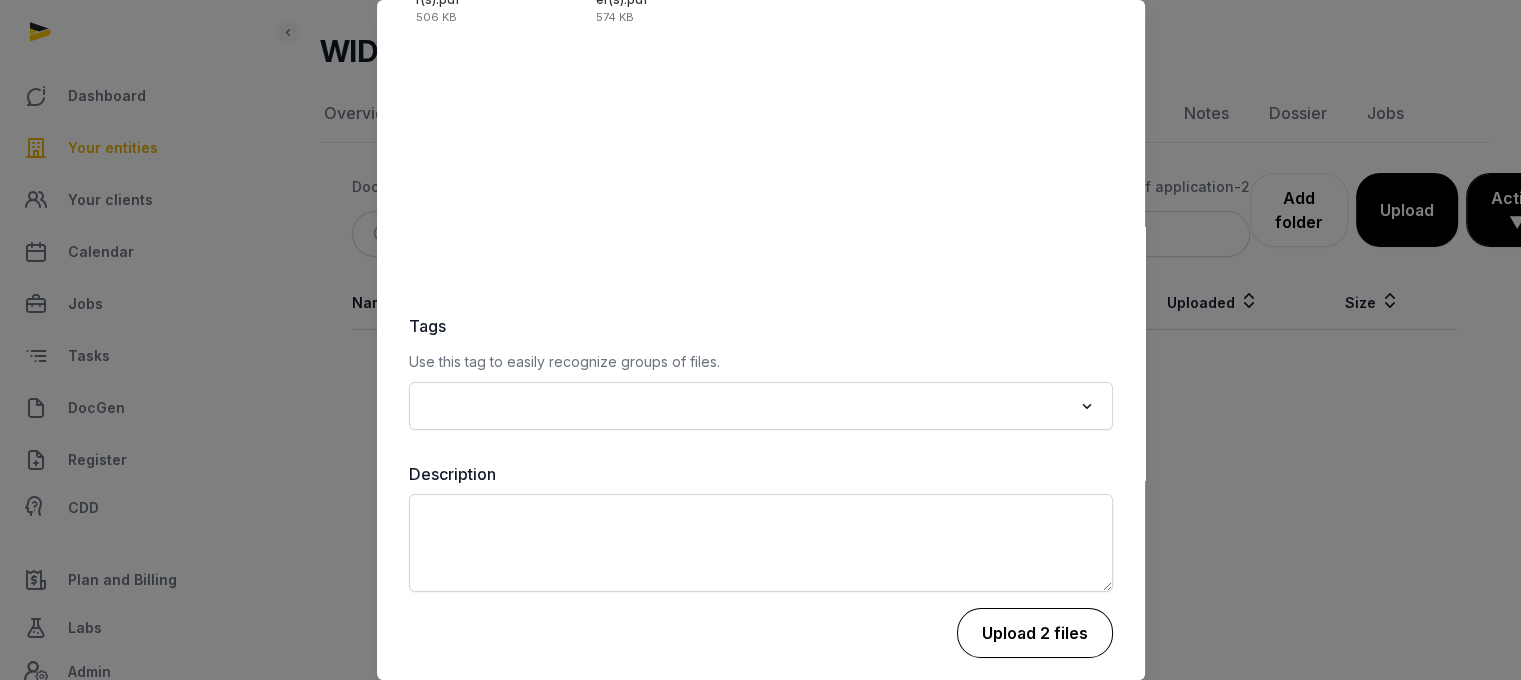click on "Upload 2 files" at bounding box center [1035, 633] 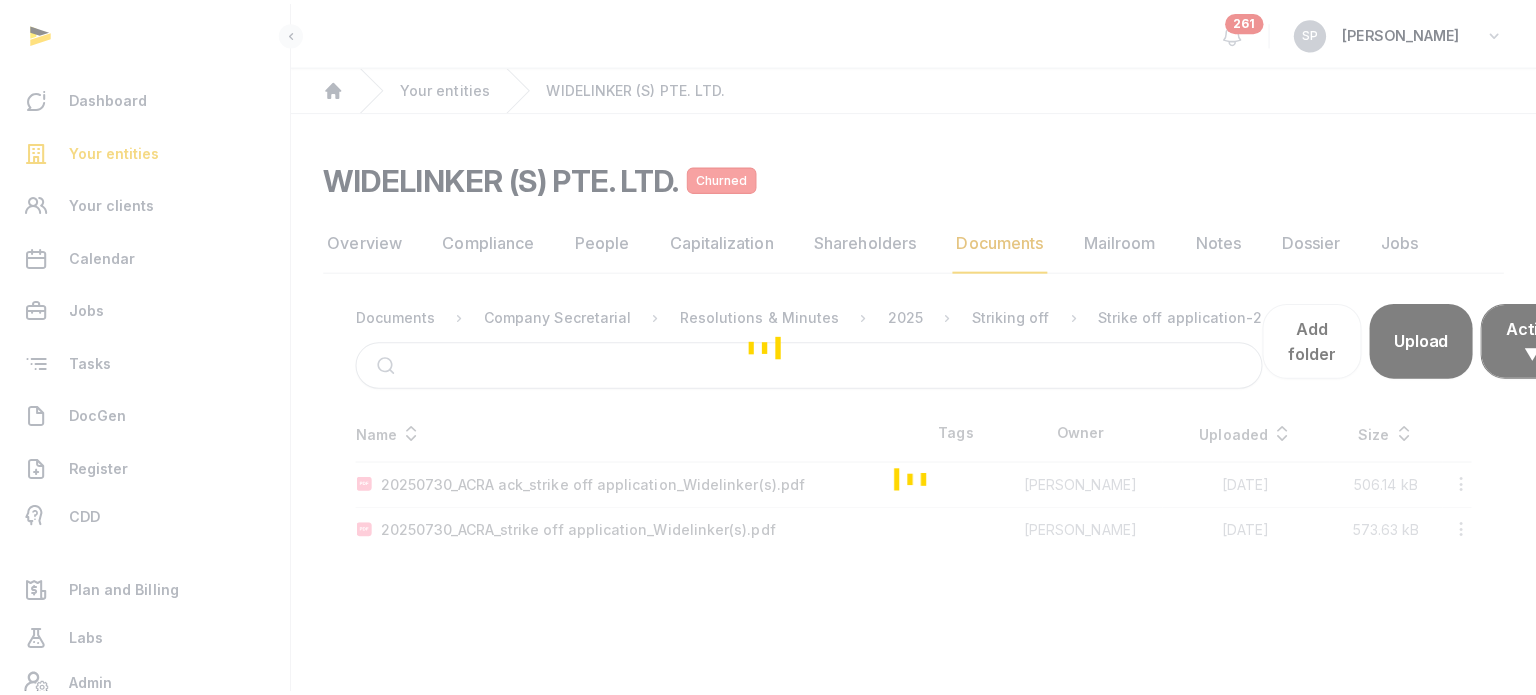 scroll, scrollTop: 0, scrollLeft: 0, axis: both 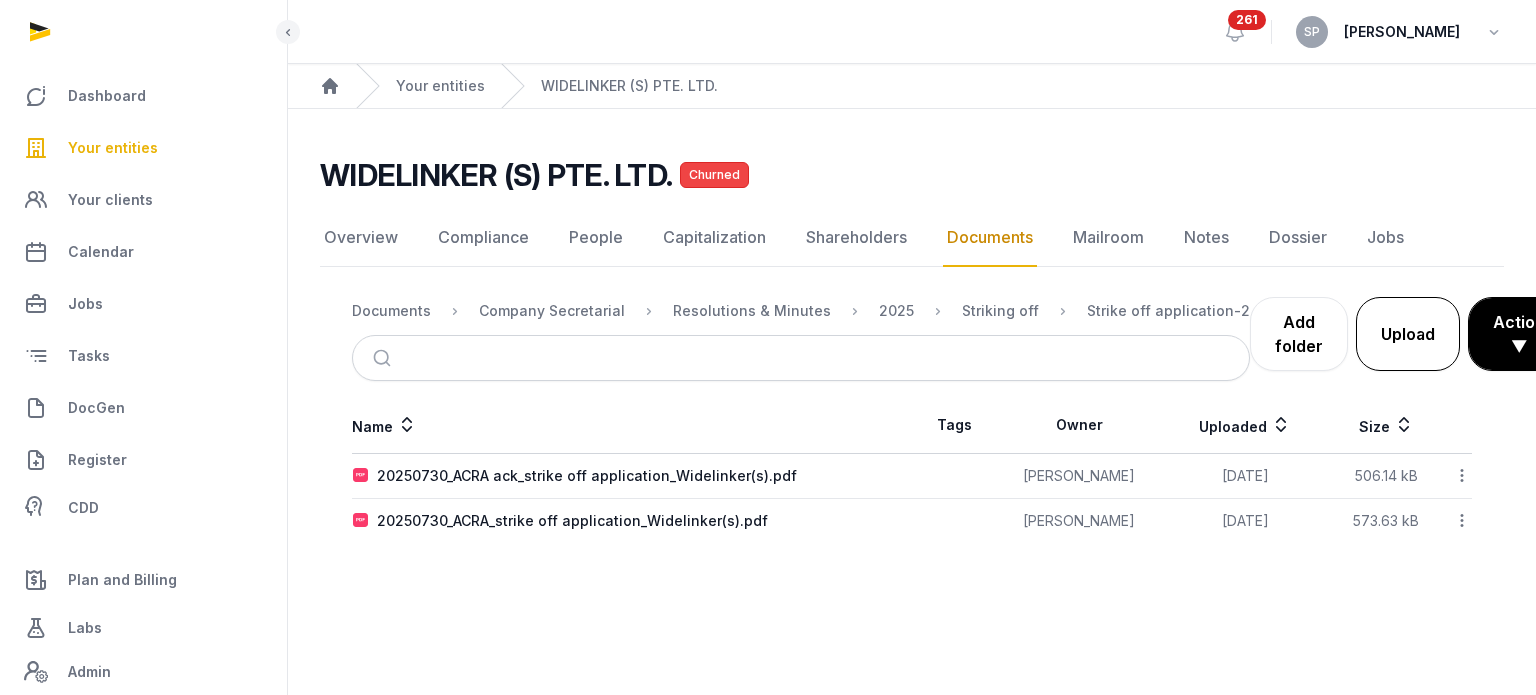 click on "Upload" at bounding box center [1408, 334] 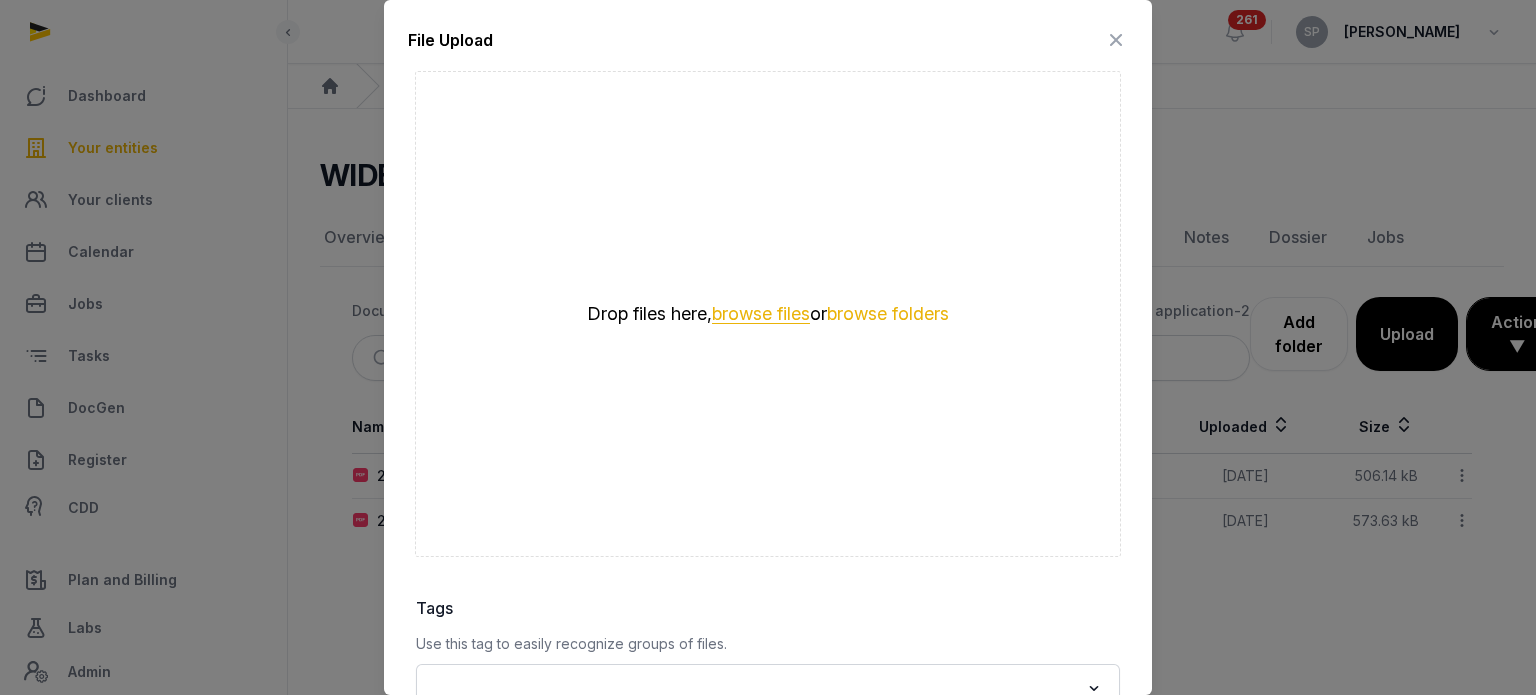 click on "browse files" at bounding box center (761, 314) 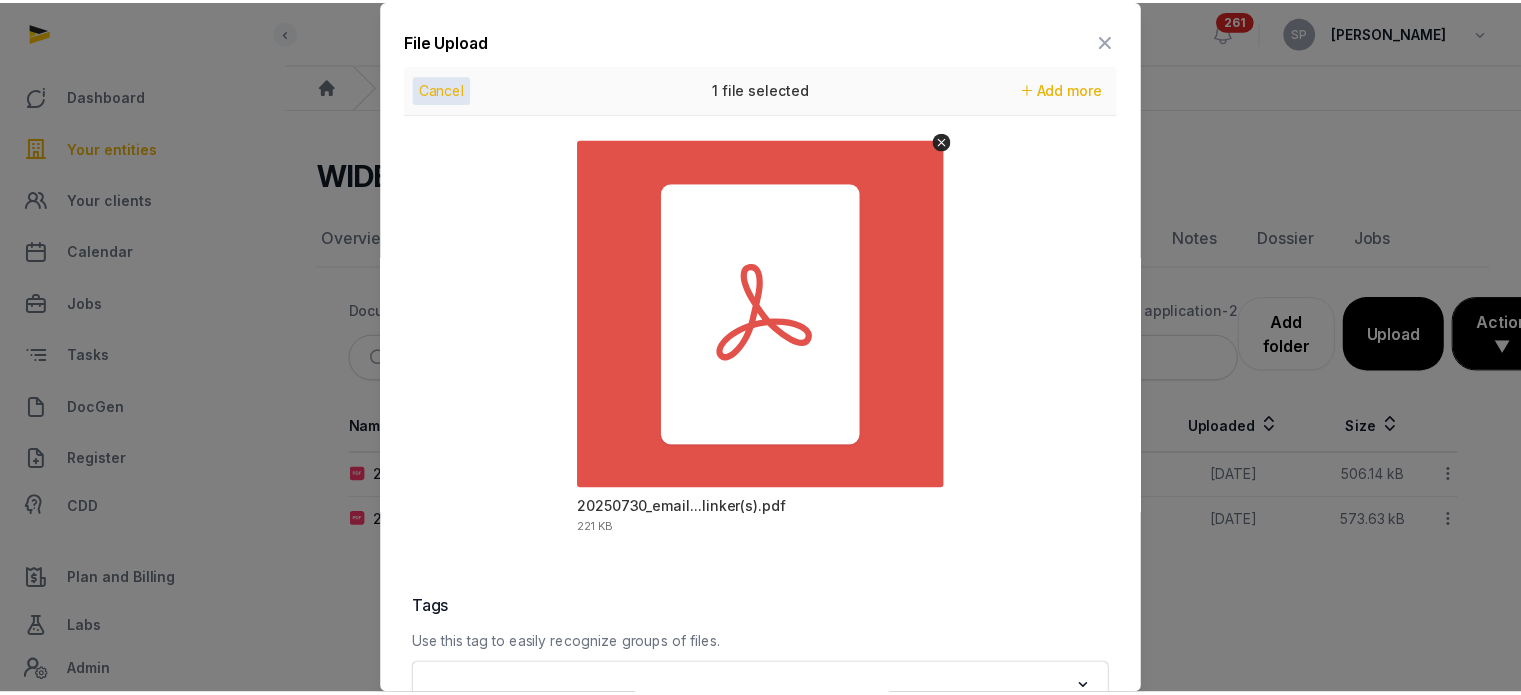 scroll, scrollTop: 282, scrollLeft: 0, axis: vertical 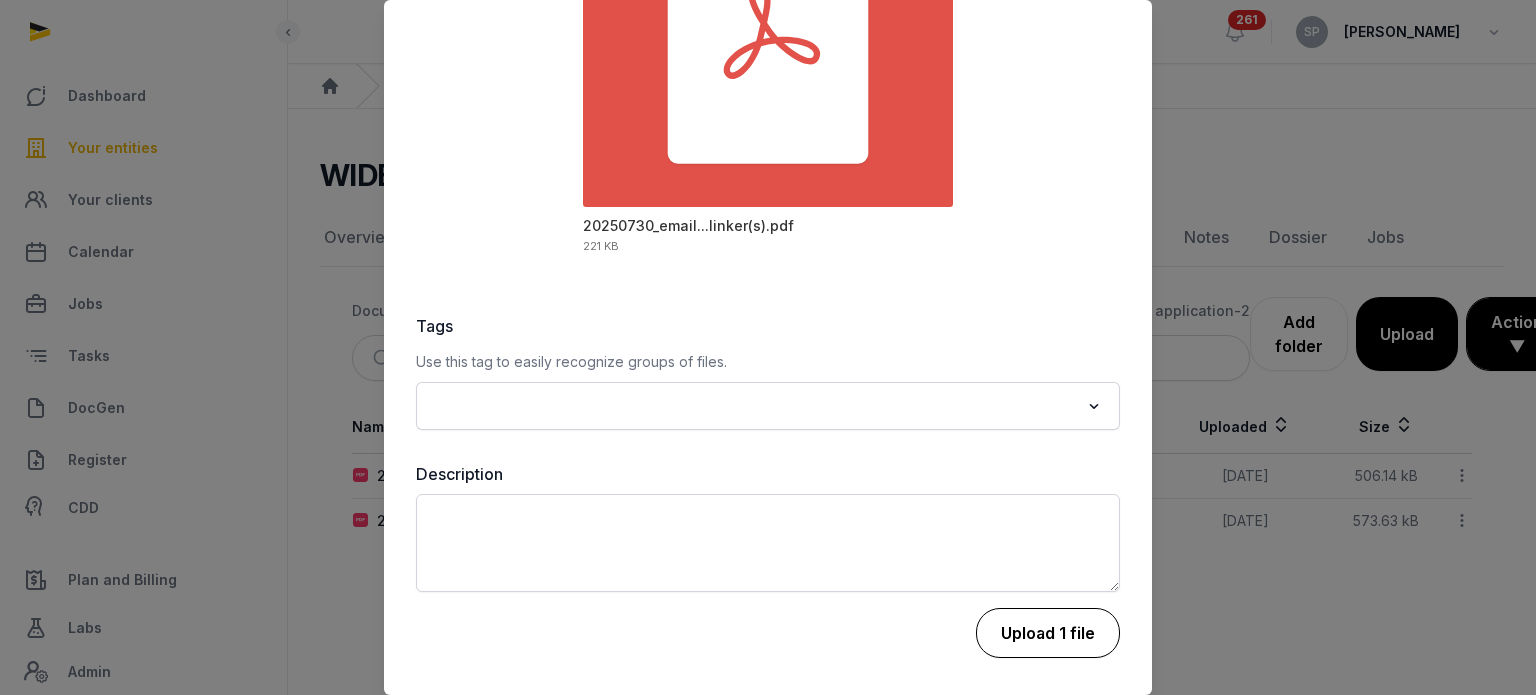click on "Upload 1 file" at bounding box center [1048, 633] 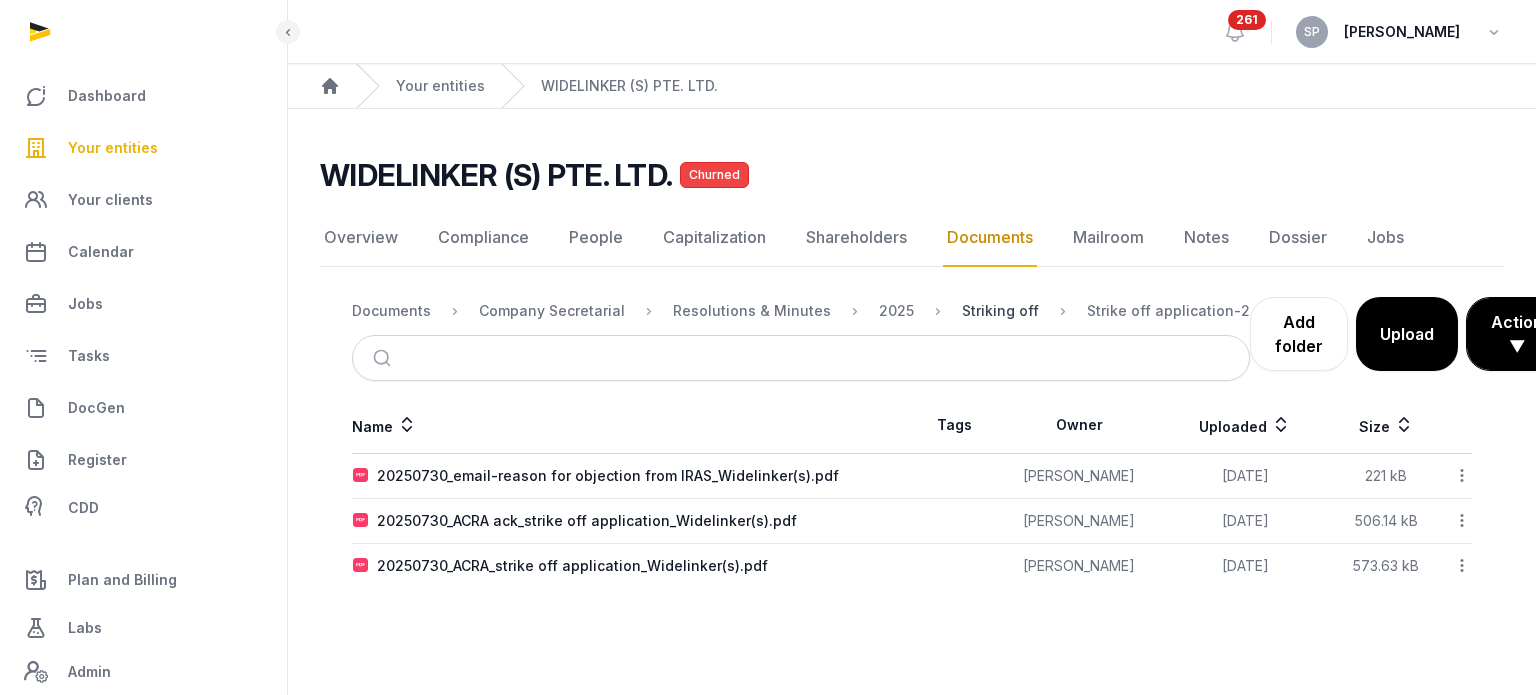 click on "Striking off" at bounding box center (1000, 311) 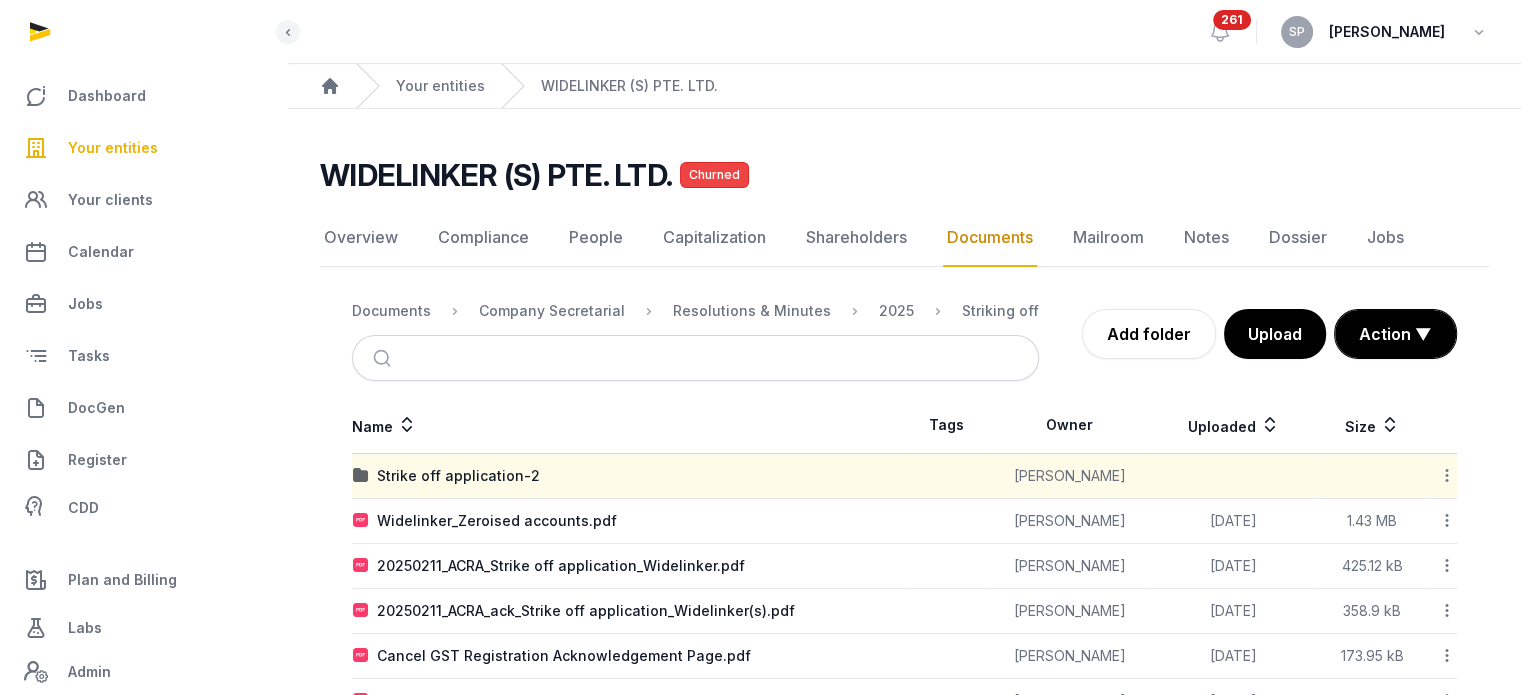 click 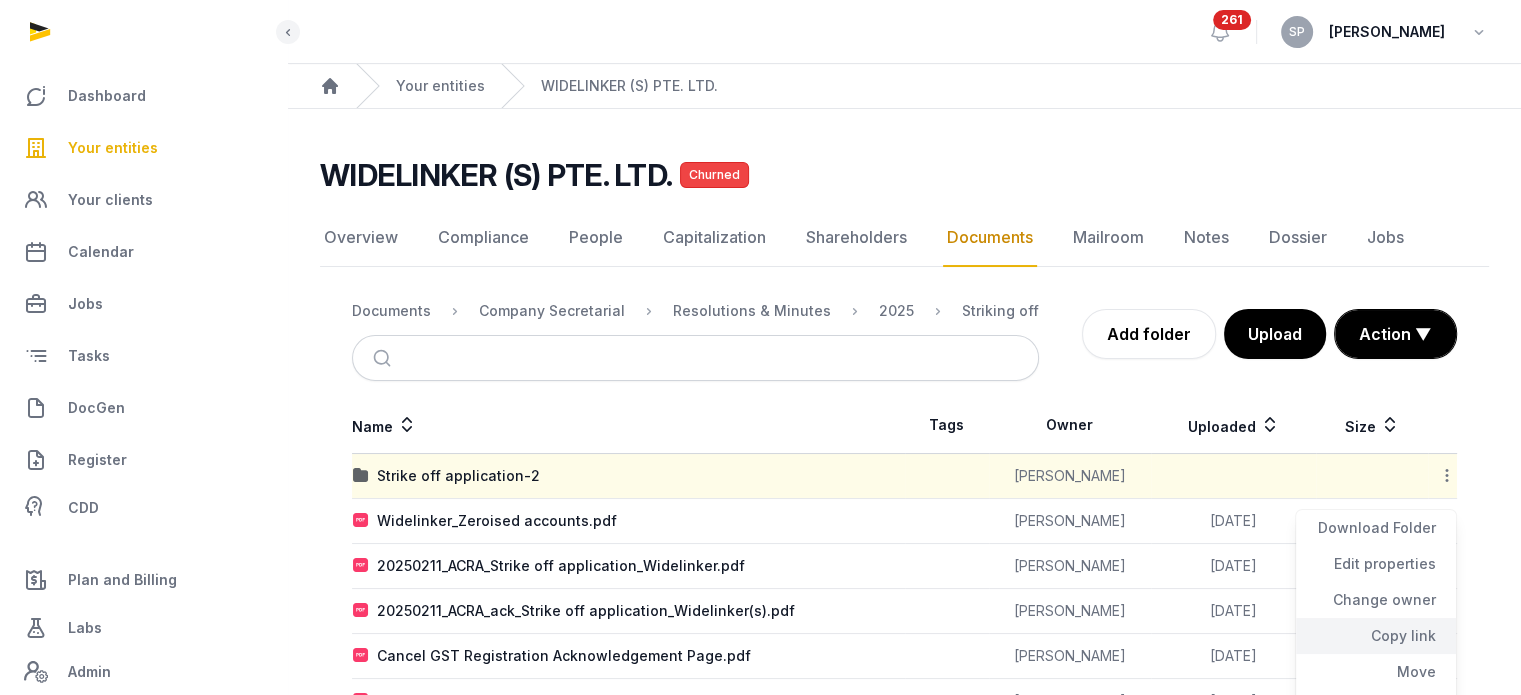 click on "Copy link" 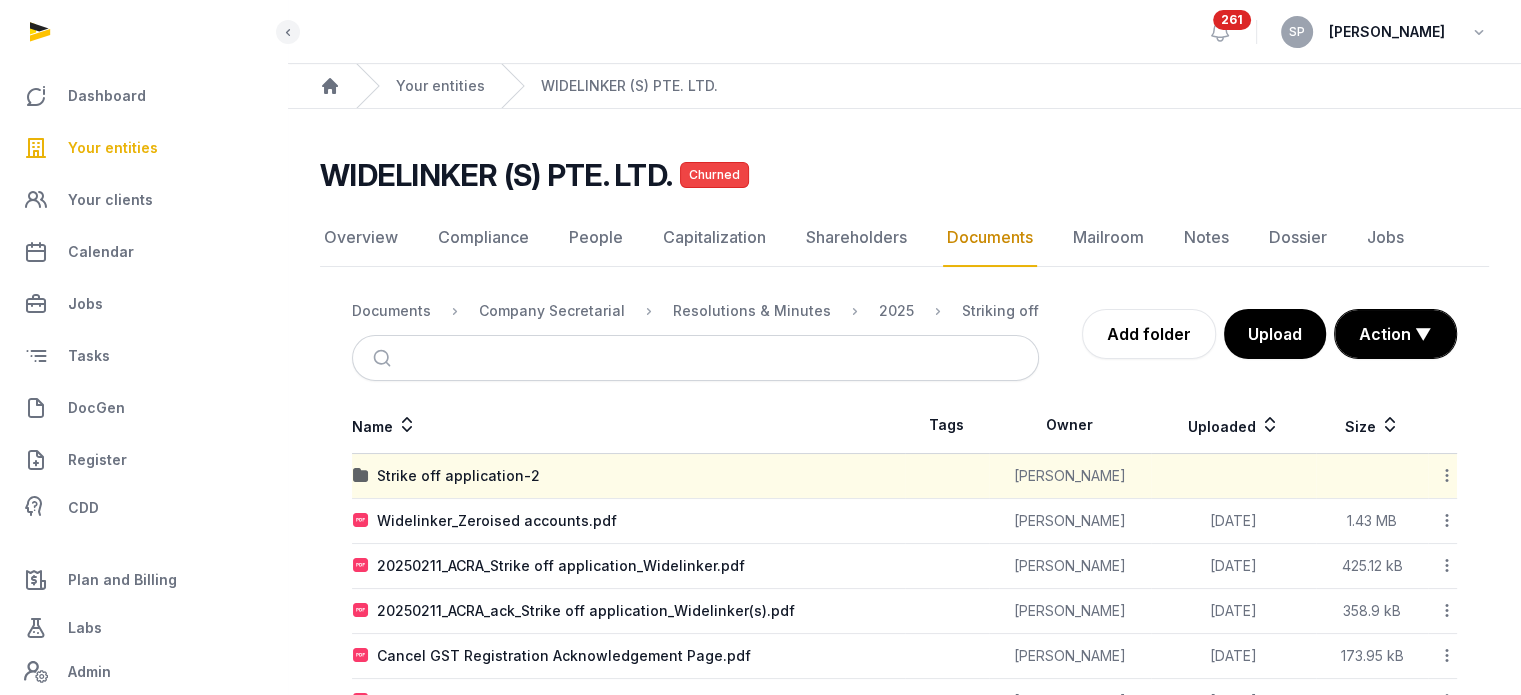 click on "Notes" 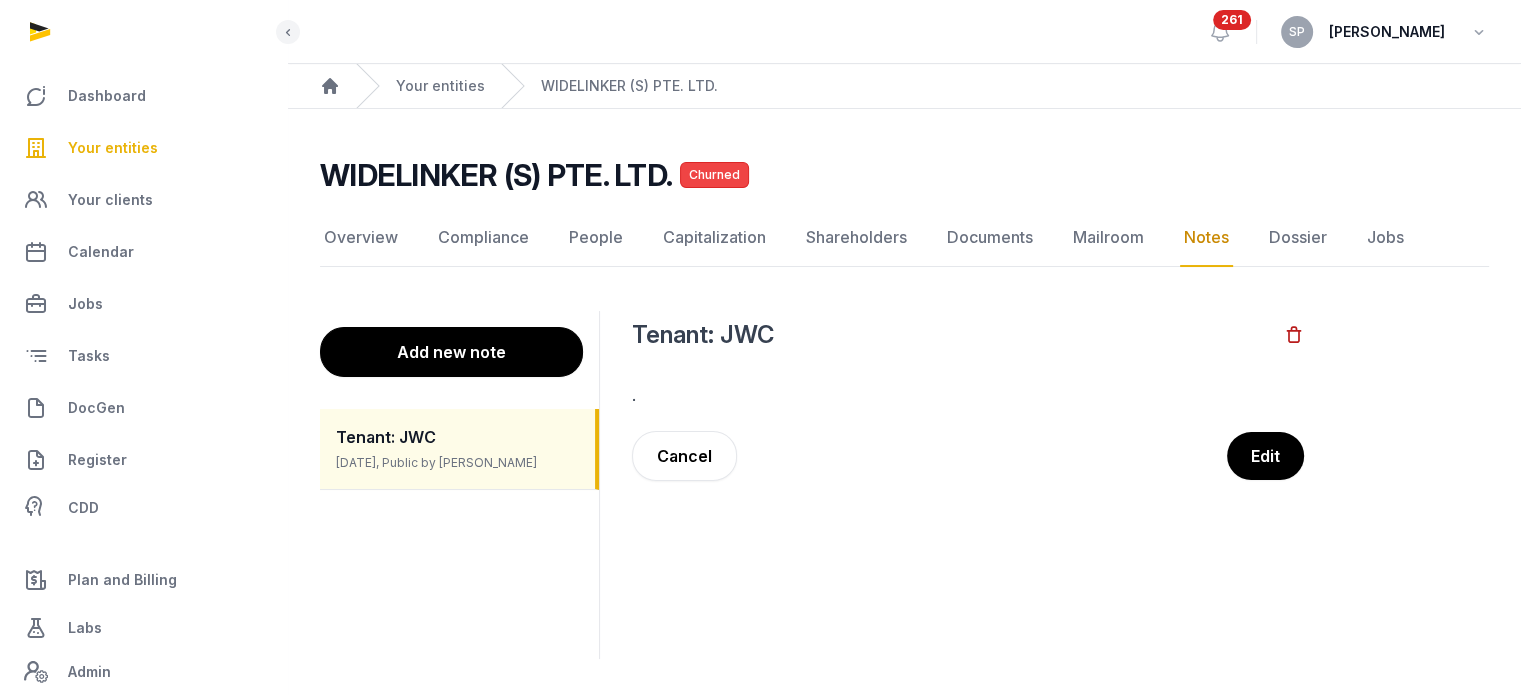 click on "Add new note" at bounding box center [451, 352] 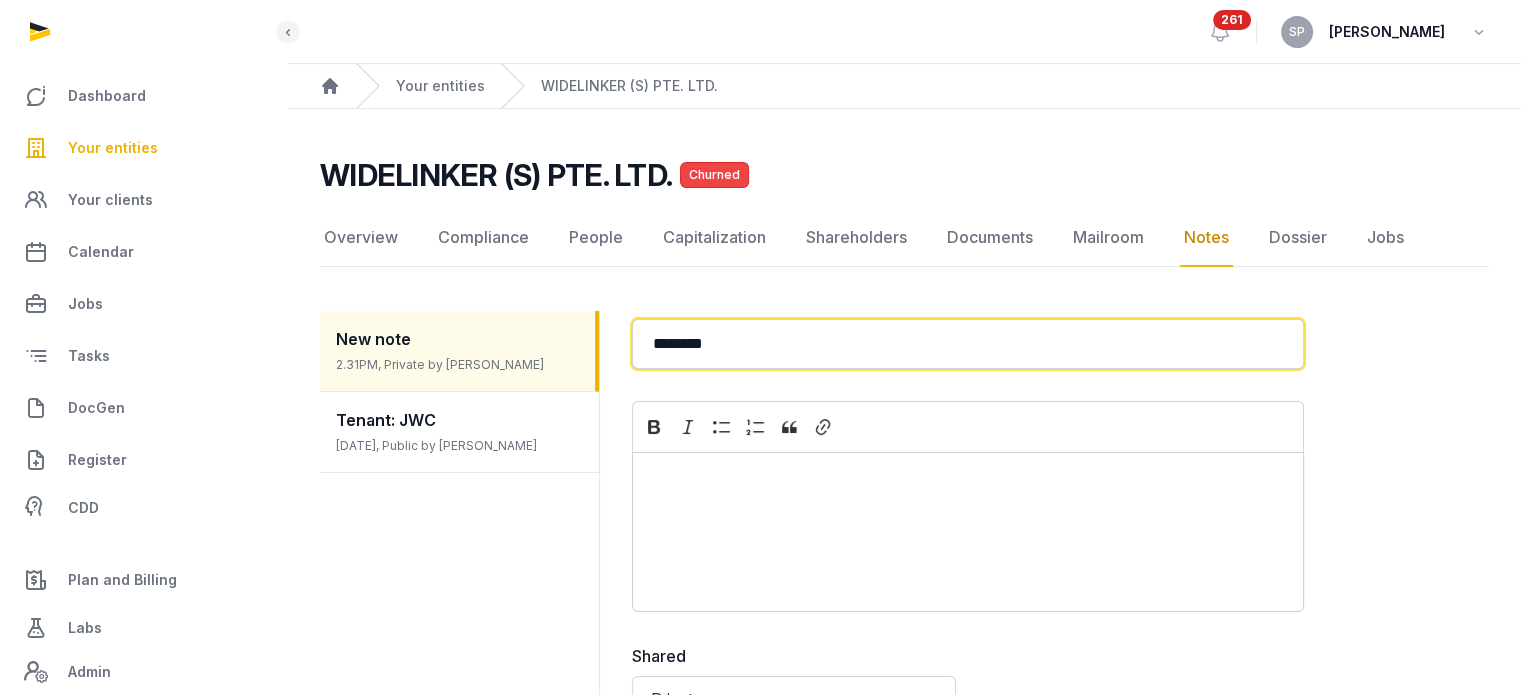 click on "********" 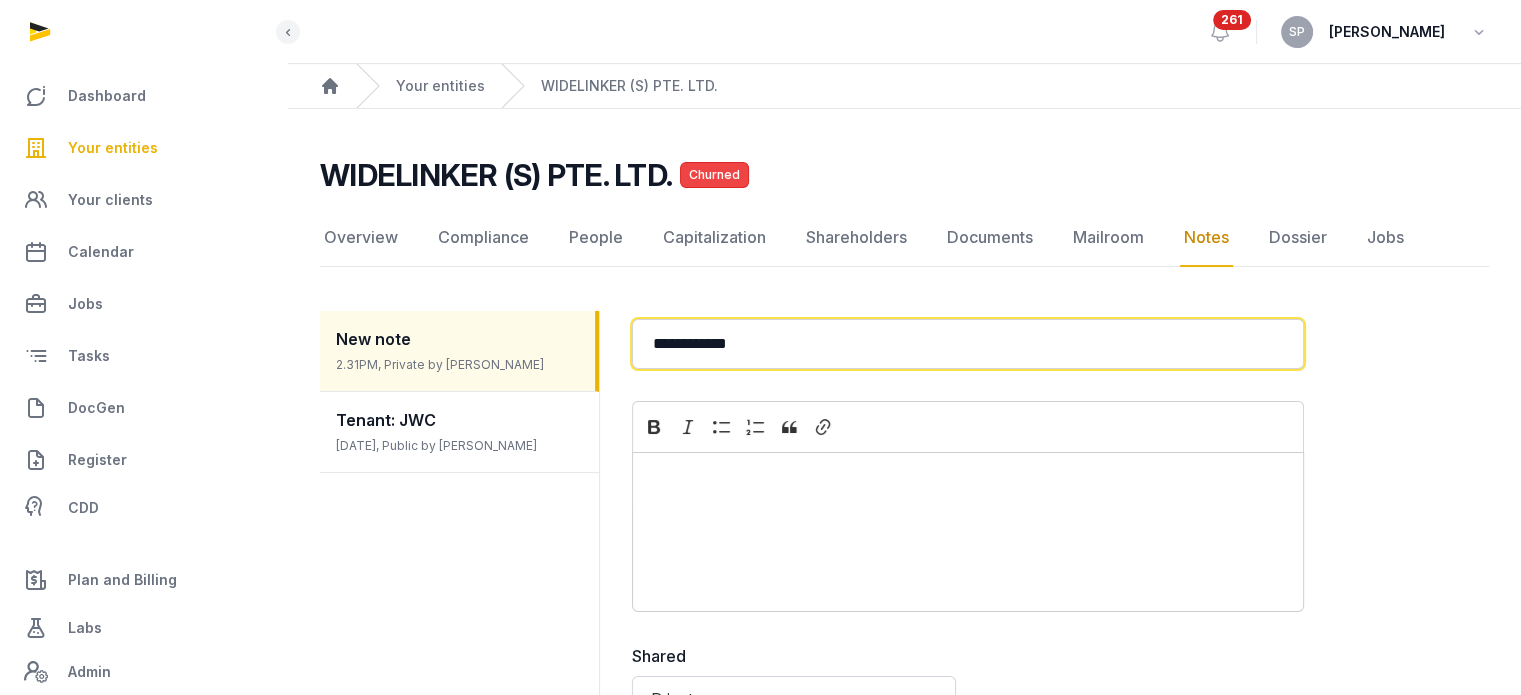 type on "**********" 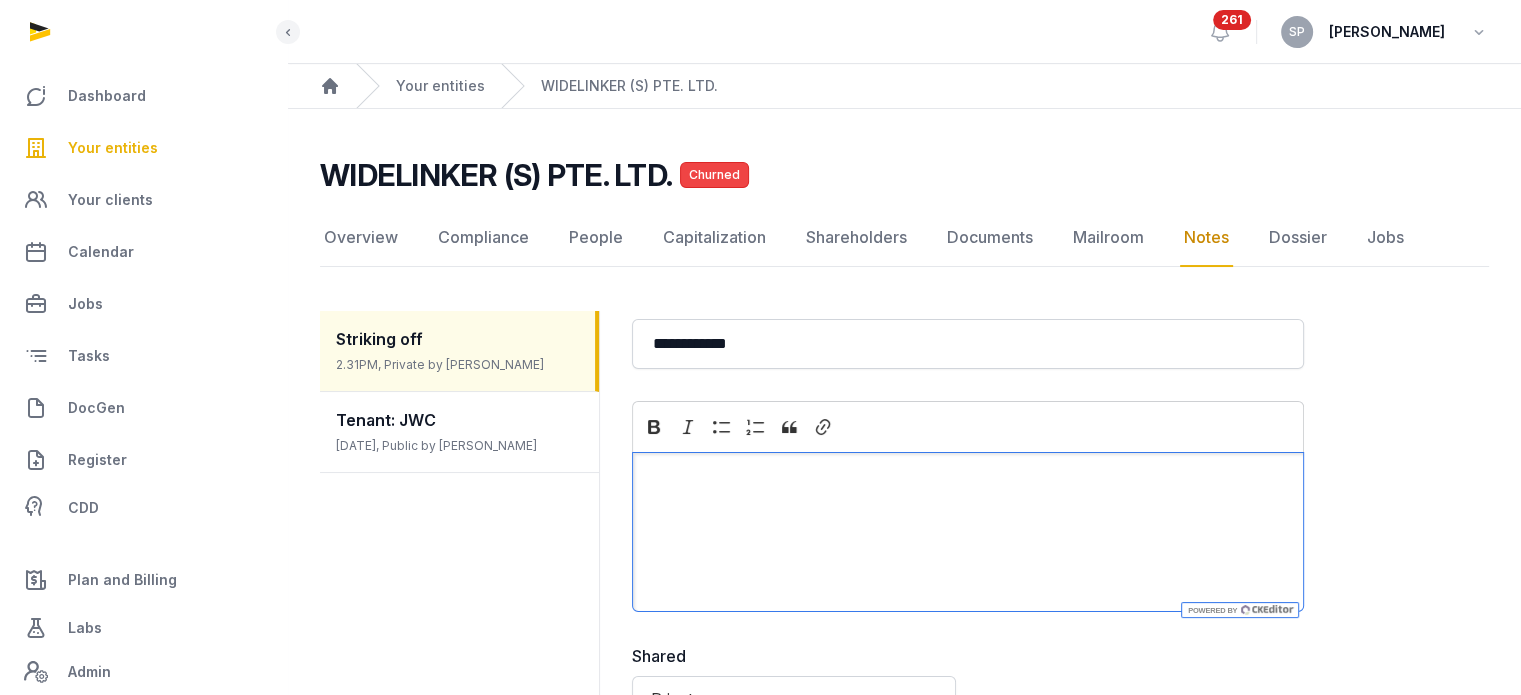 click at bounding box center [968, 532] 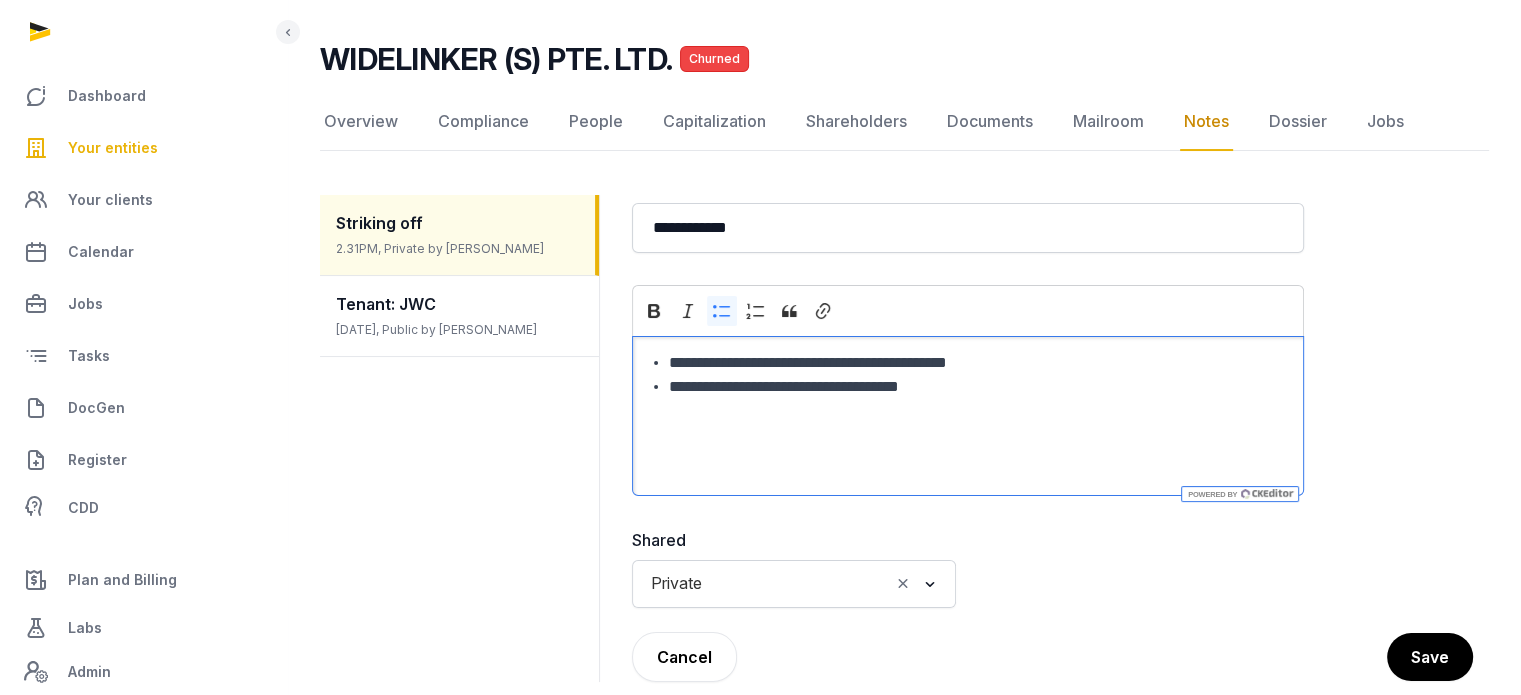 scroll, scrollTop: 164, scrollLeft: 0, axis: vertical 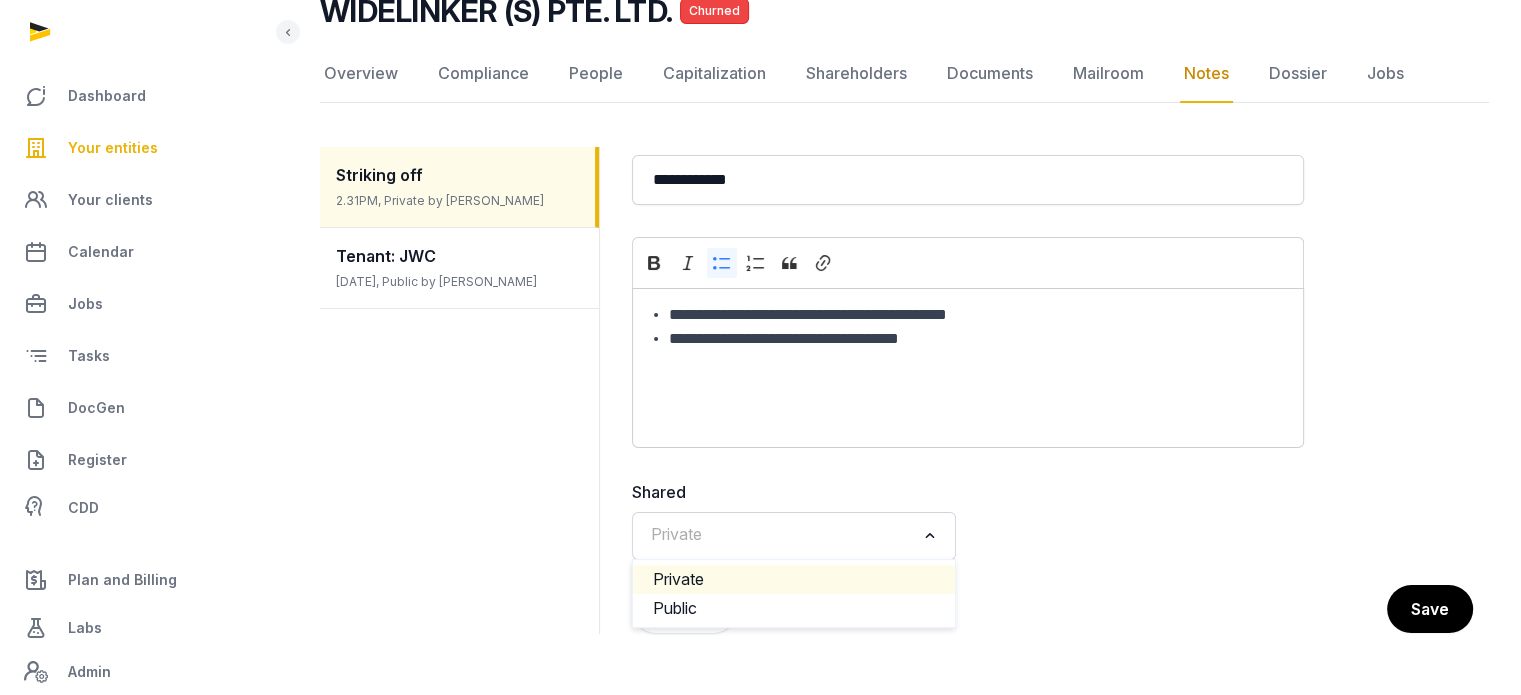 click on "Loading..." at bounding box center [931, 534] 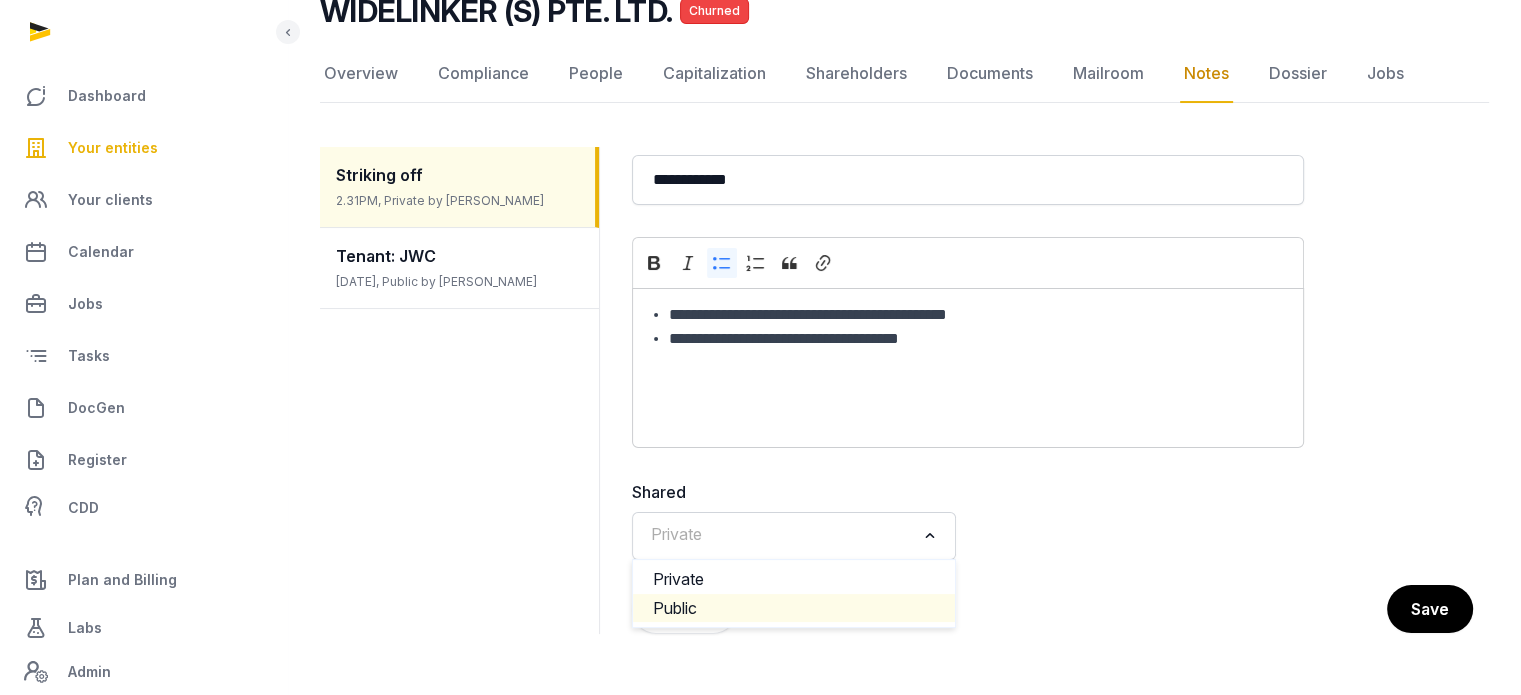 click on "Public" 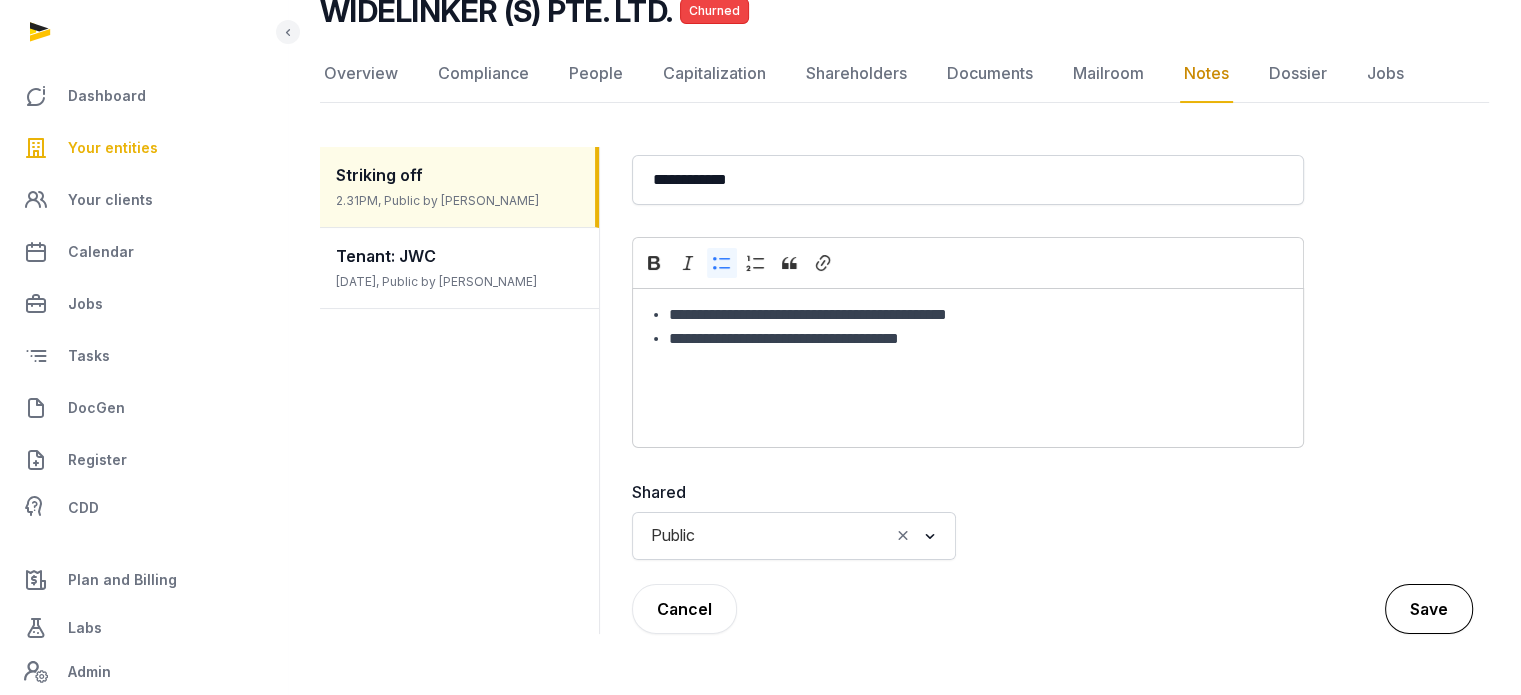 click on "Save" at bounding box center [1429, 609] 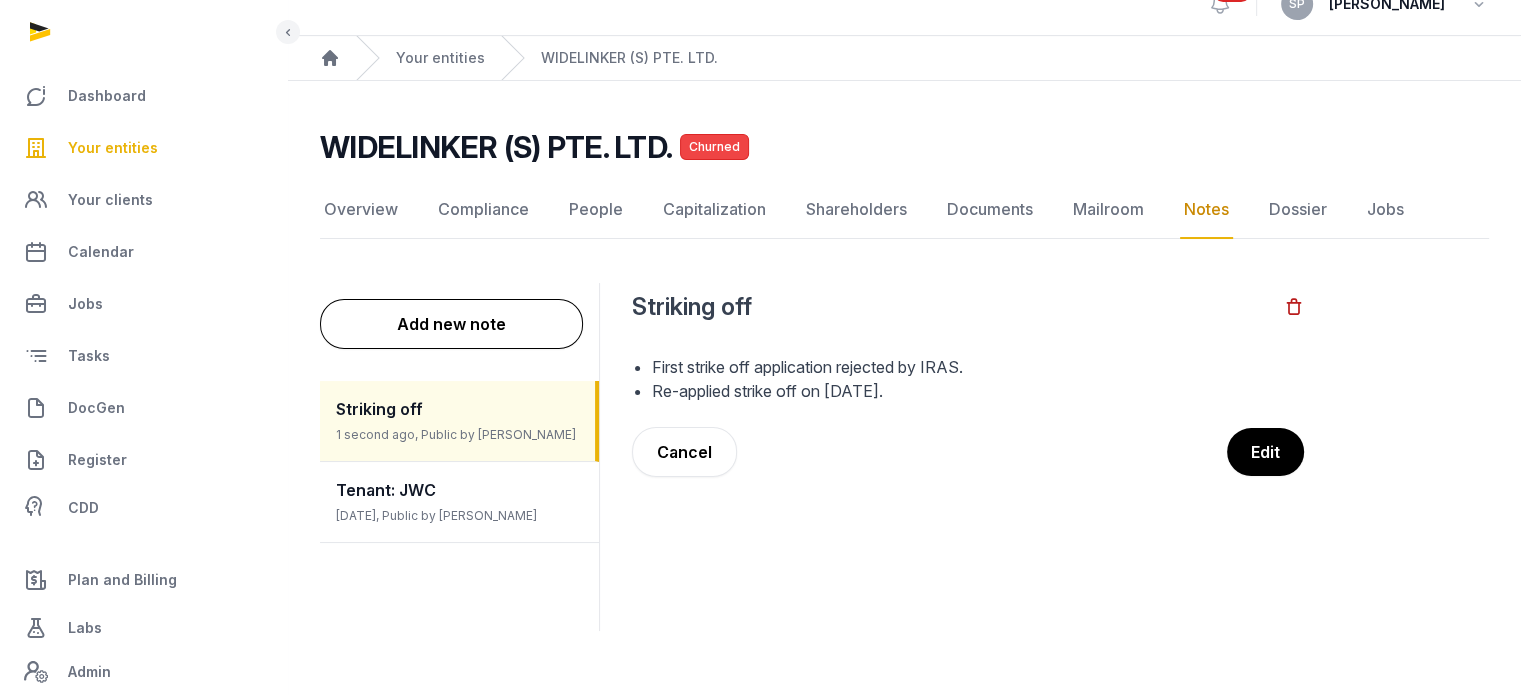 scroll, scrollTop: 26, scrollLeft: 0, axis: vertical 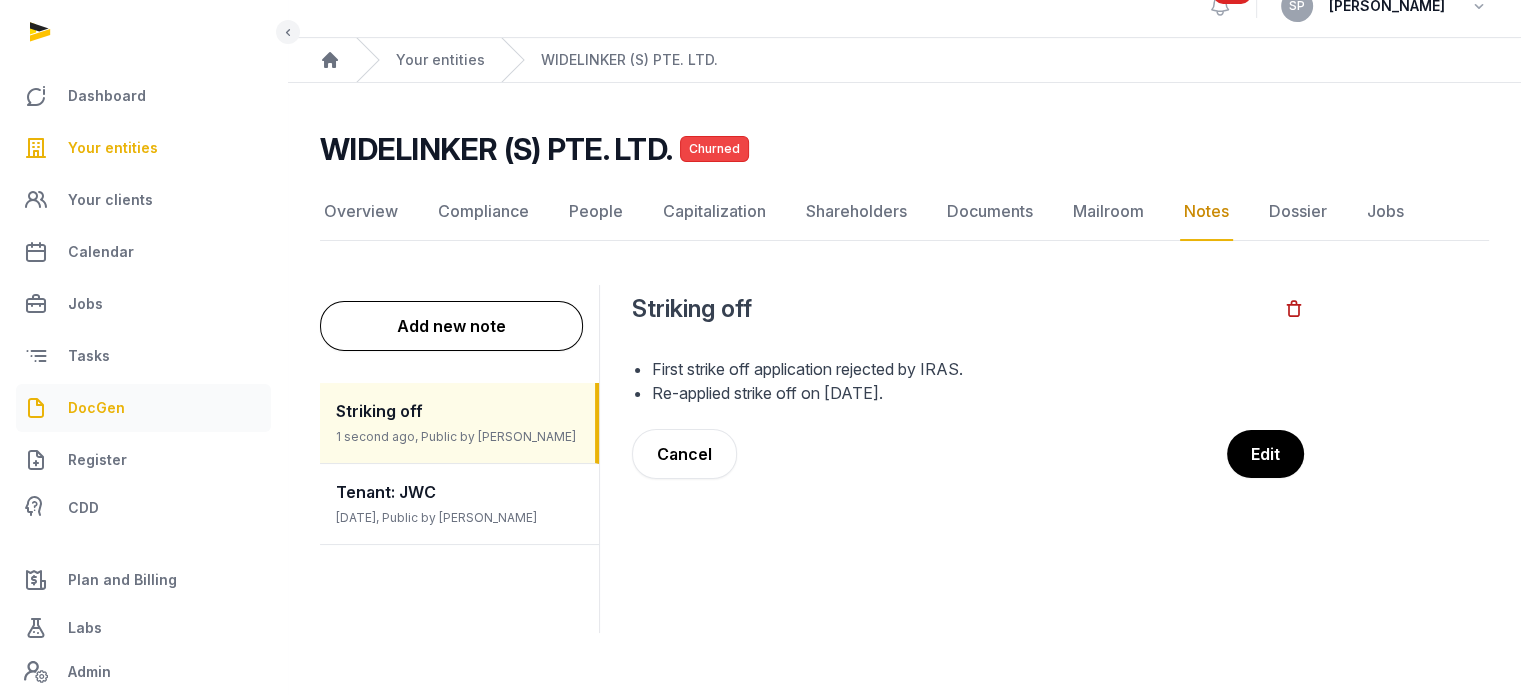 click on "DocGen" at bounding box center [143, 408] 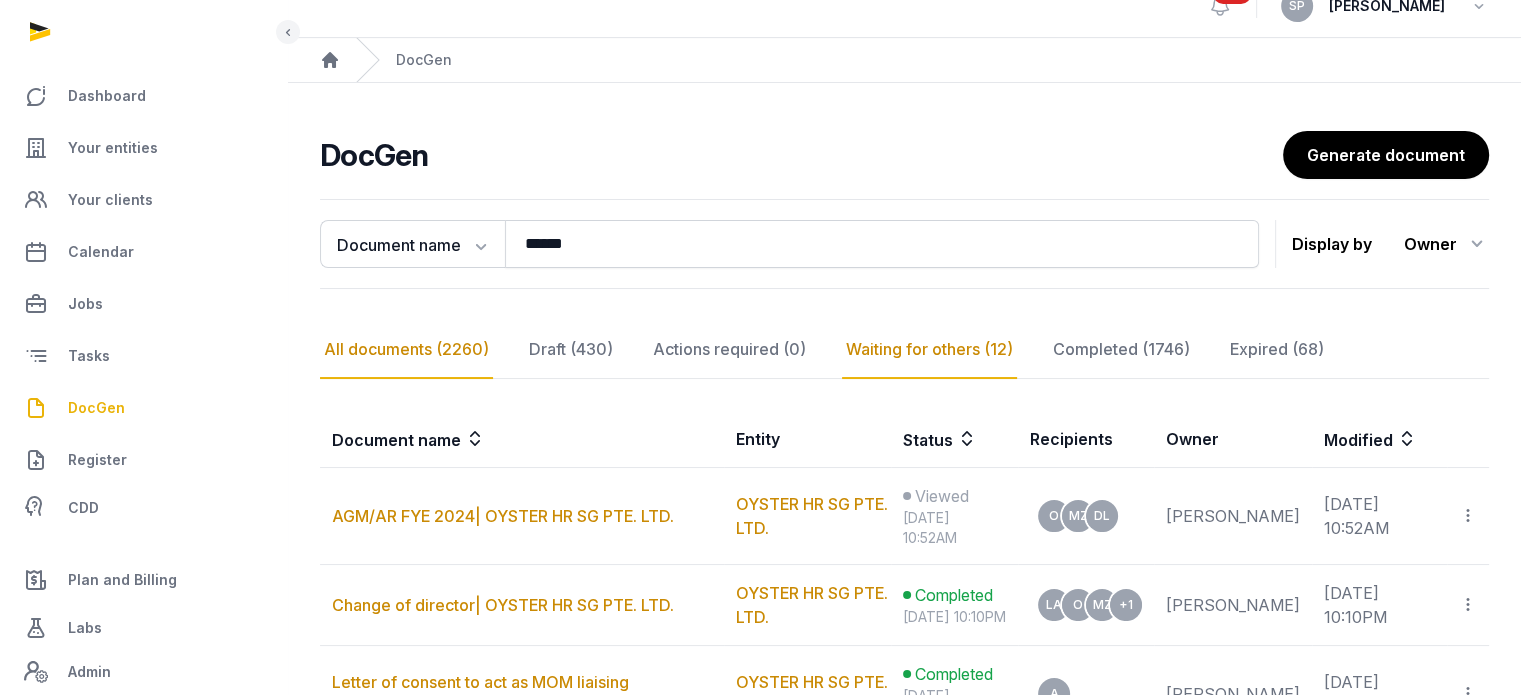 click on "Waiting for others (12)" 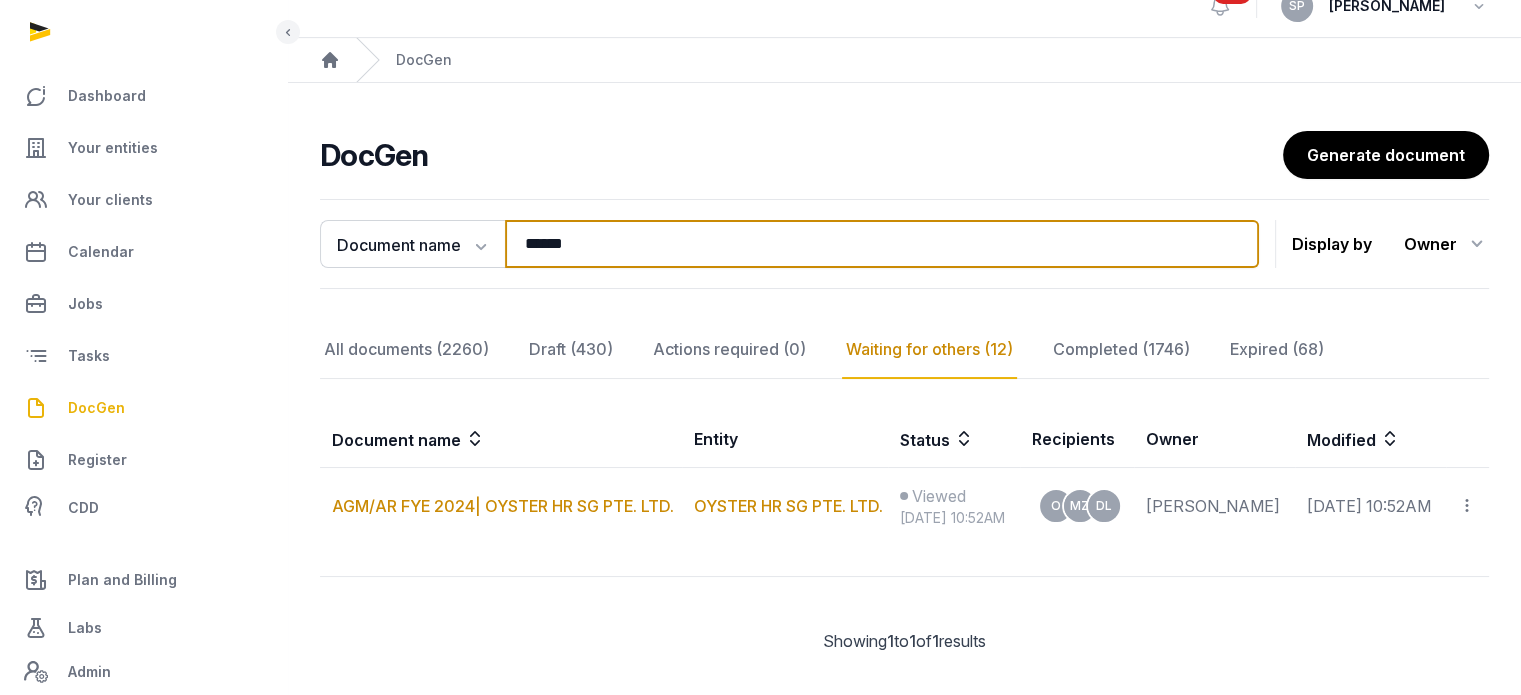 click on "******" at bounding box center (882, 244) 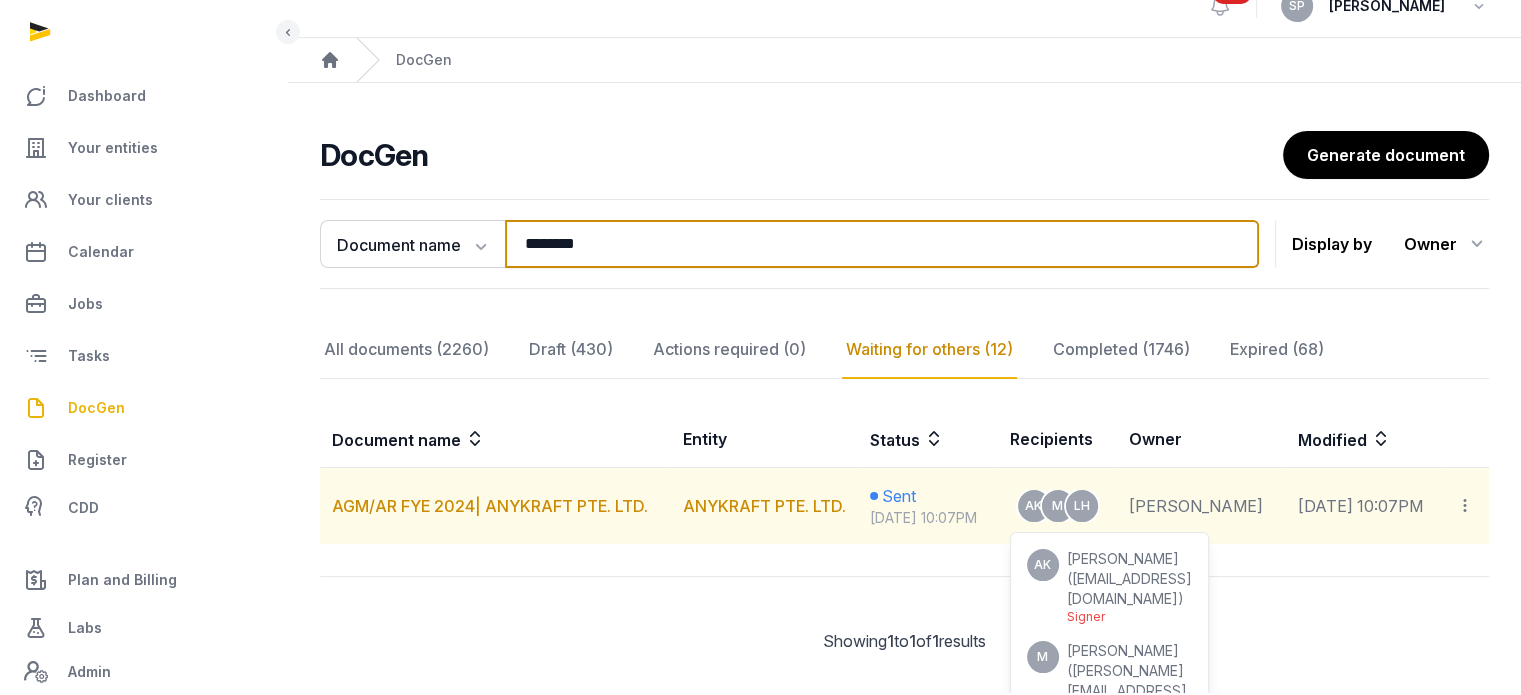 type on "********" 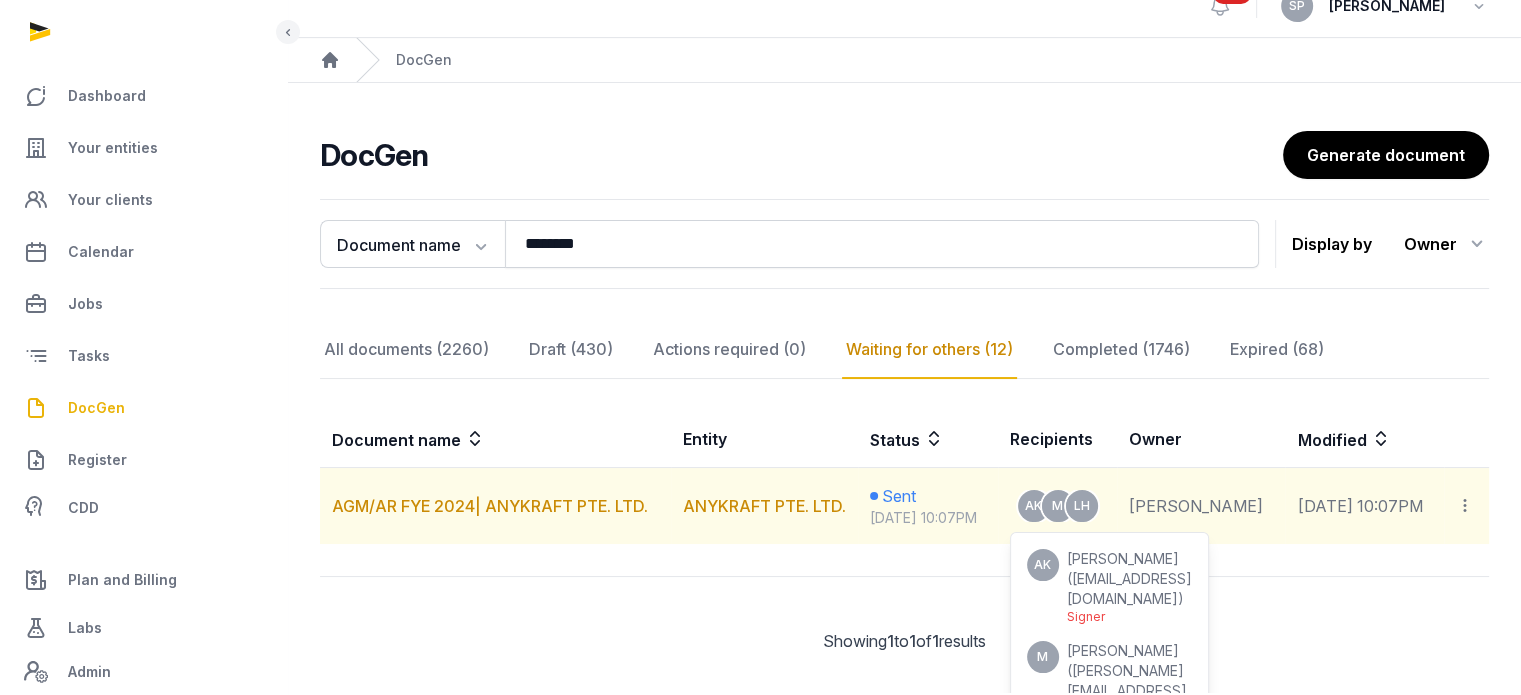 click on "luke@anykraft.io" at bounding box center (1129, 588) 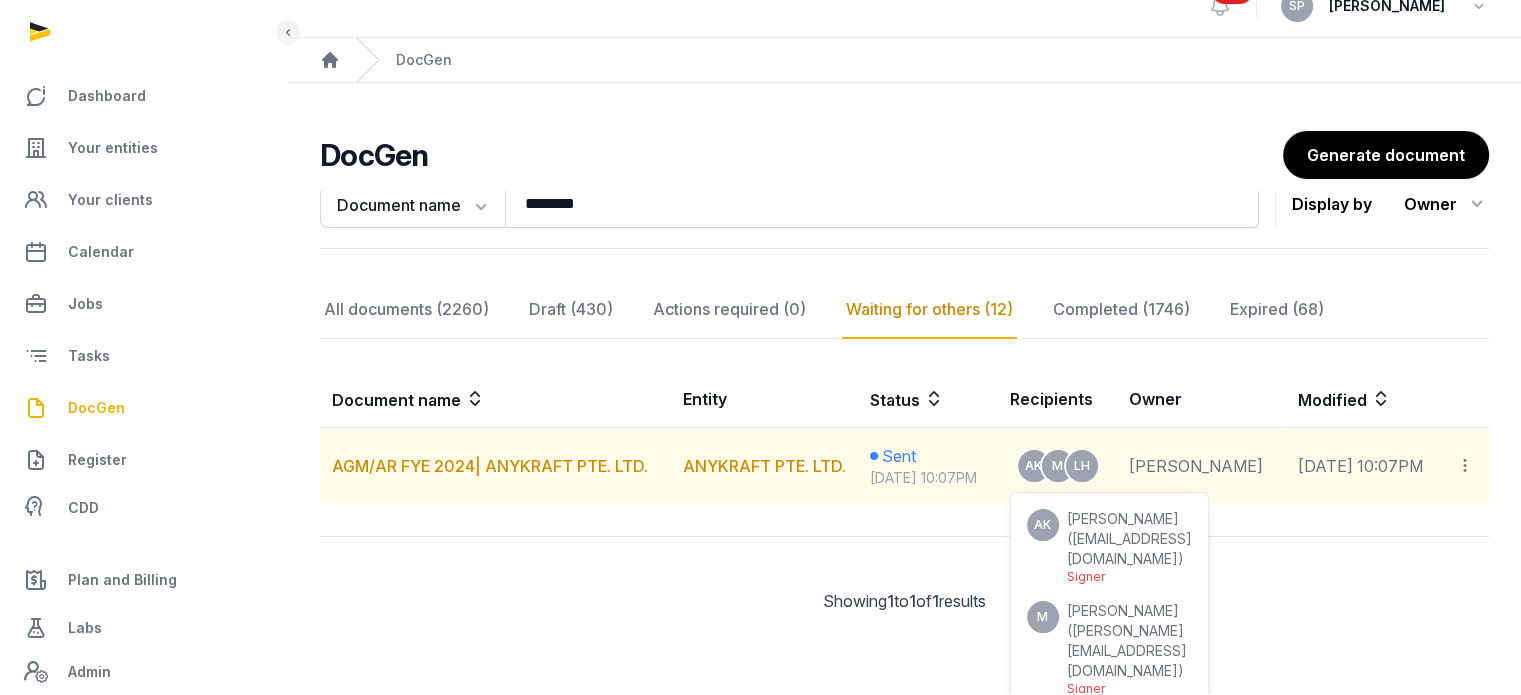 scroll, scrollTop: 75, scrollLeft: 0, axis: vertical 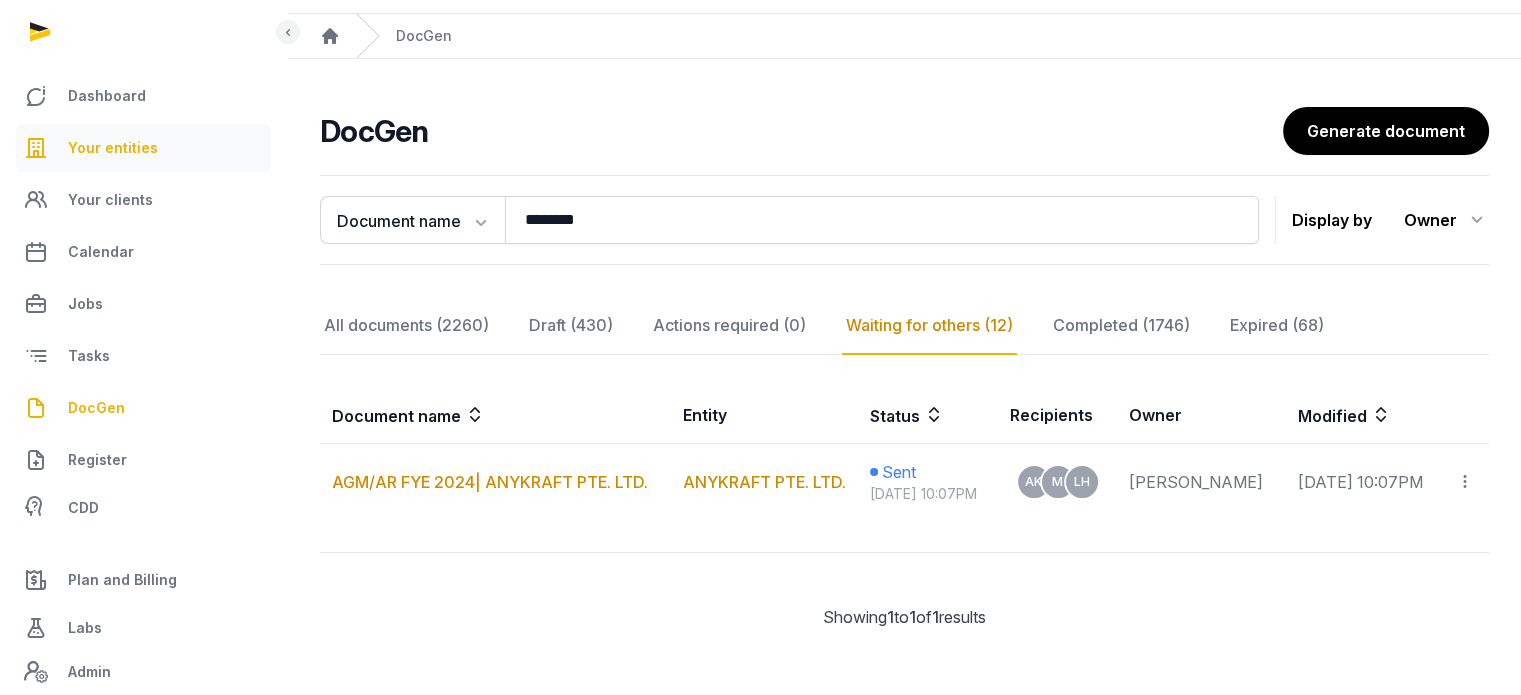 click on "Your entities" at bounding box center [113, 148] 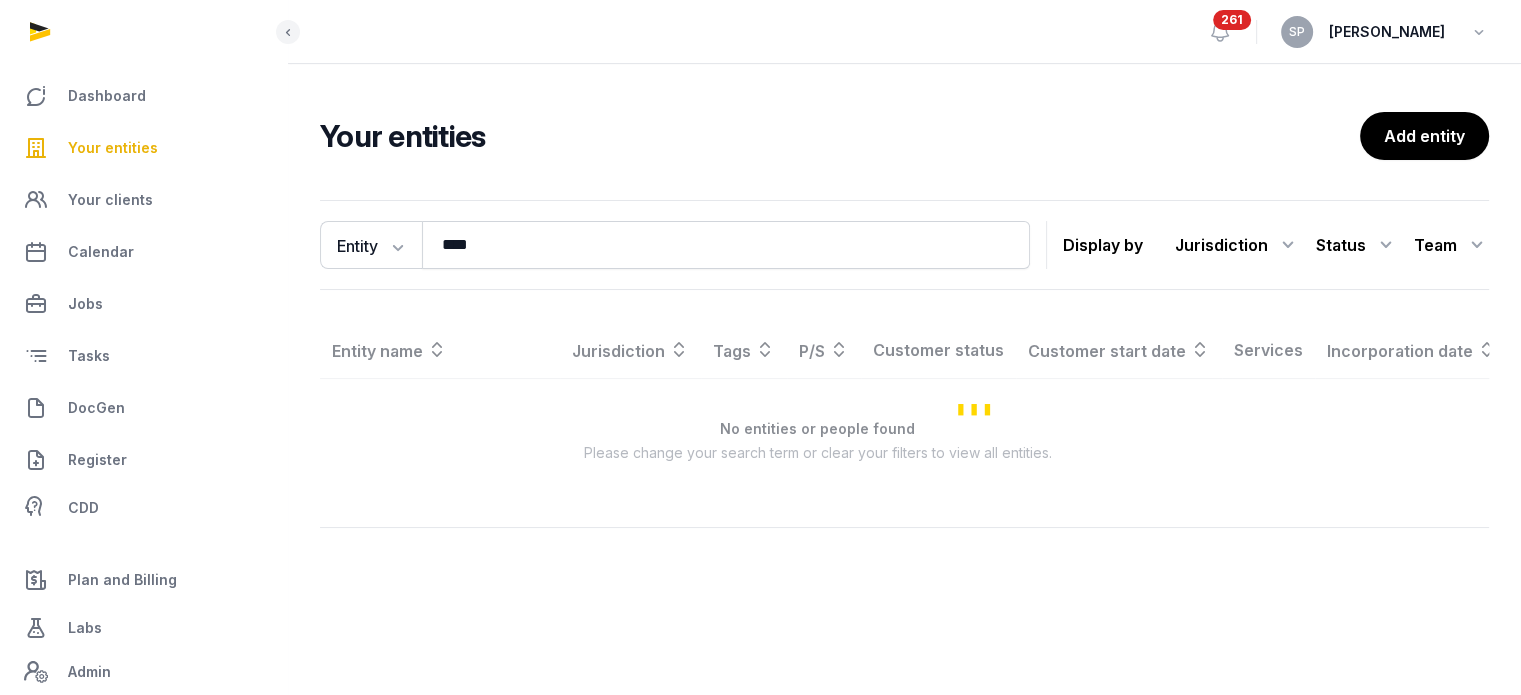 scroll, scrollTop: 0, scrollLeft: 0, axis: both 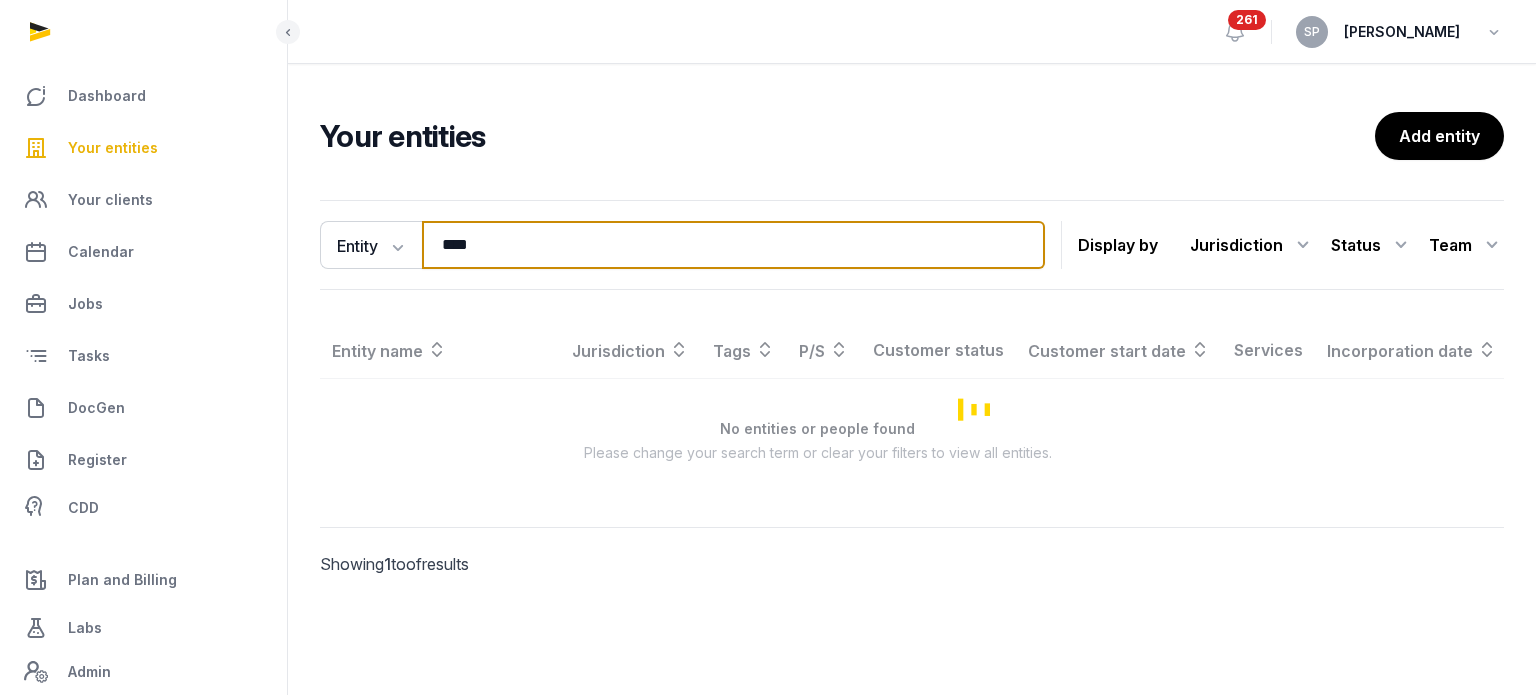 click on "****" at bounding box center (733, 245) 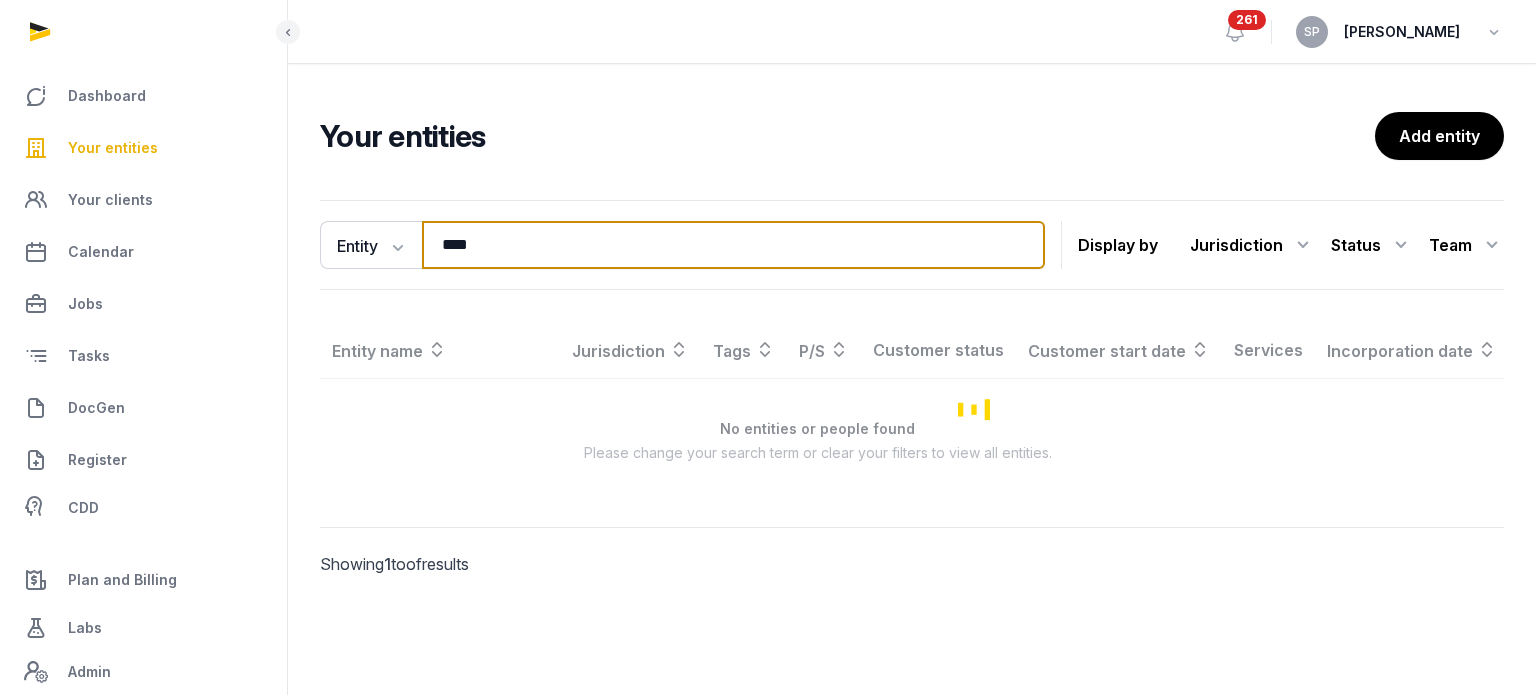 click on "****" at bounding box center (733, 245) 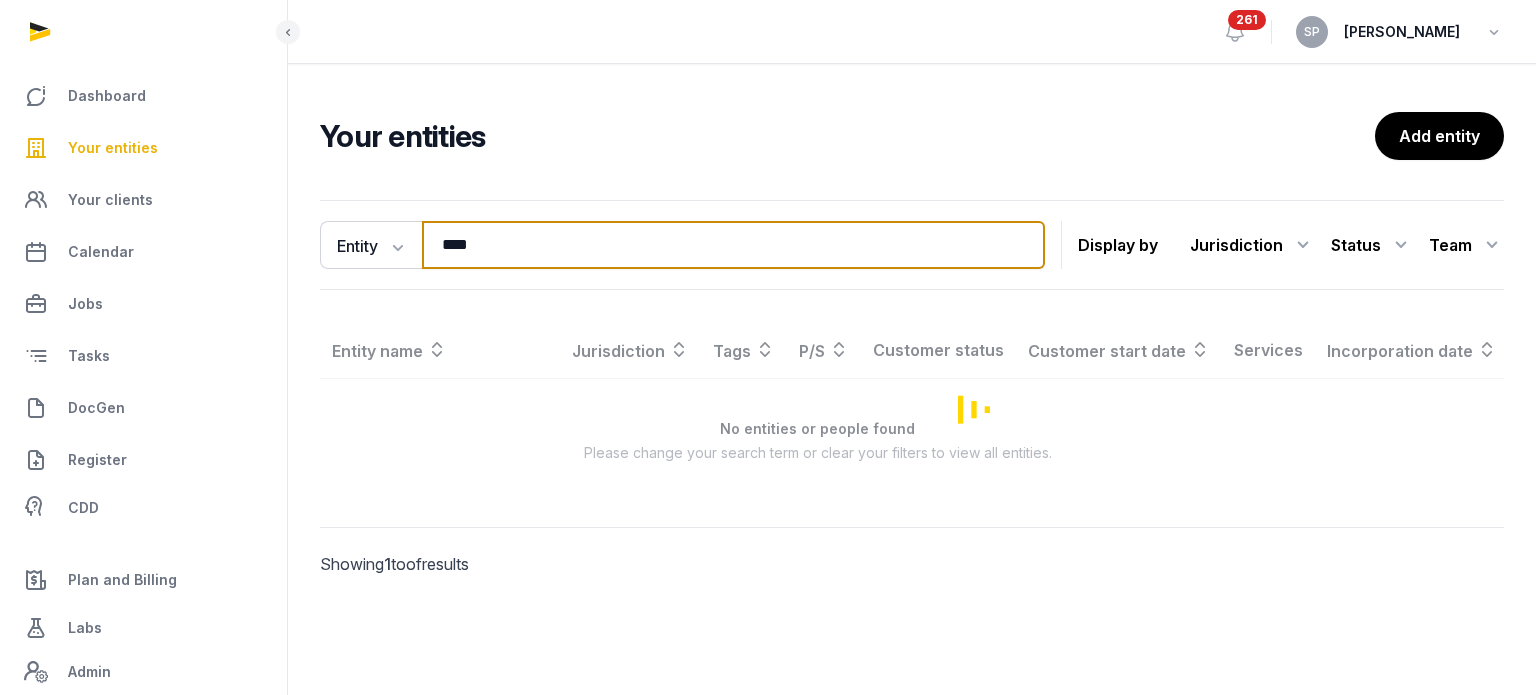 click on "****" at bounding box center (733, 245) 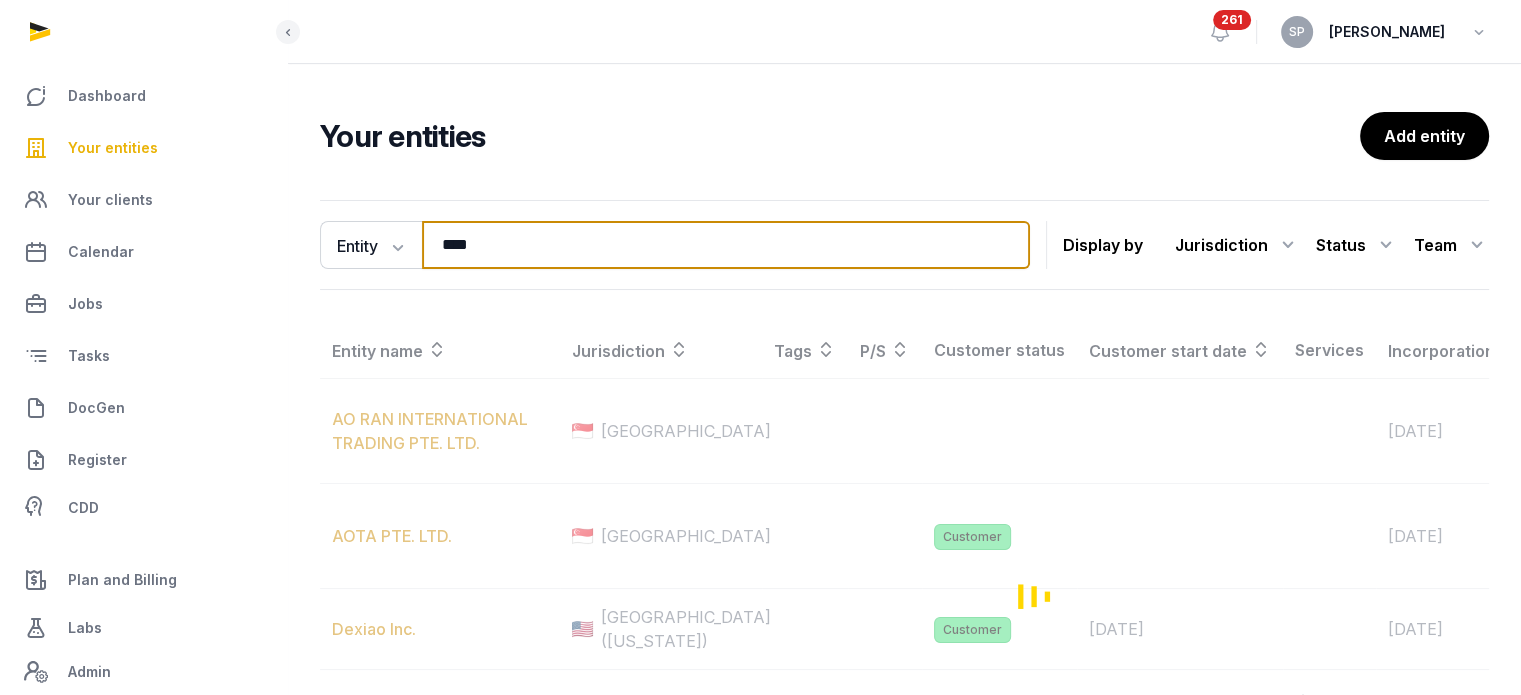 type on "****" 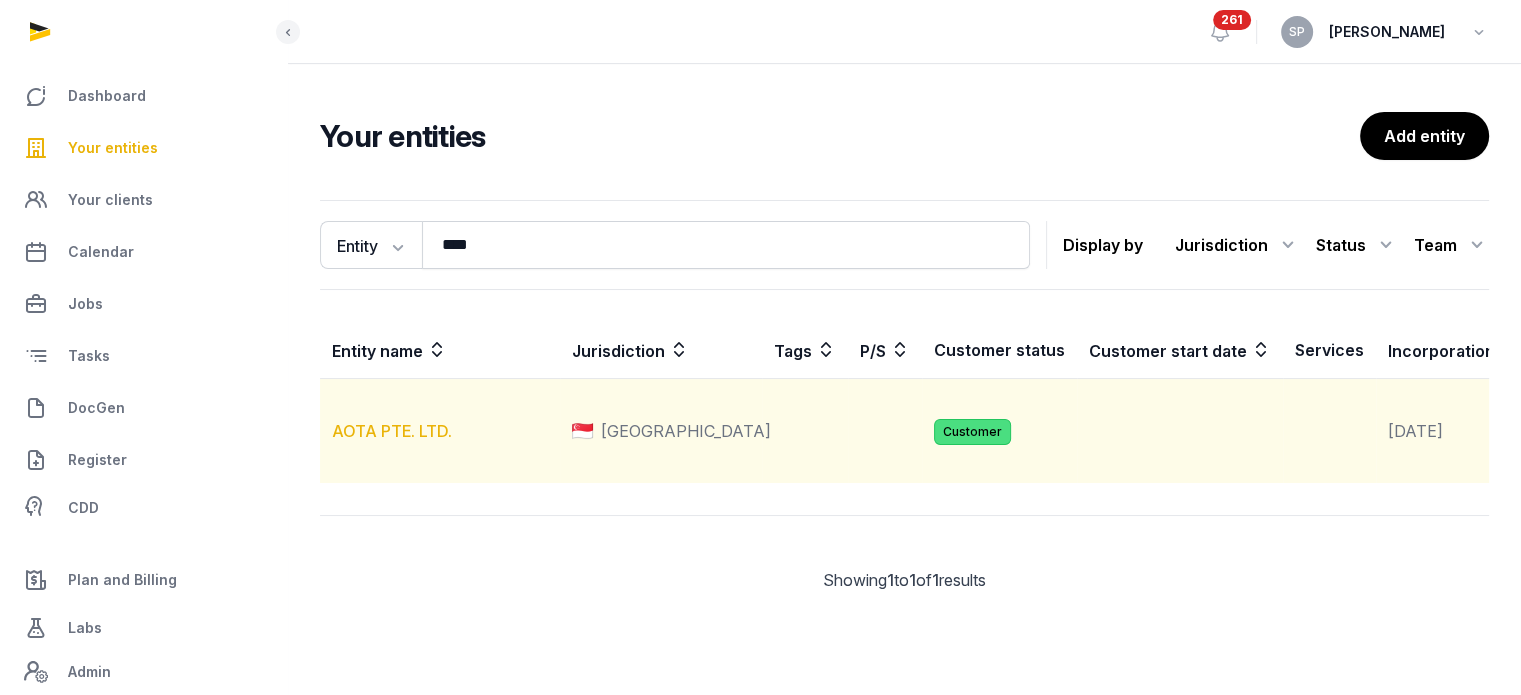 click on "AOTA PTE. LTD." at bounding box center (392, 431) 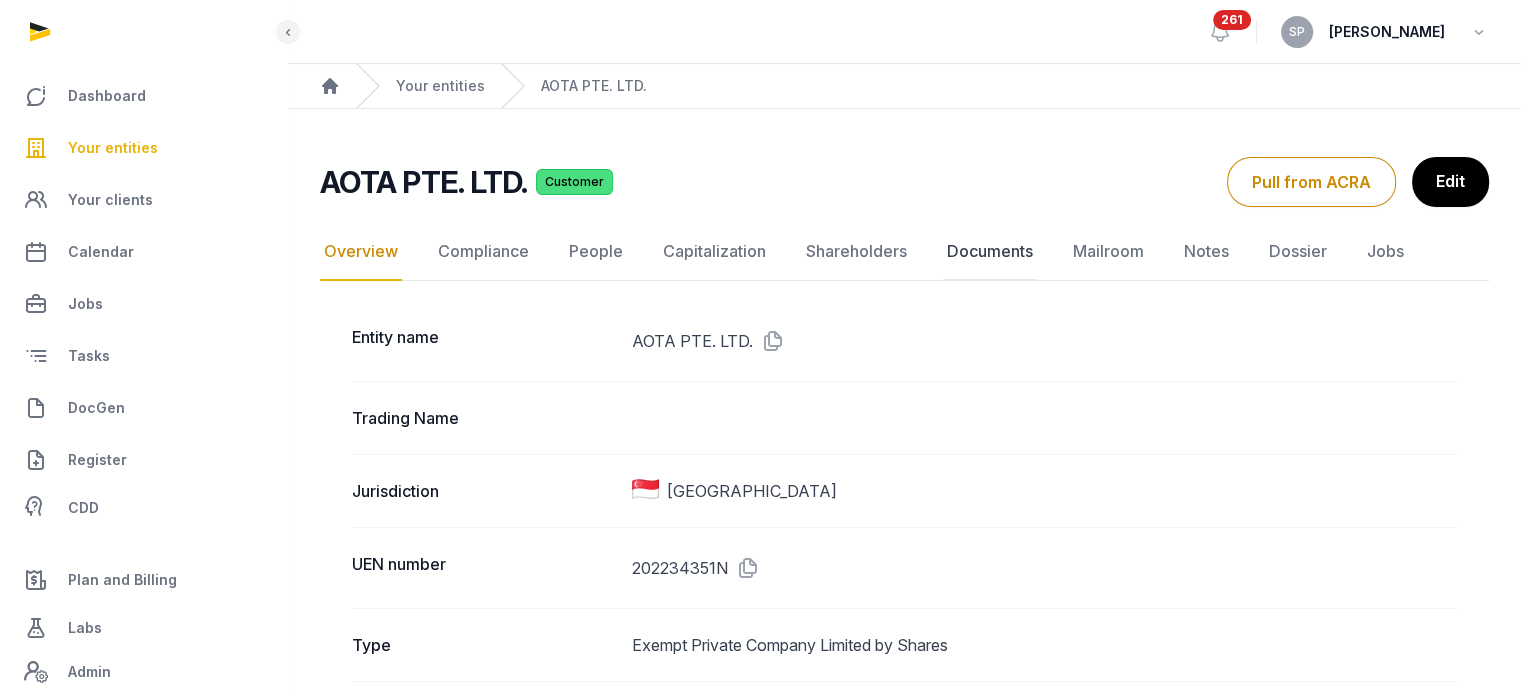 click on "Documents" 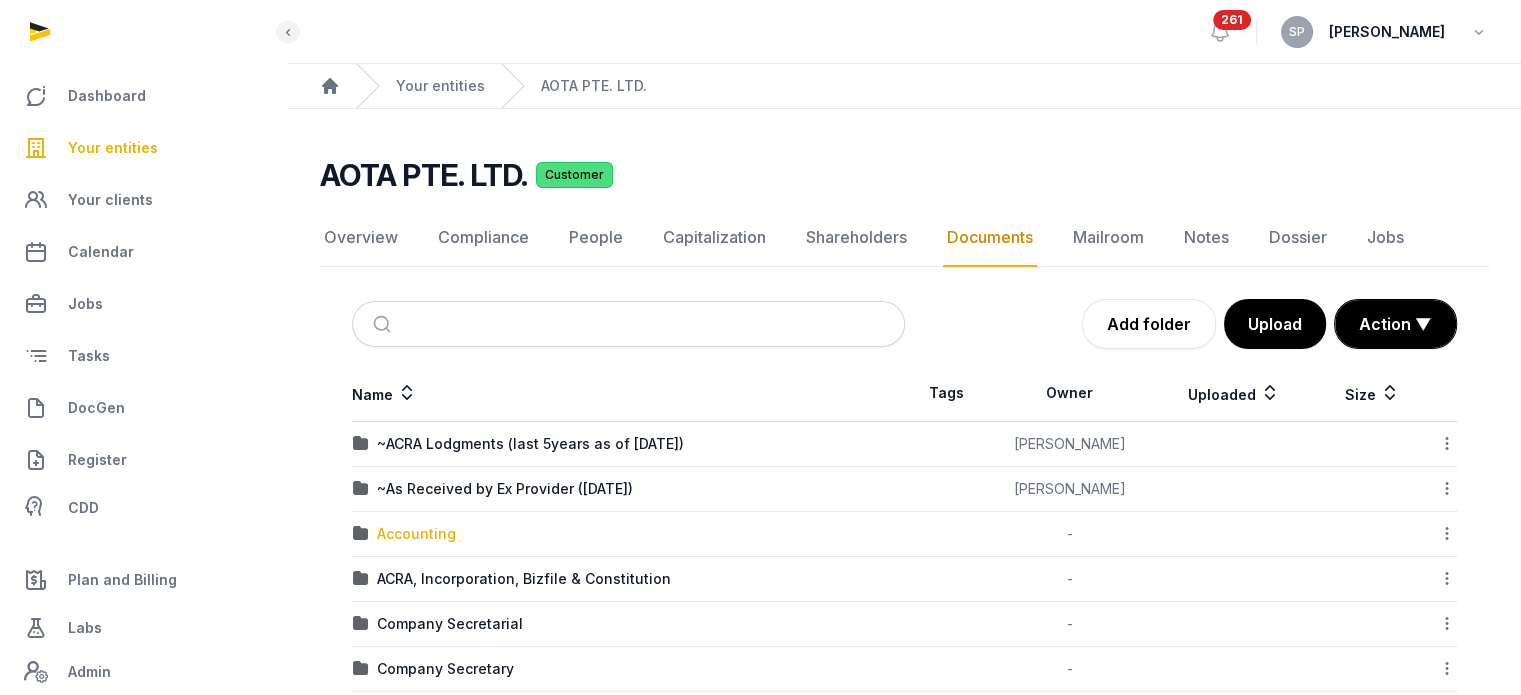 click on "Accounting" at bounding box center [416, 534] 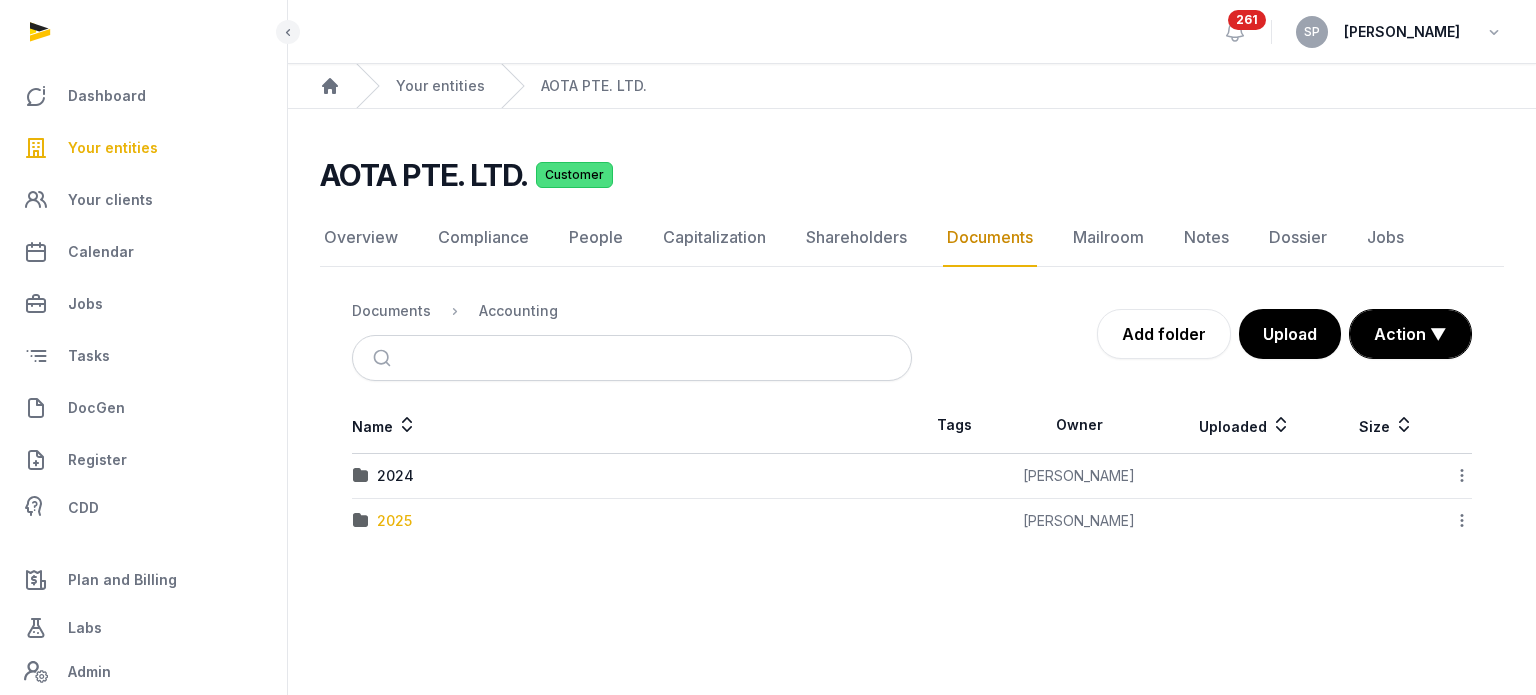 click on "2025" at bounding box center (394, 521) 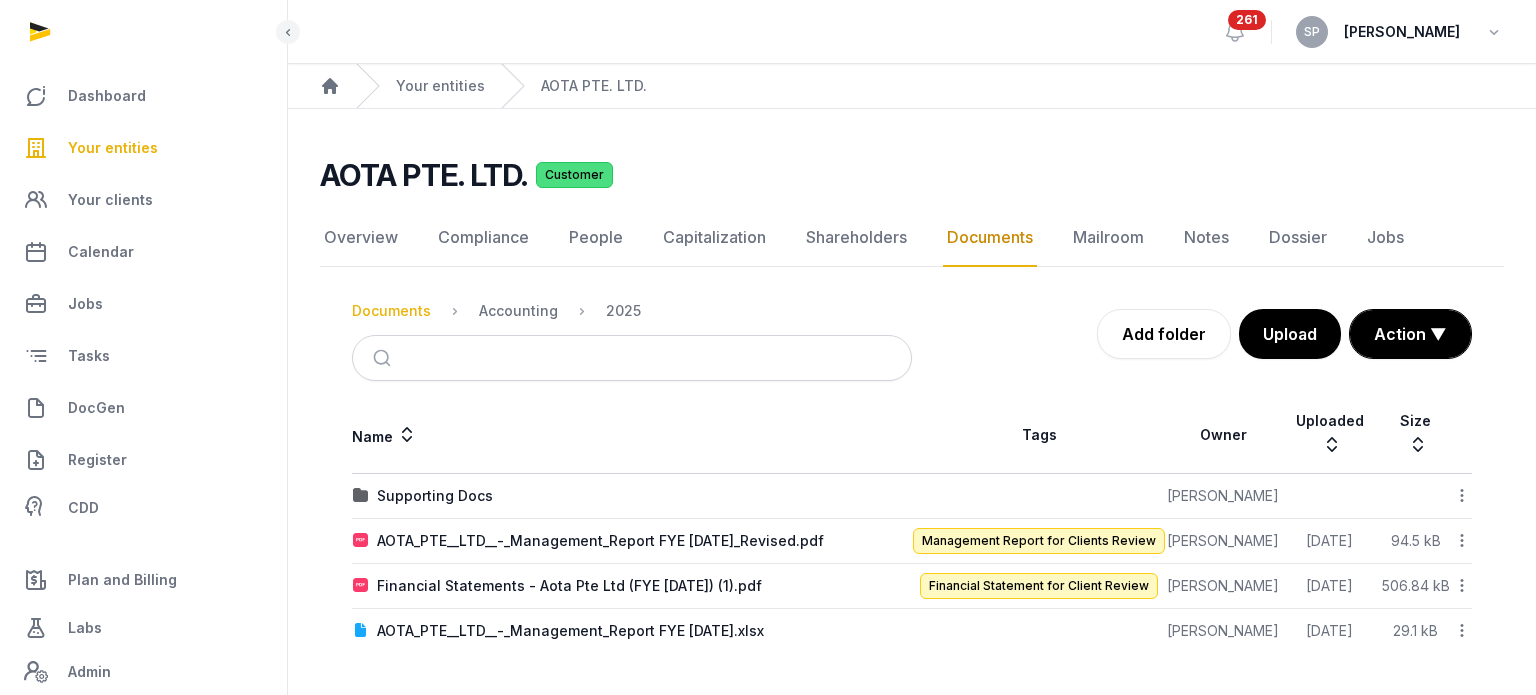 click on "Documents" at bounding box center [391, 311] 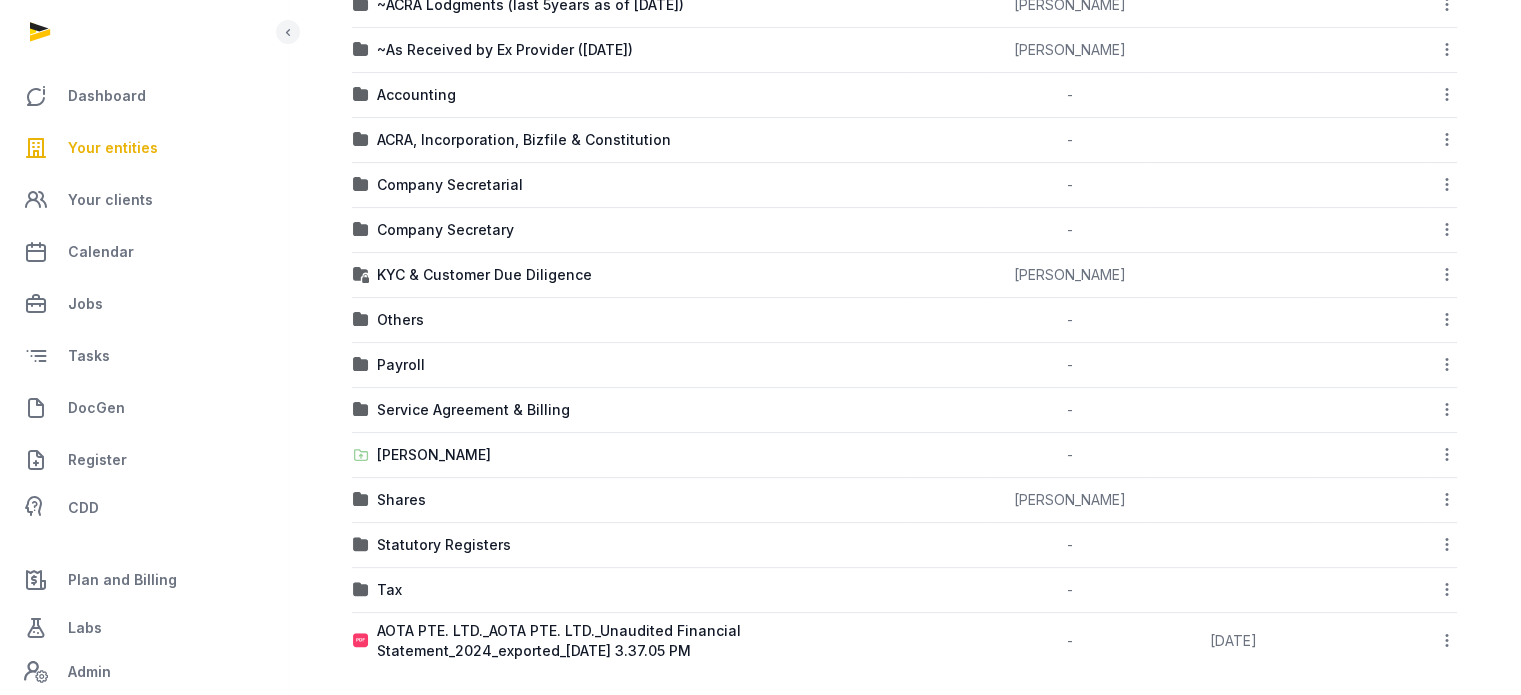 scroll, scrollTop: 448, scrollLeft: 0, axis: vertical 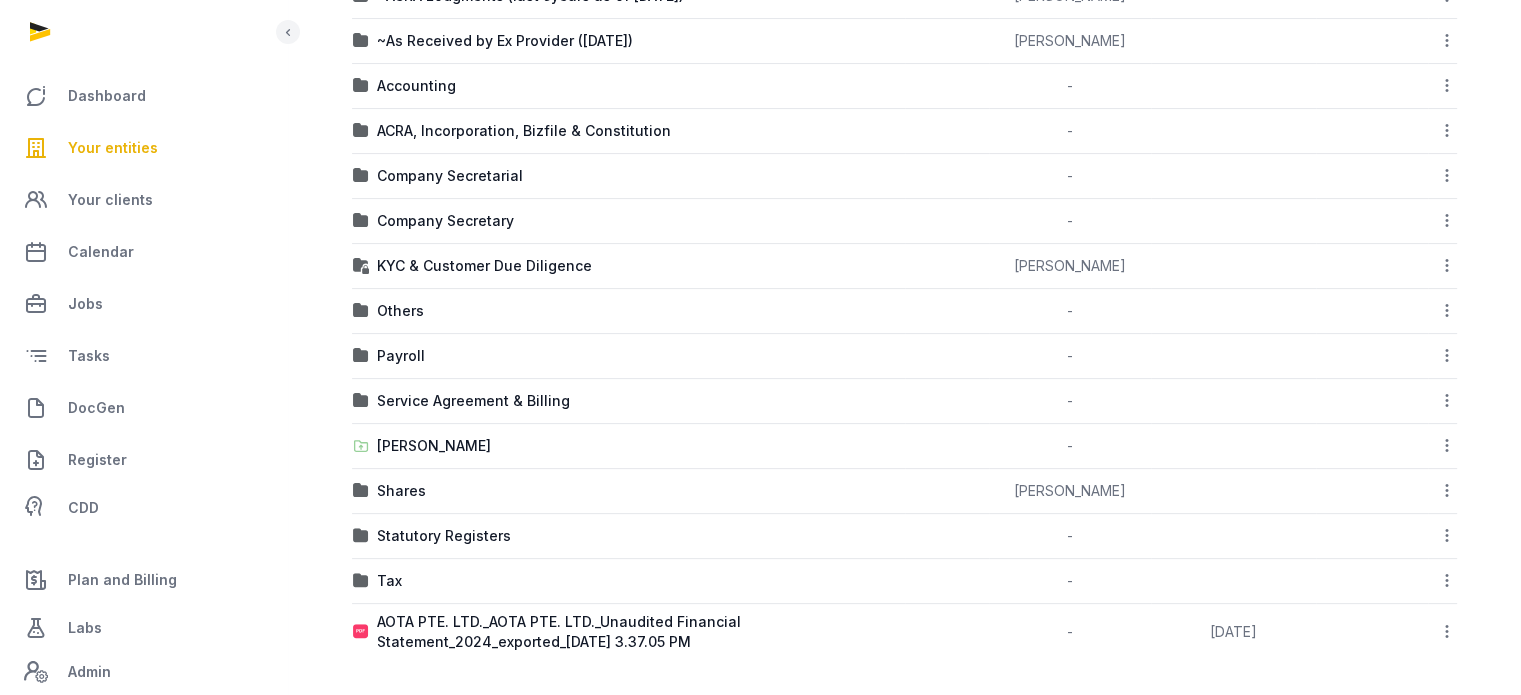 click 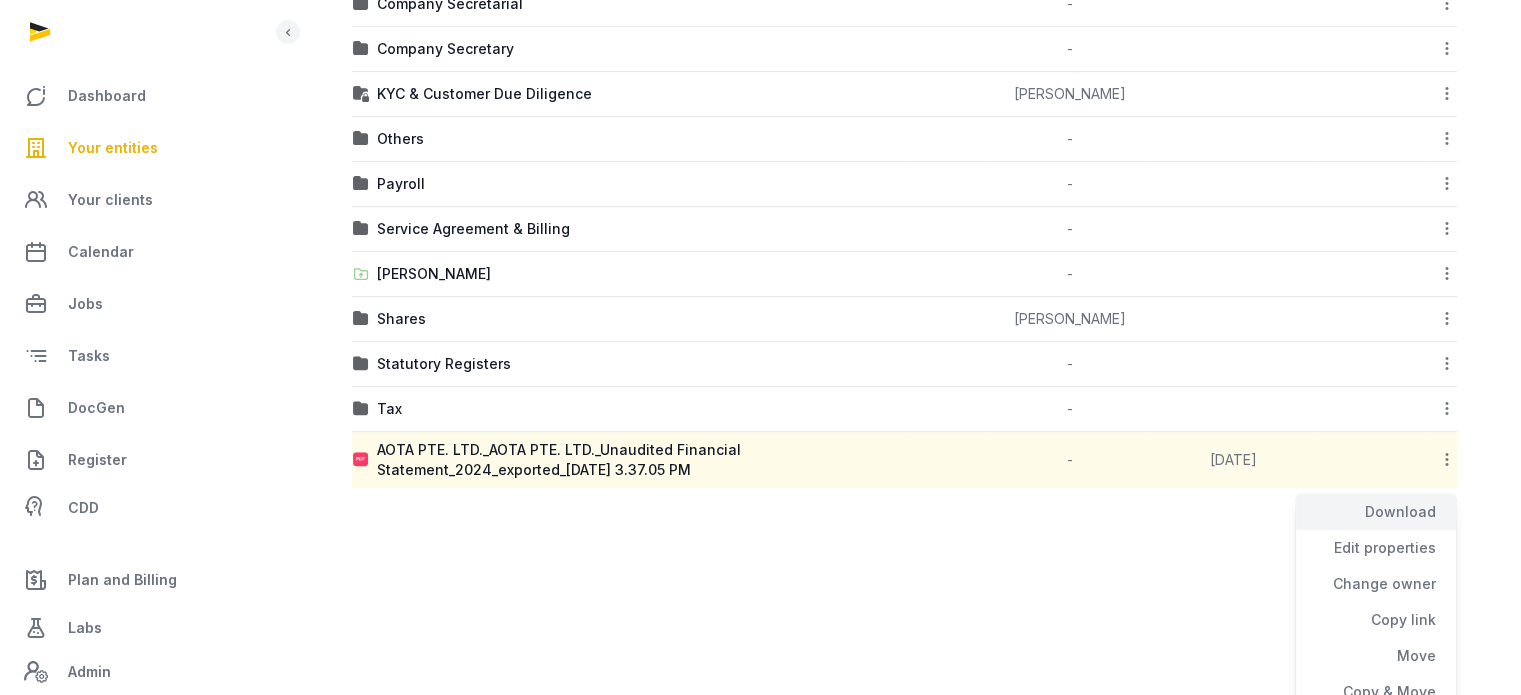 click on "Download" 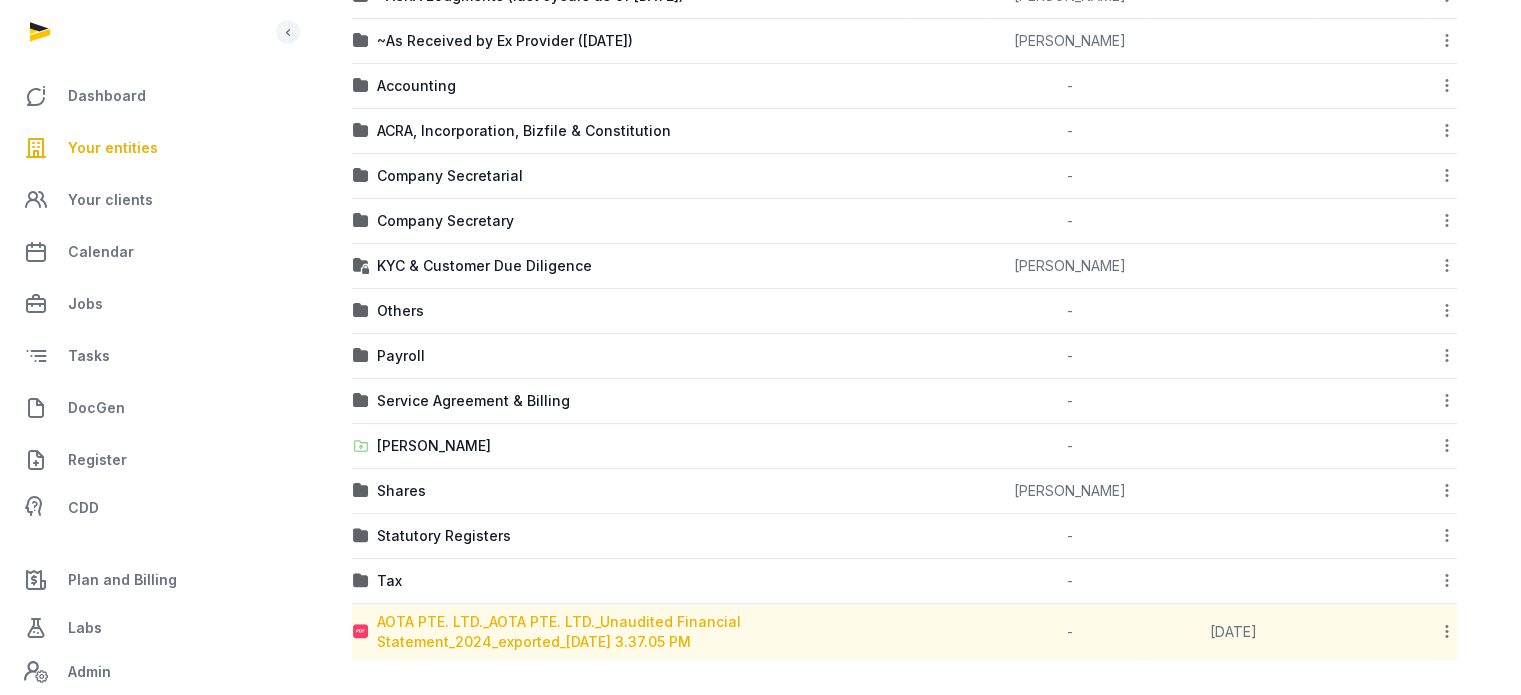 click on "AOTA PTE. LTD._AOTA PTE. LTD._Unaudited Financial Statement_2024_exported_2025-07-29 3.37.05 PM" at bounding box center (640, 632) 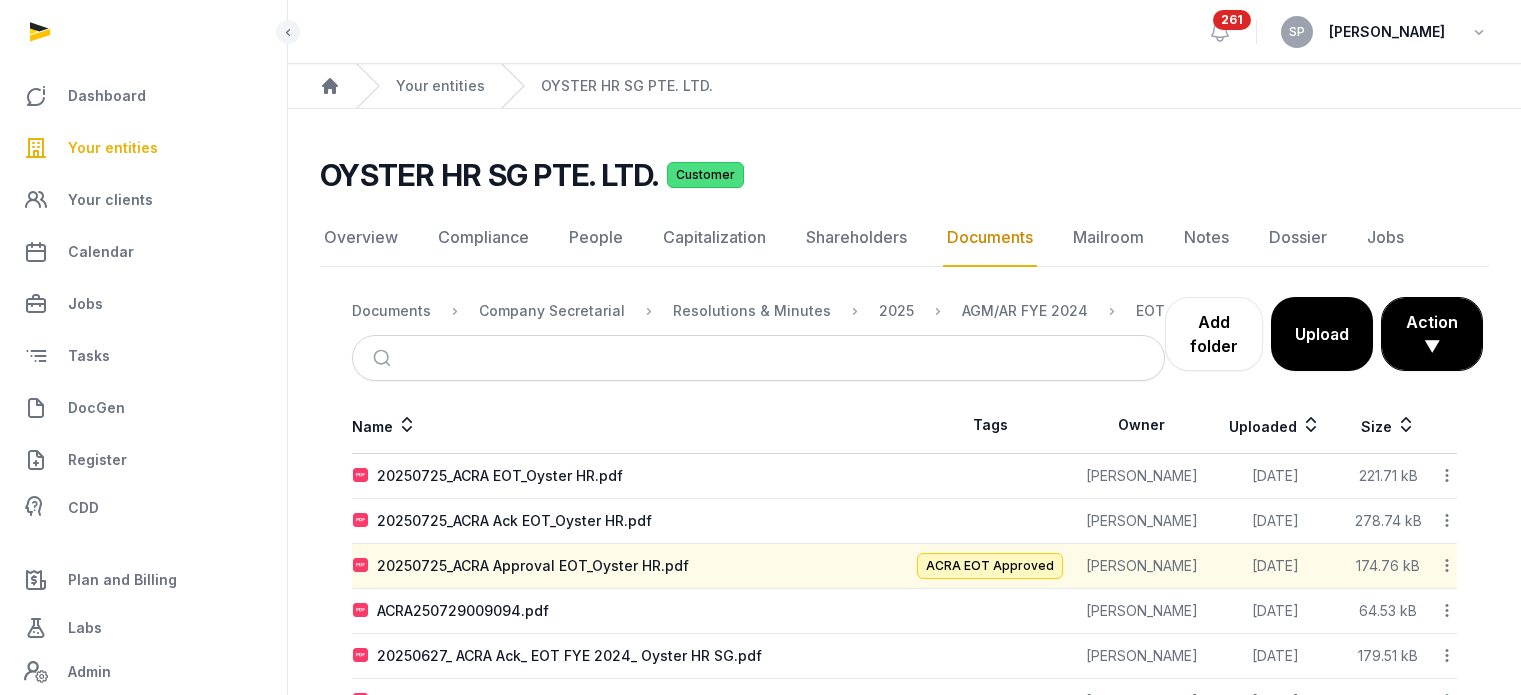 scroll, scrollTop: 0, scrollLeft: 0, axis: both 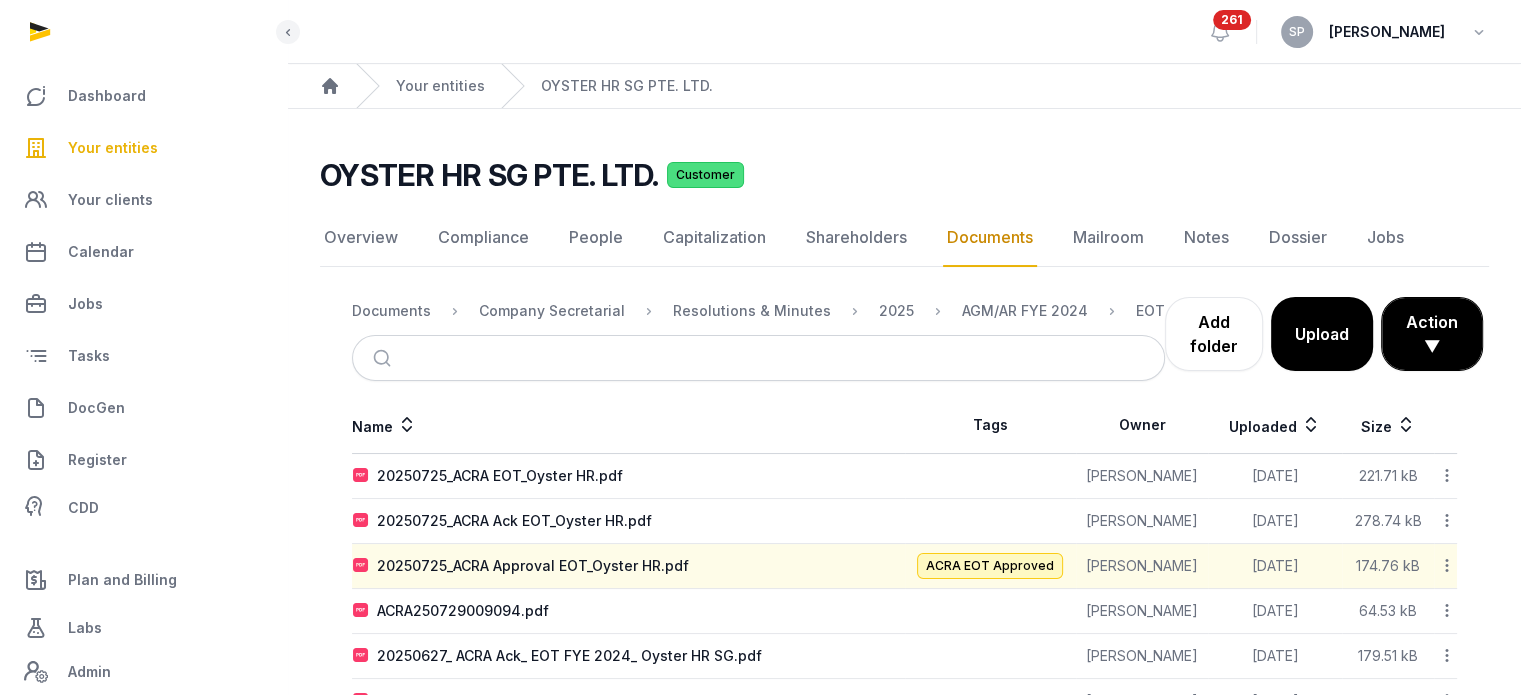 click on "Your entities" at bounding box center (113, 148) 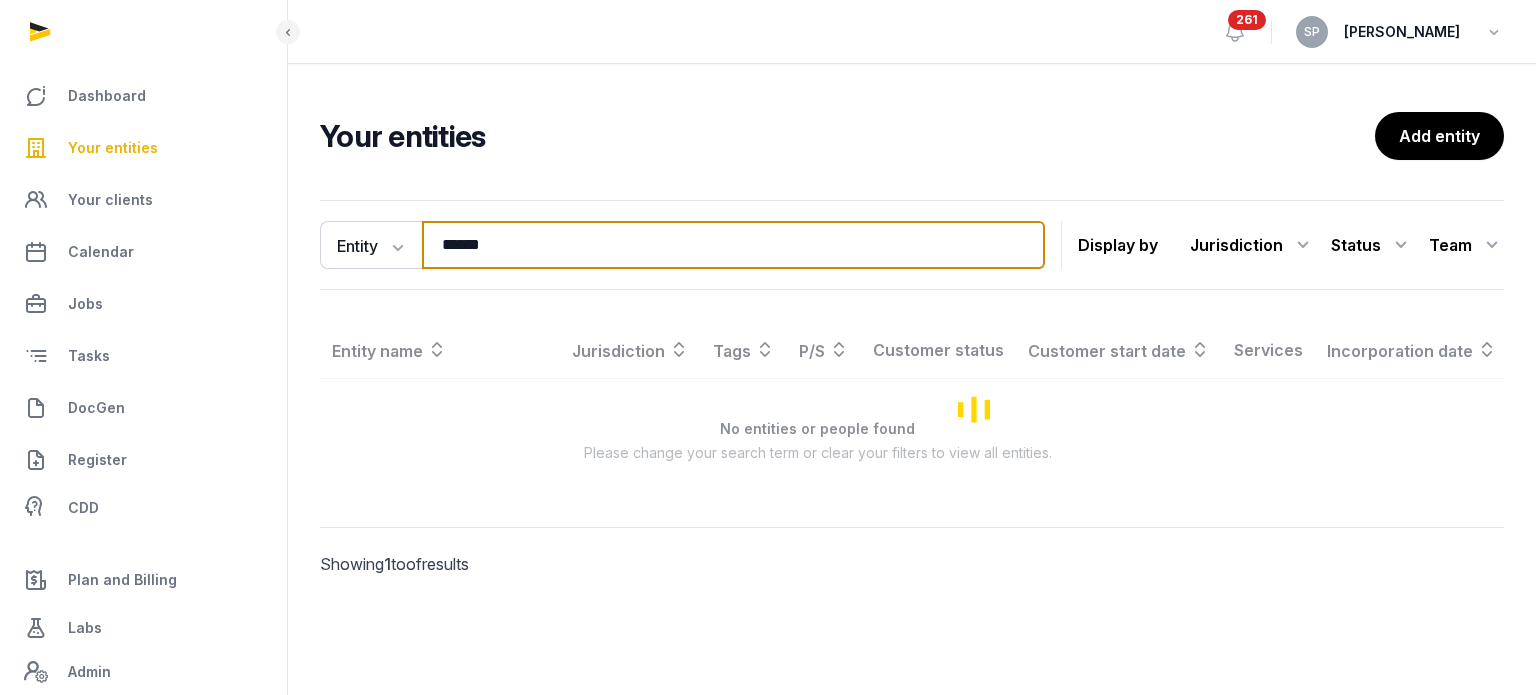 click on "******" at bounding box center [733, 245] 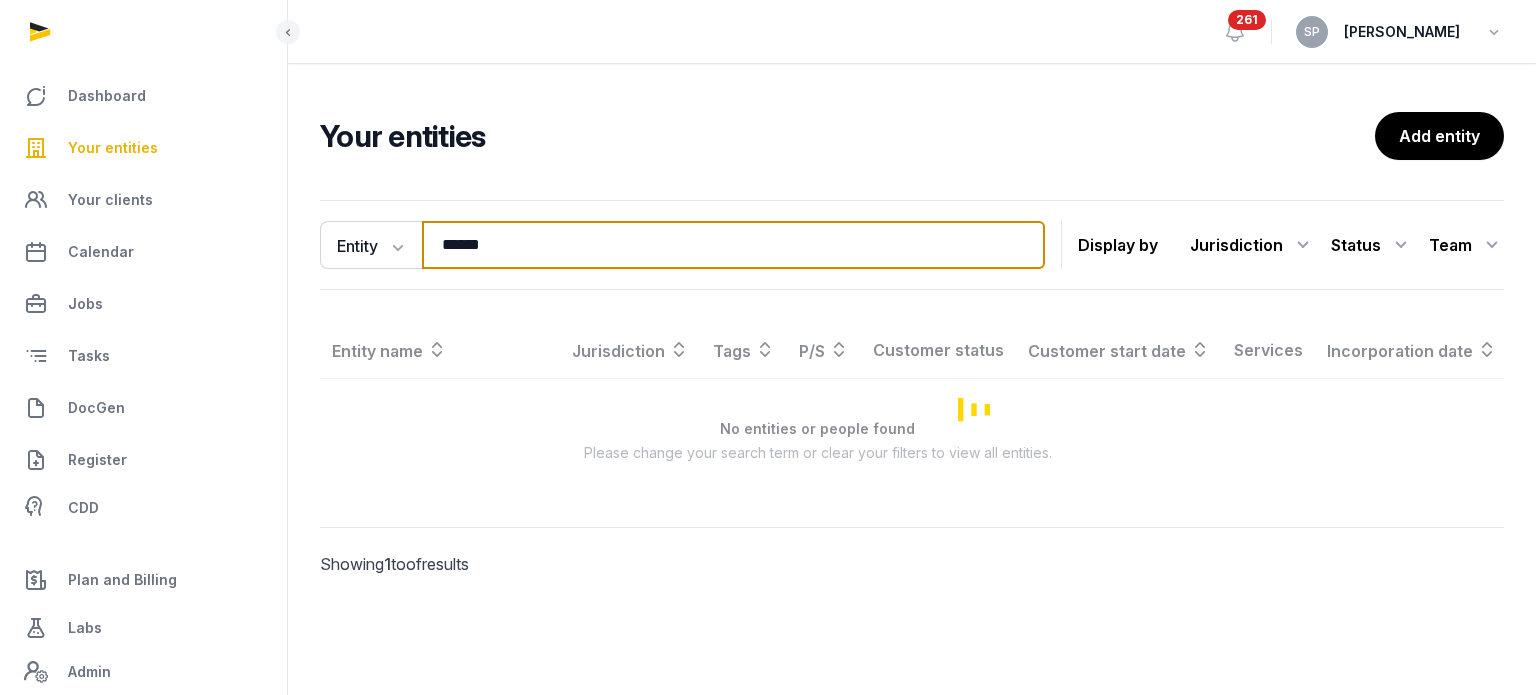 click on "******" at bounding box center (733, 245) 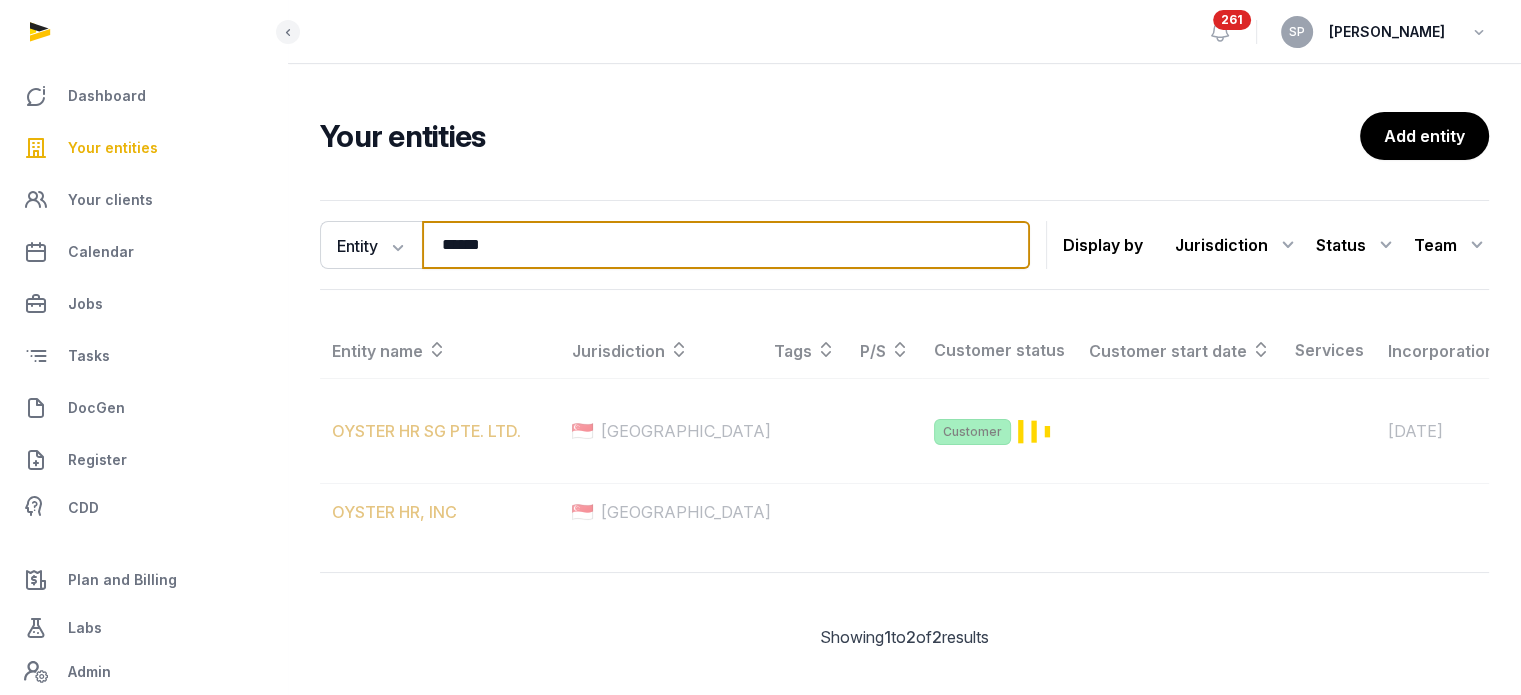 click on "******" at bounding box center [726, 245] 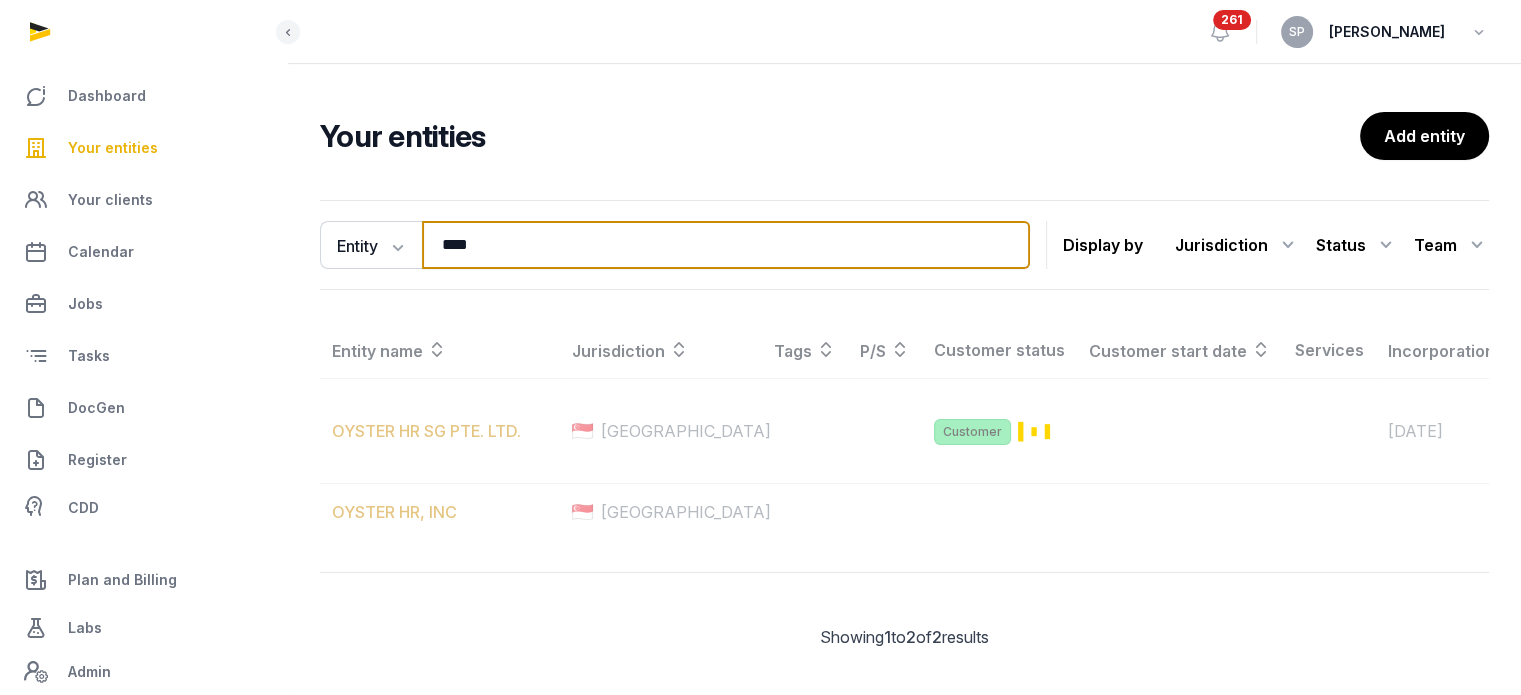 type on "****" 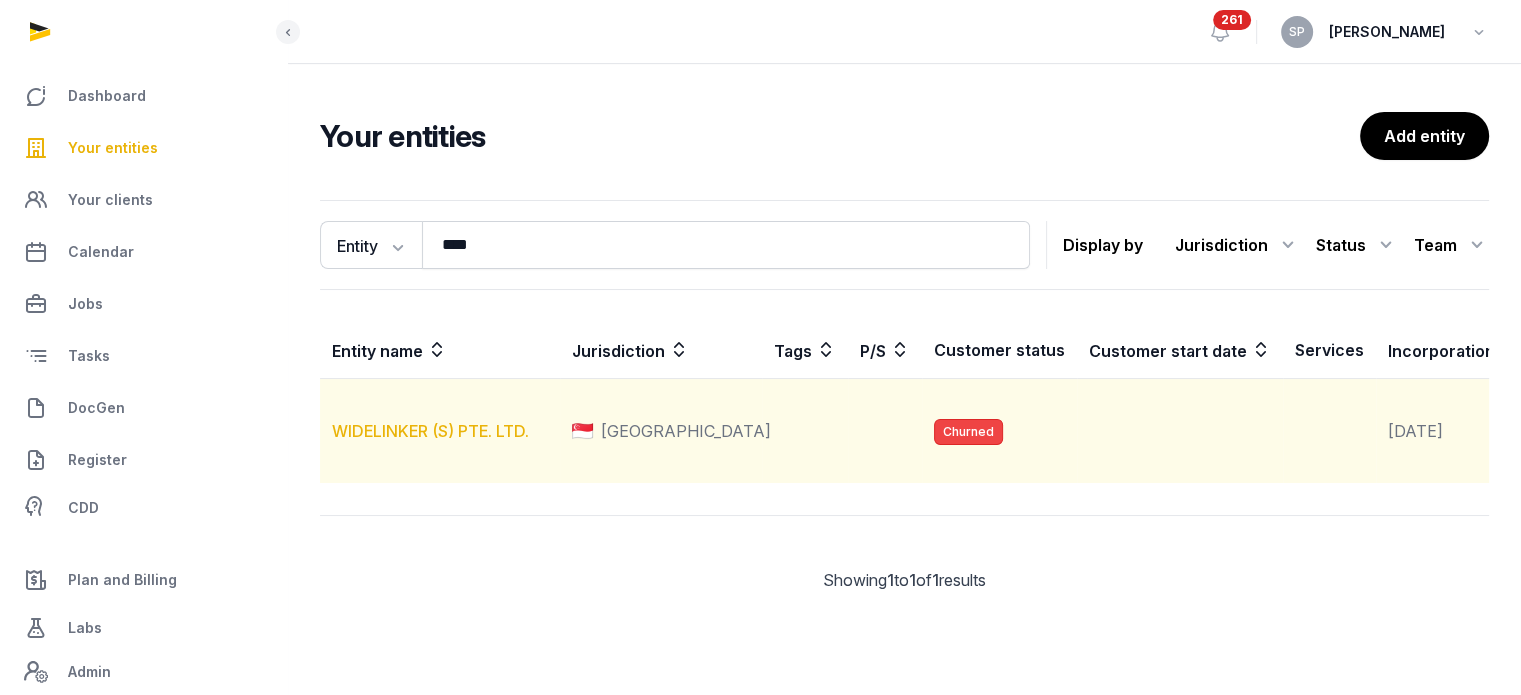 click on "WIDELINKER (S) PTE. LTD." at bounding box center (430, 431) 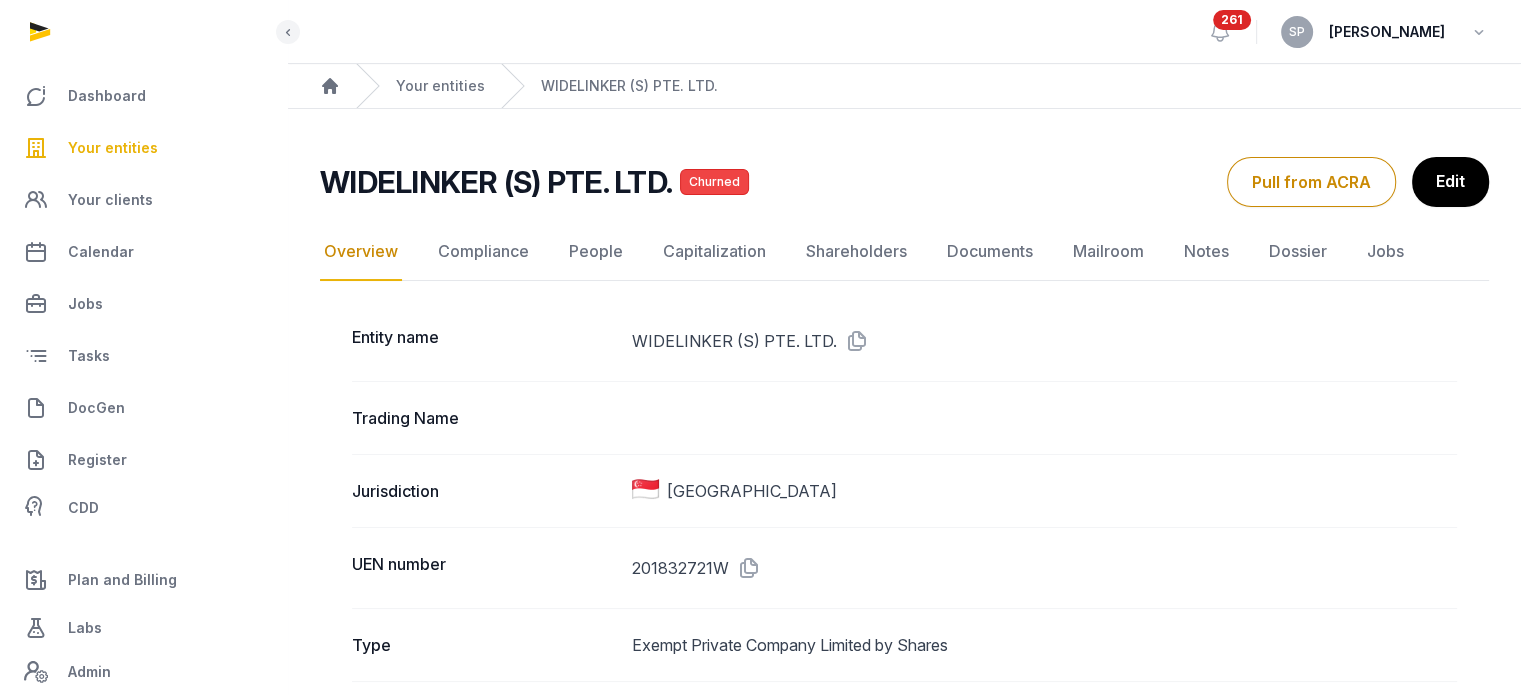 click at bounding box center [853, 341] 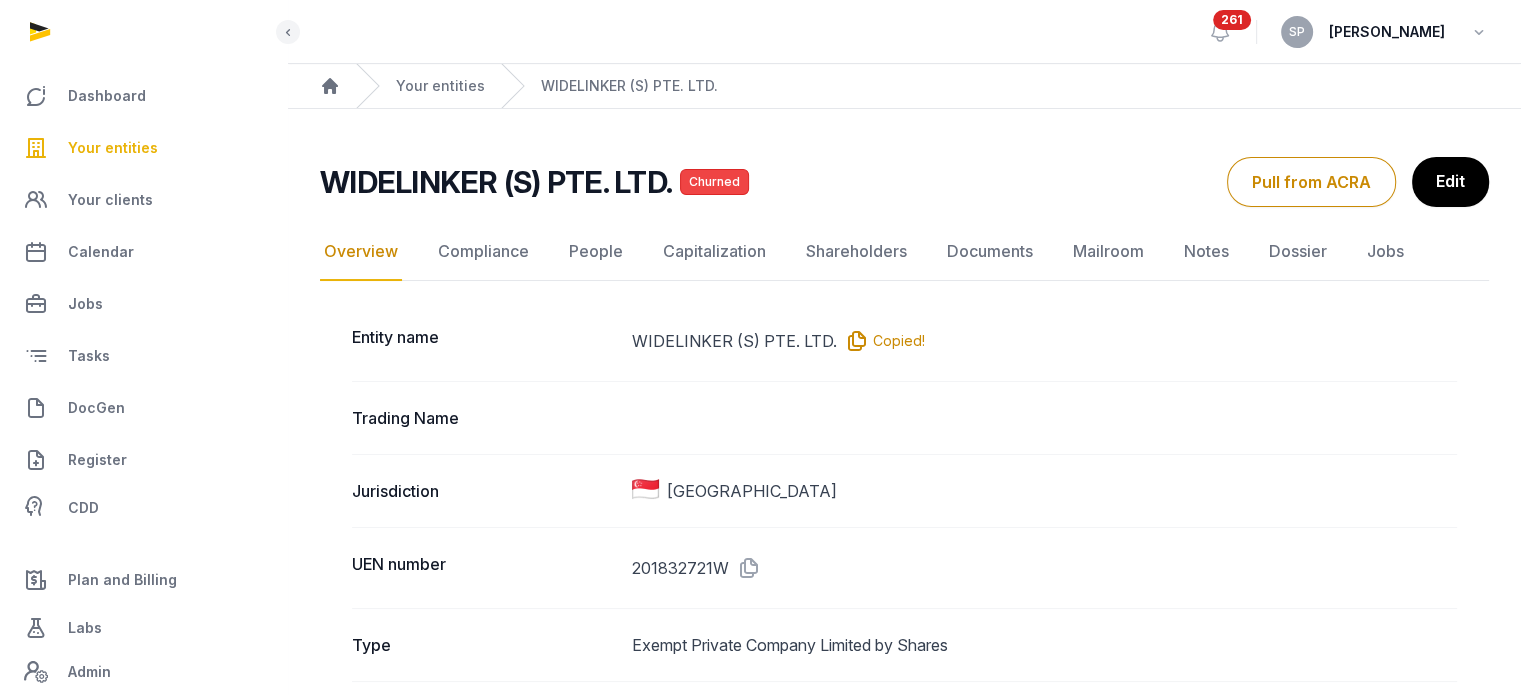 click at bounding box center (853, 341) 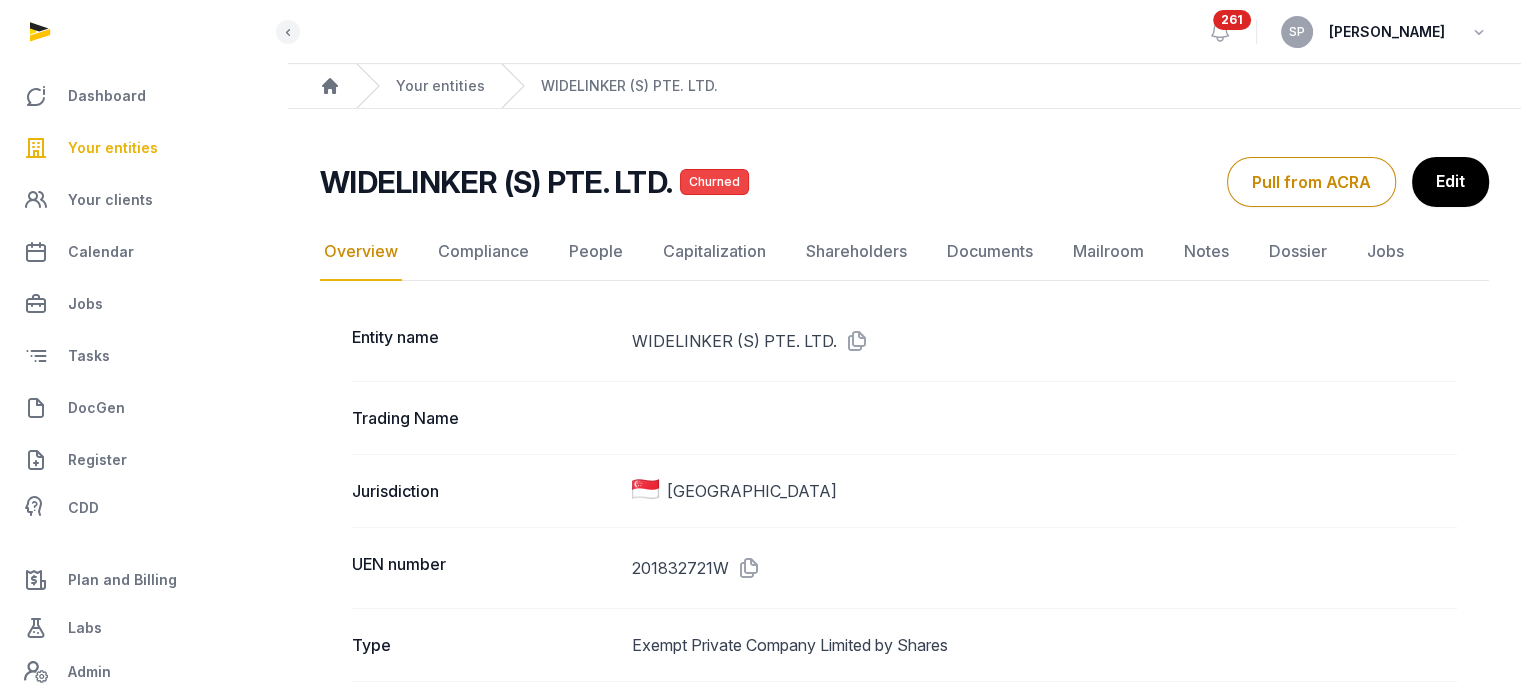 click on "Your entities" at bounding box center (113, 148) 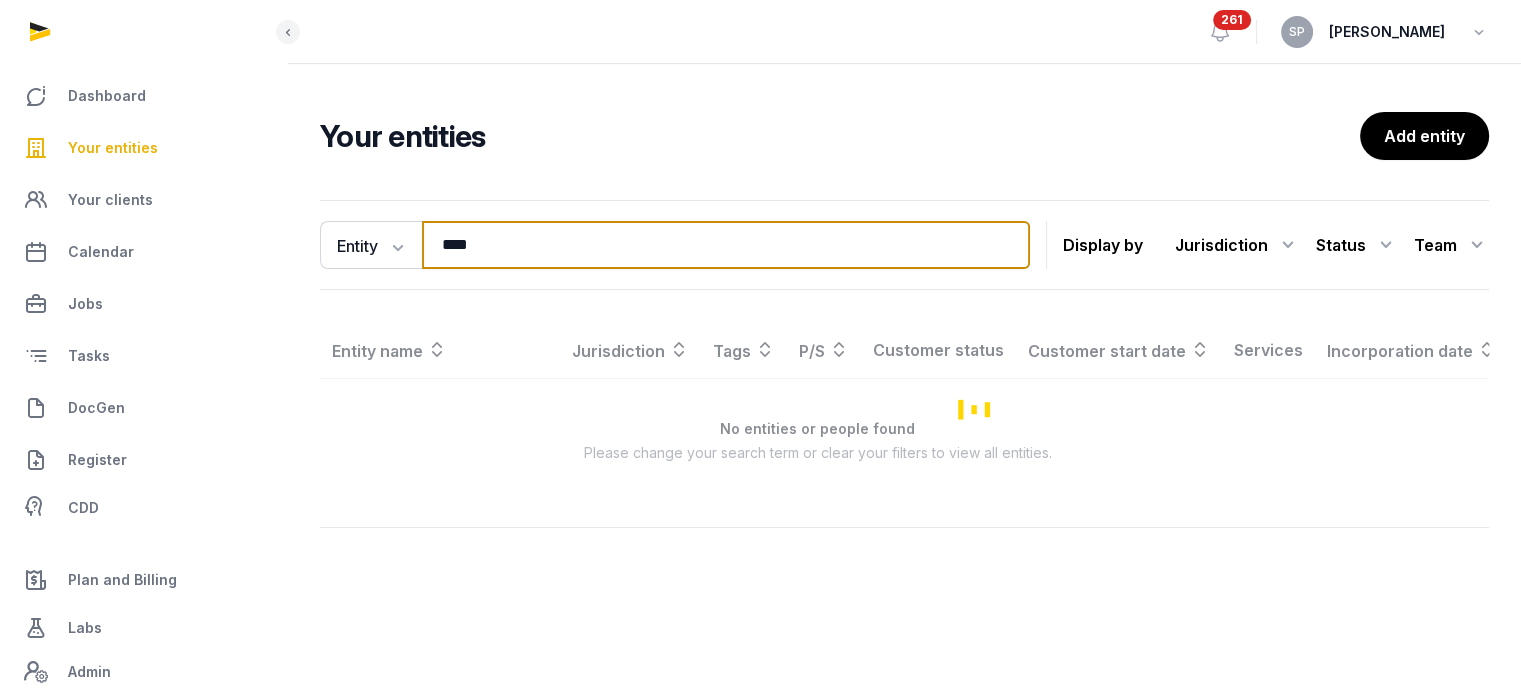 click on "****" at bounding box center [726, 245] 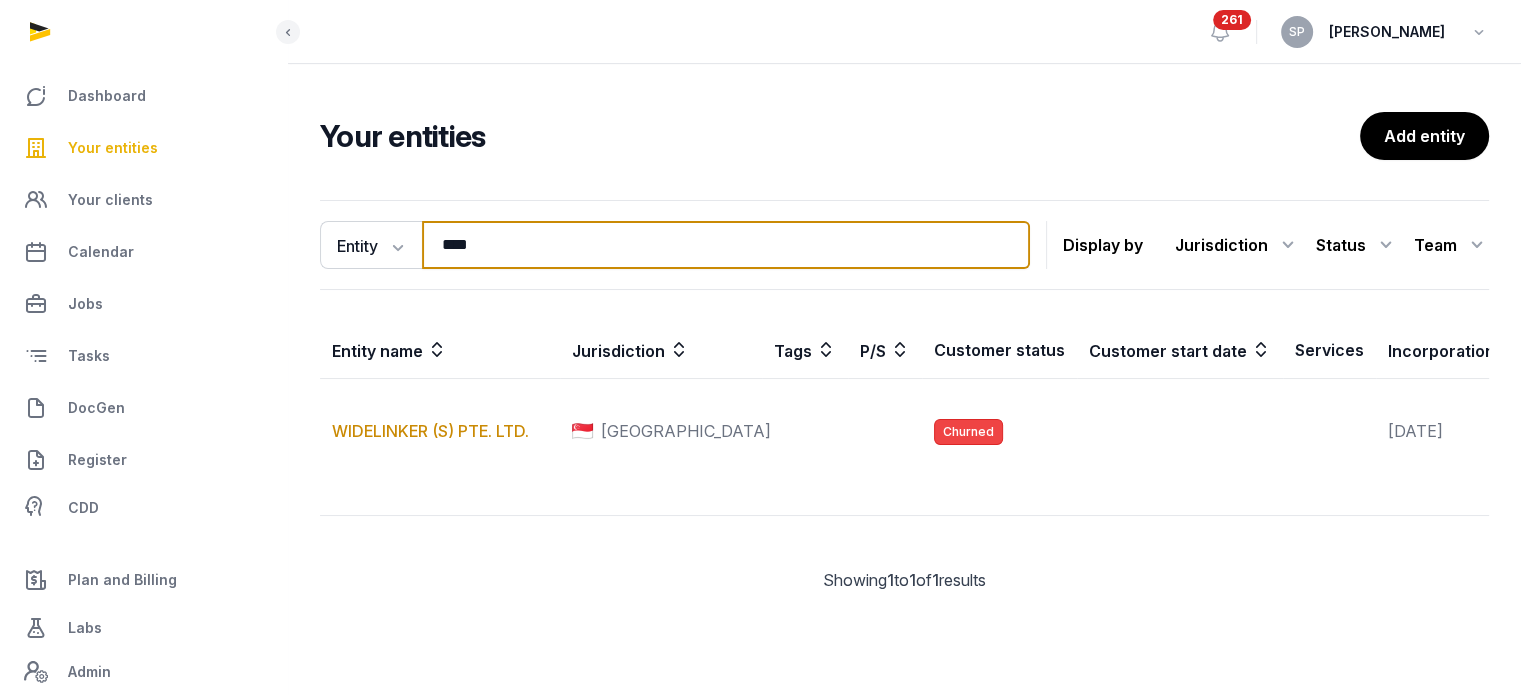 click on "****" at bounding box center (726, 245) 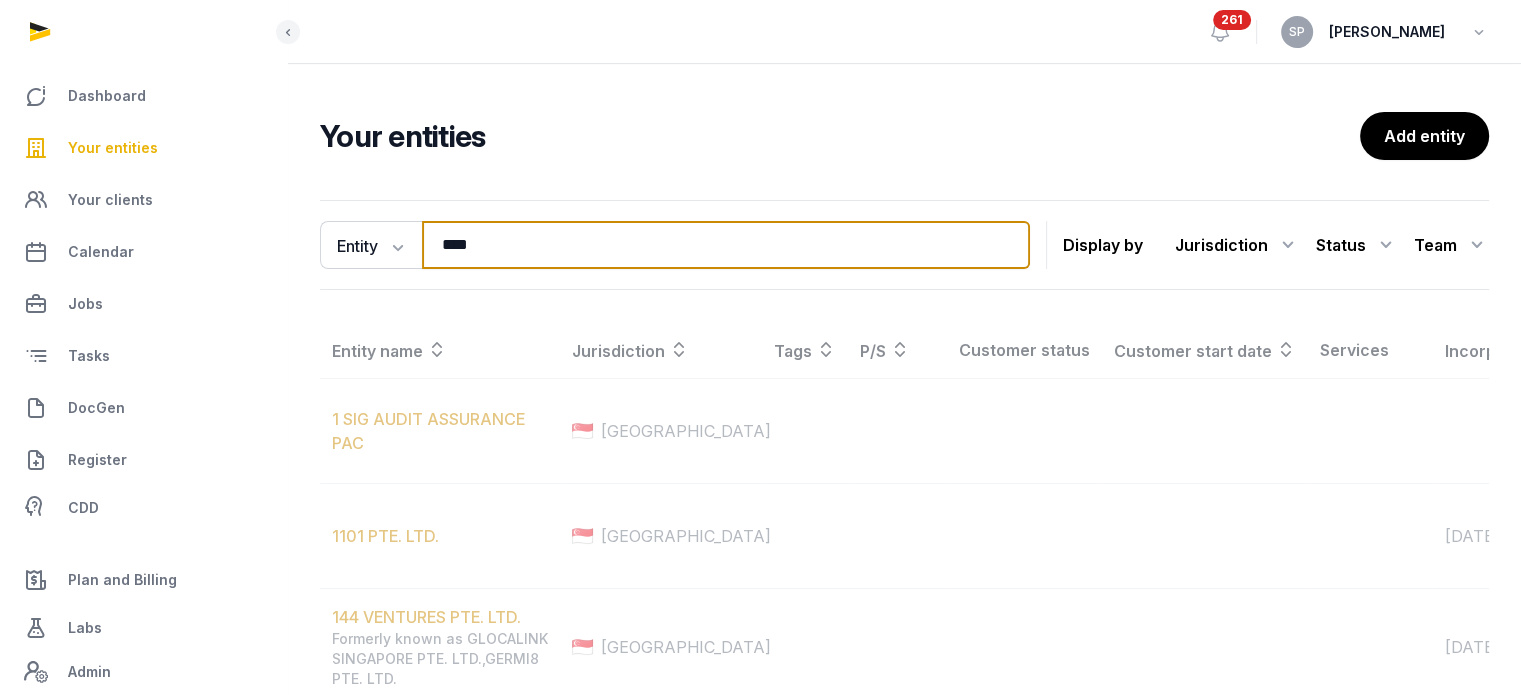 type on "****" 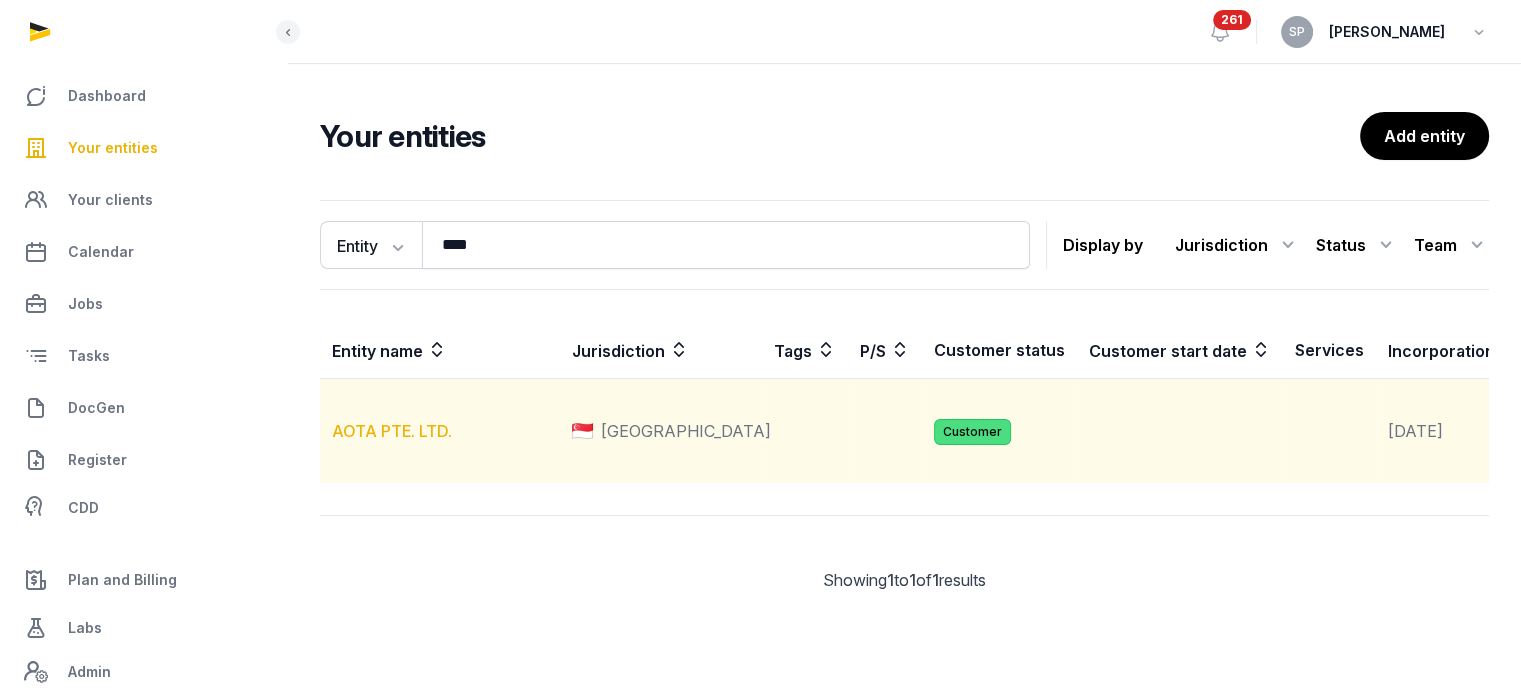 click on "AOTA PTE. LTD." at bounding box center (392, 431) 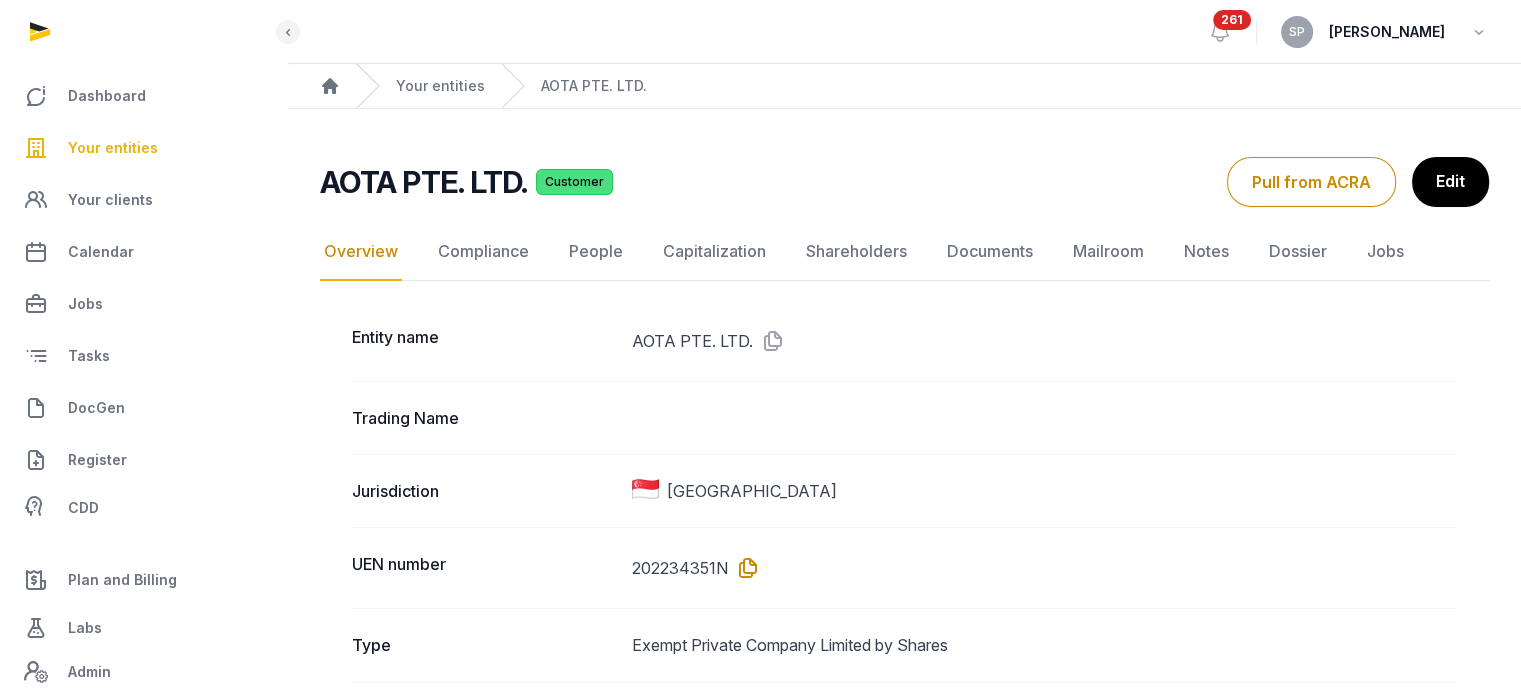 click at bounding box center (744, 568) 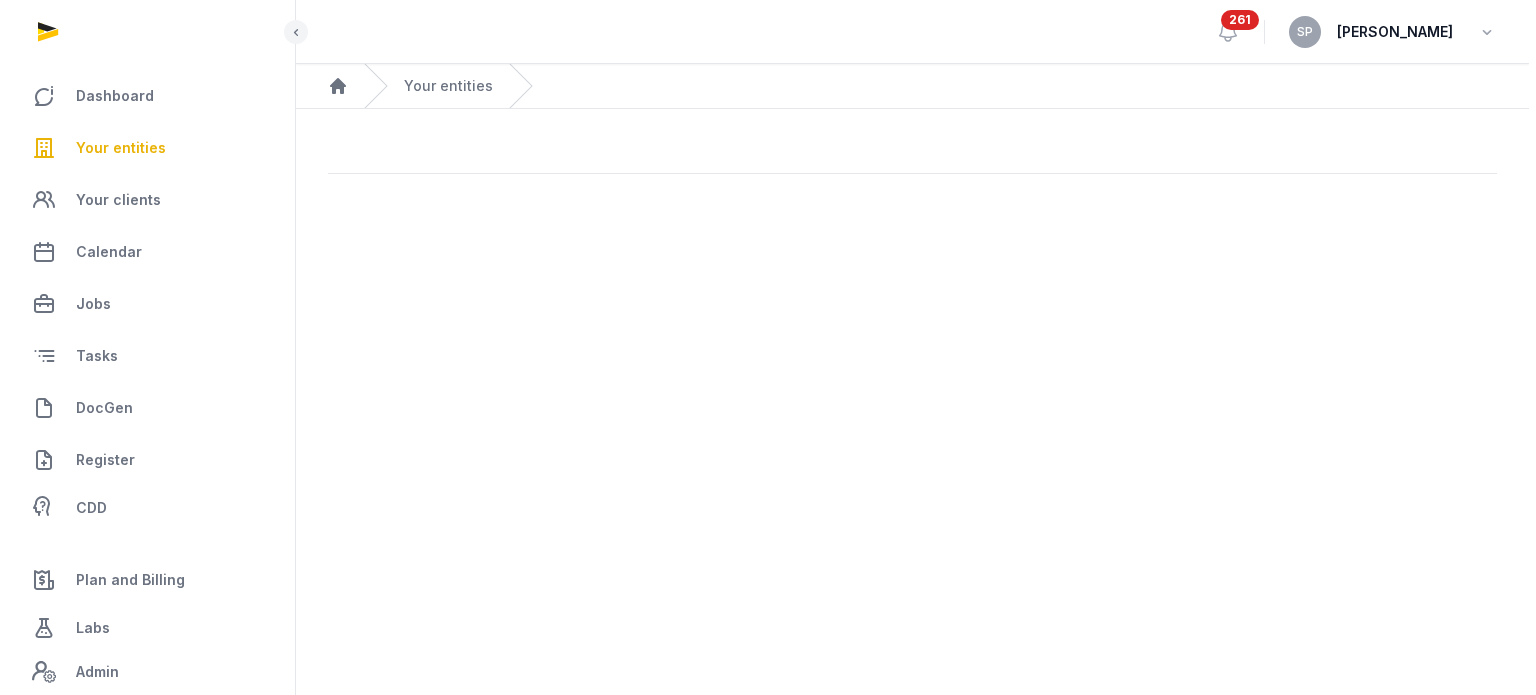 scroll, scrollTop: 0, scrollLeft: 0, axis: both 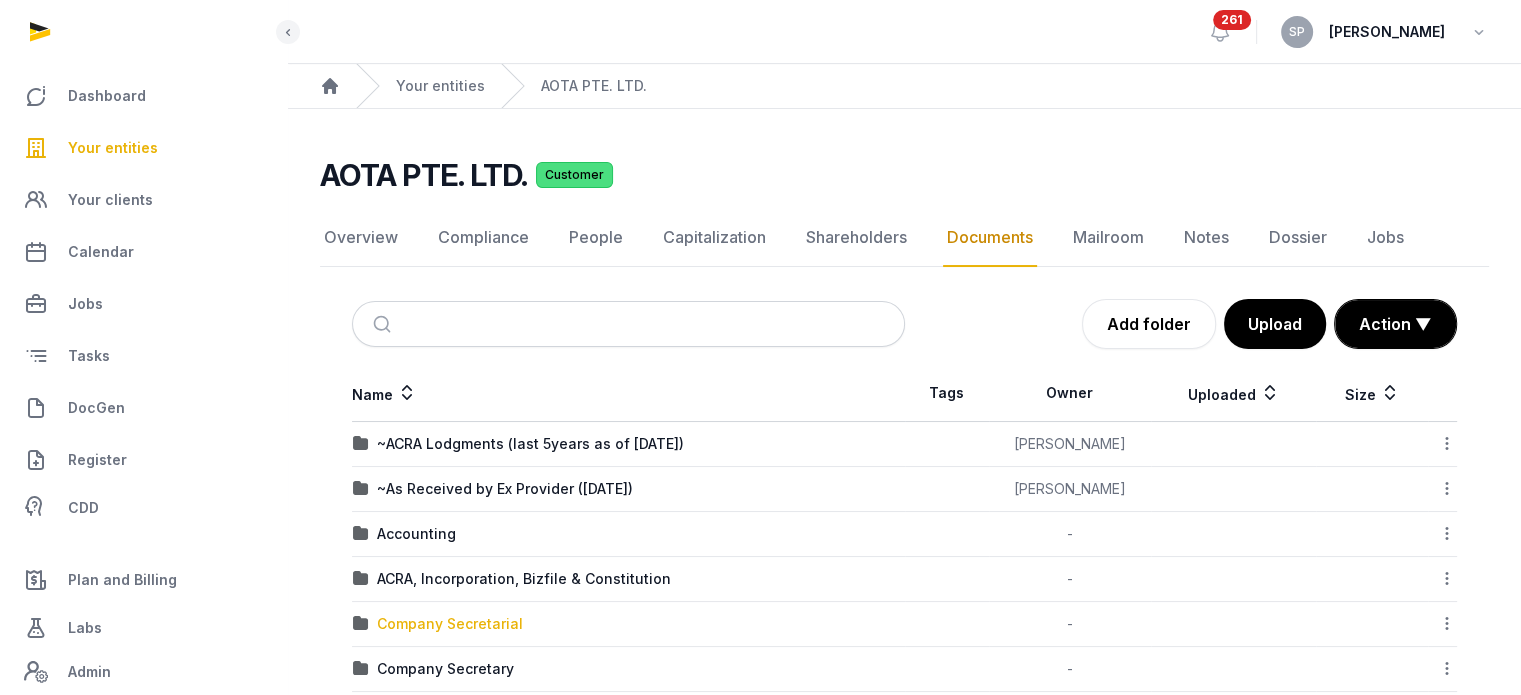 click on "Company Secretarial" at bounding box center [450, 624] 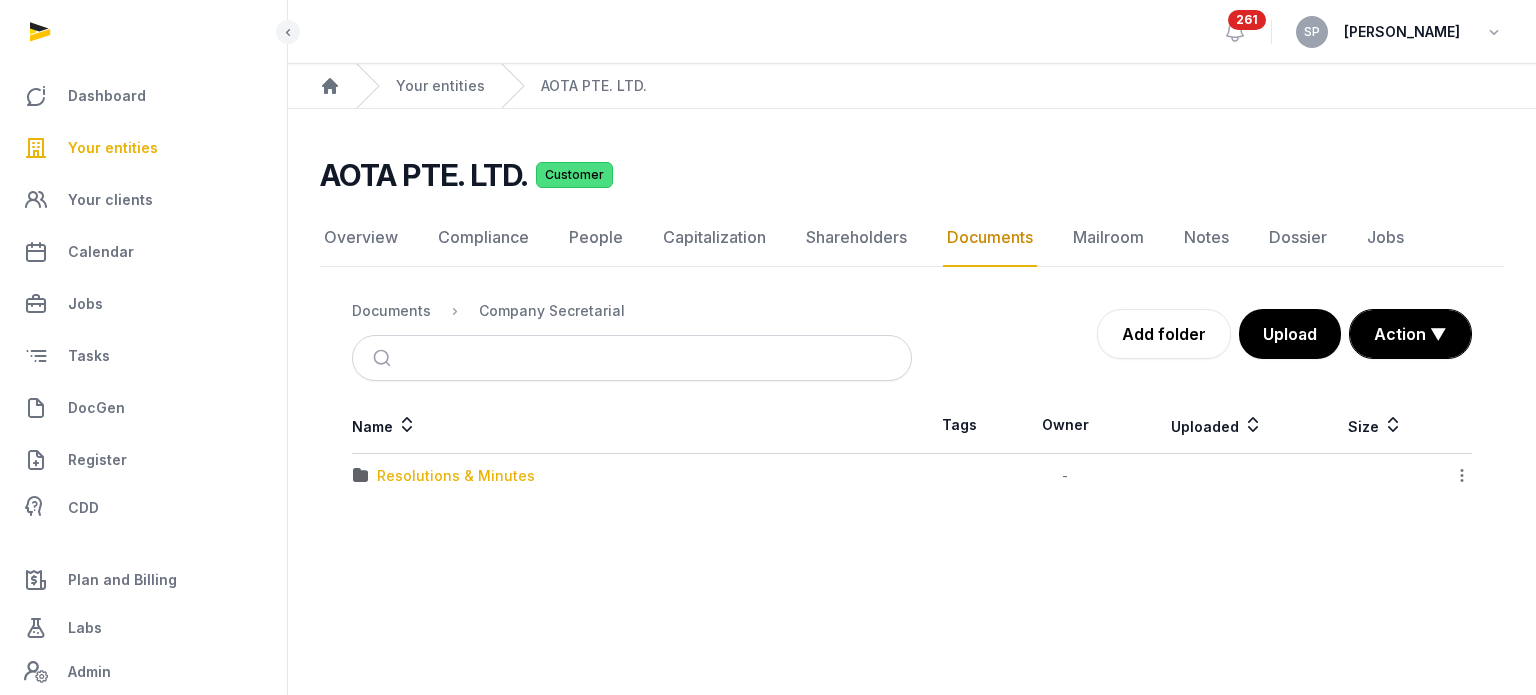 click on "Resolutions & Minutes" at bounding box center (456, 476) 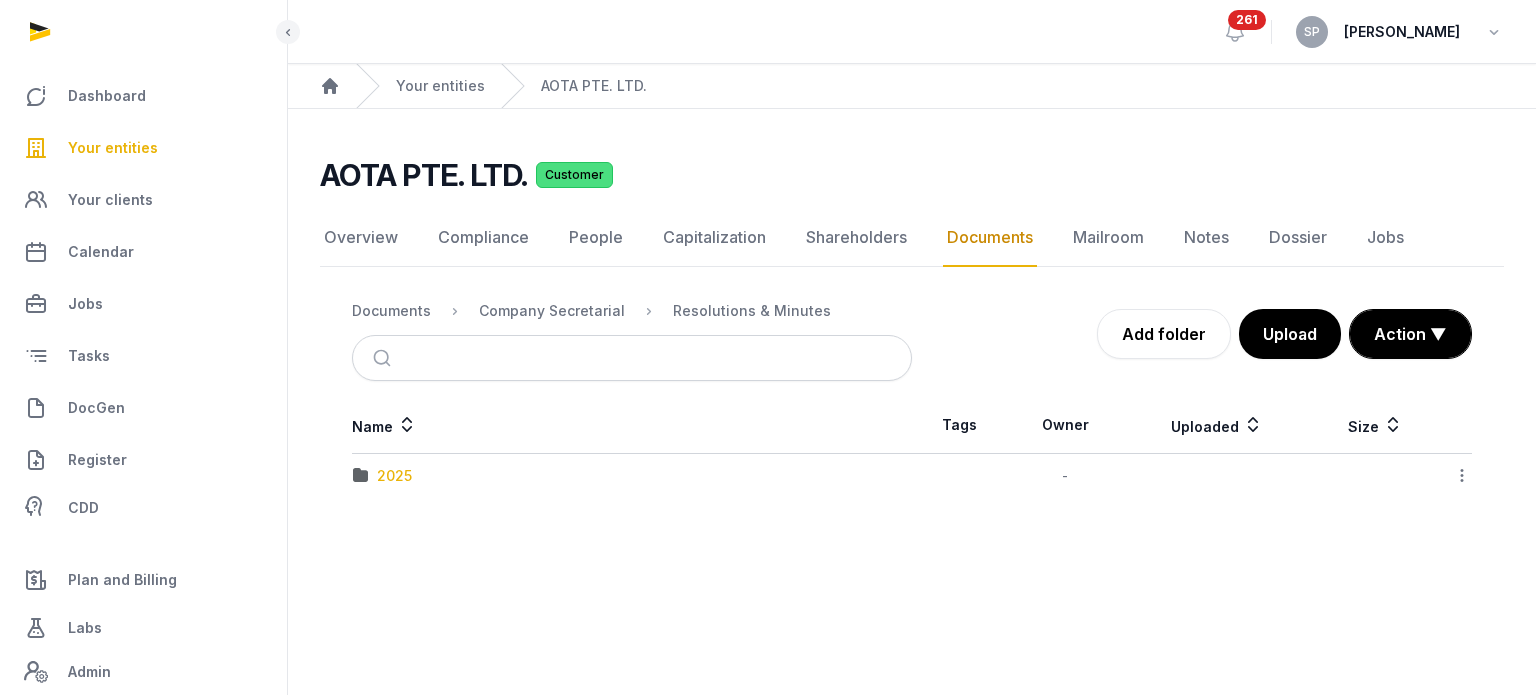 click on "2025" at bounding box center [394, 476] 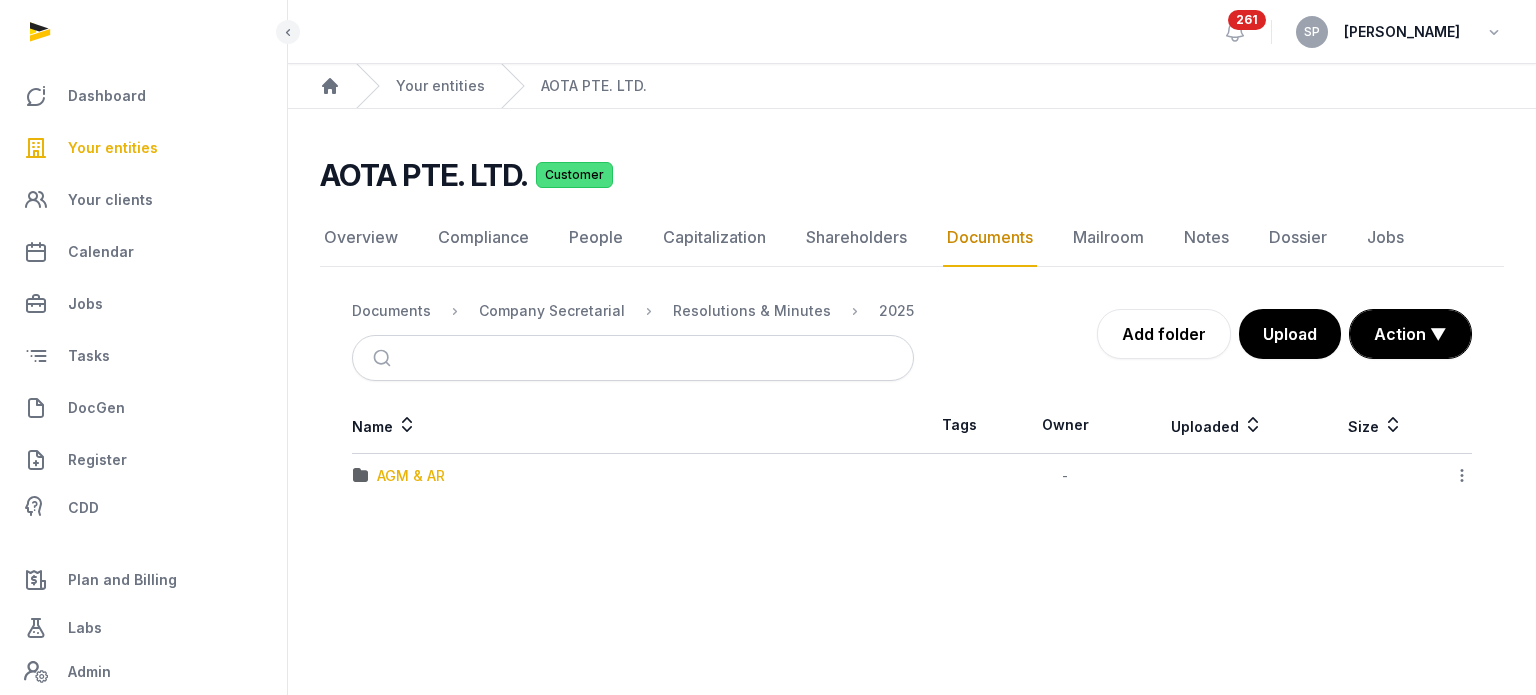 click on "AGM & AR" at bounding box center [411, 476] 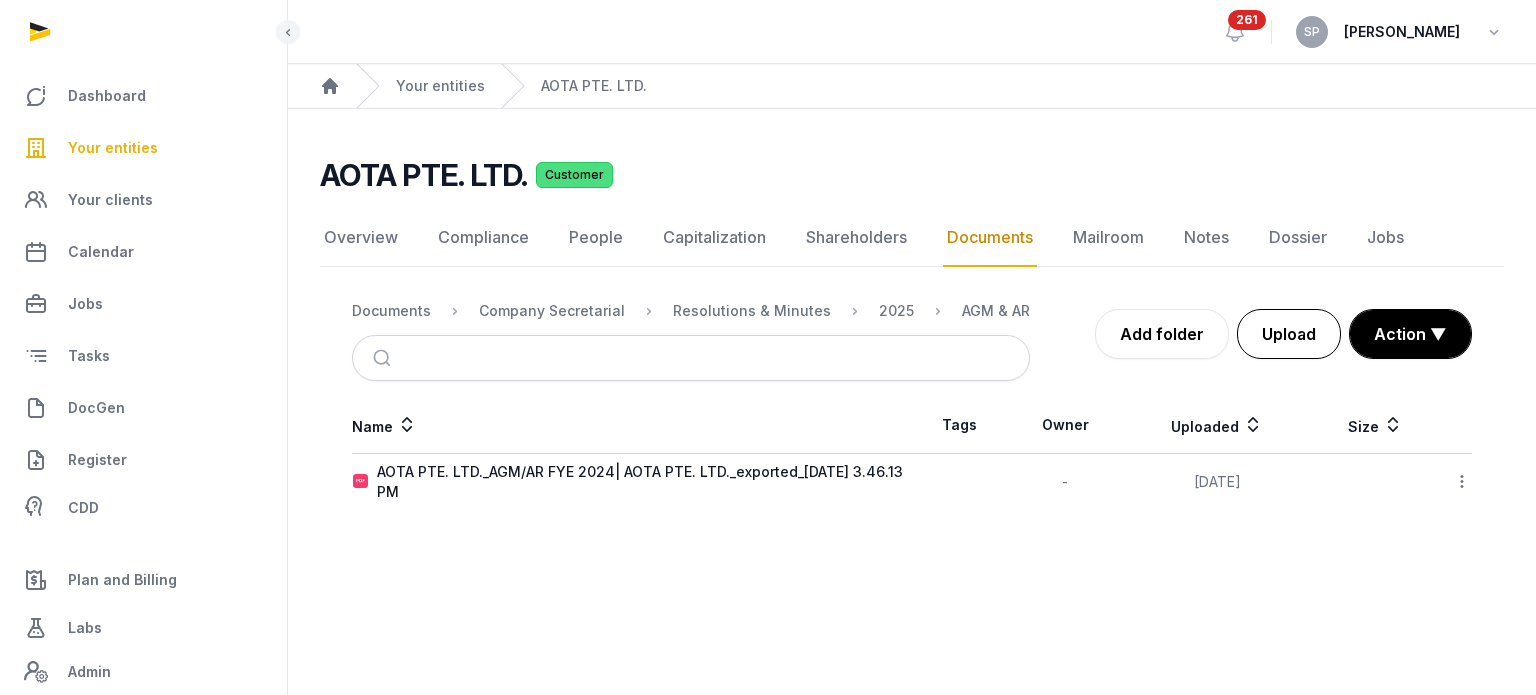 click on "Upload" at bounding box center (1289, 334) 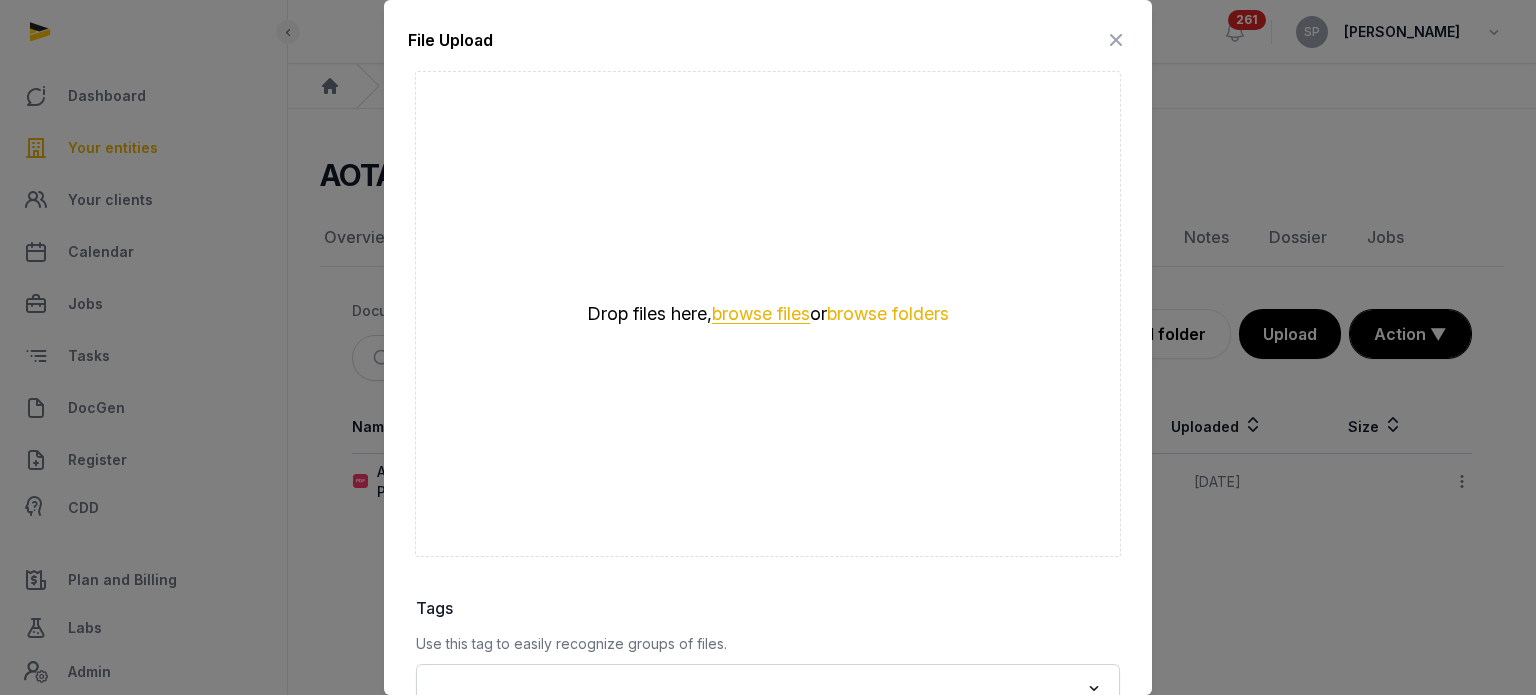 click on "browse files" at bounding box center [761, 314] 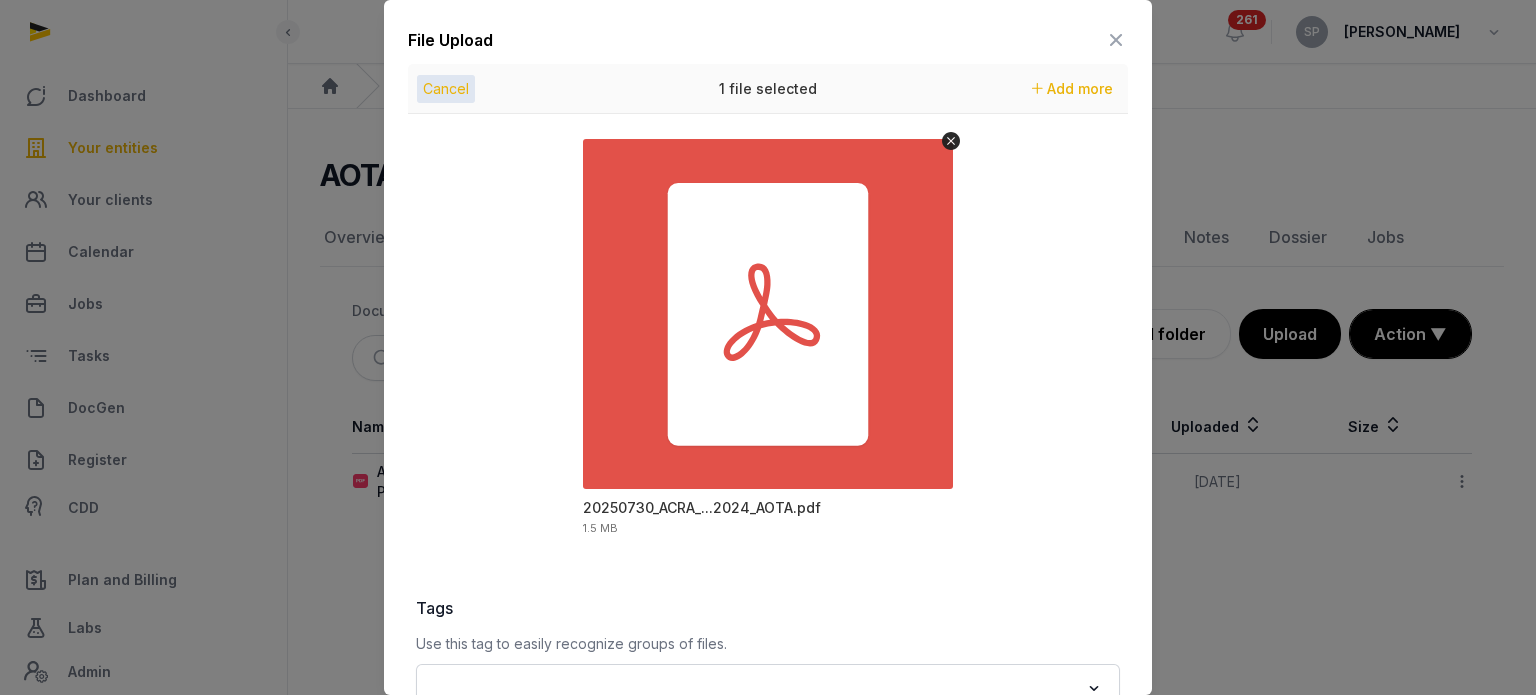 scroll, scrollTop: 282, scrollLeft: 0, axis: vertical 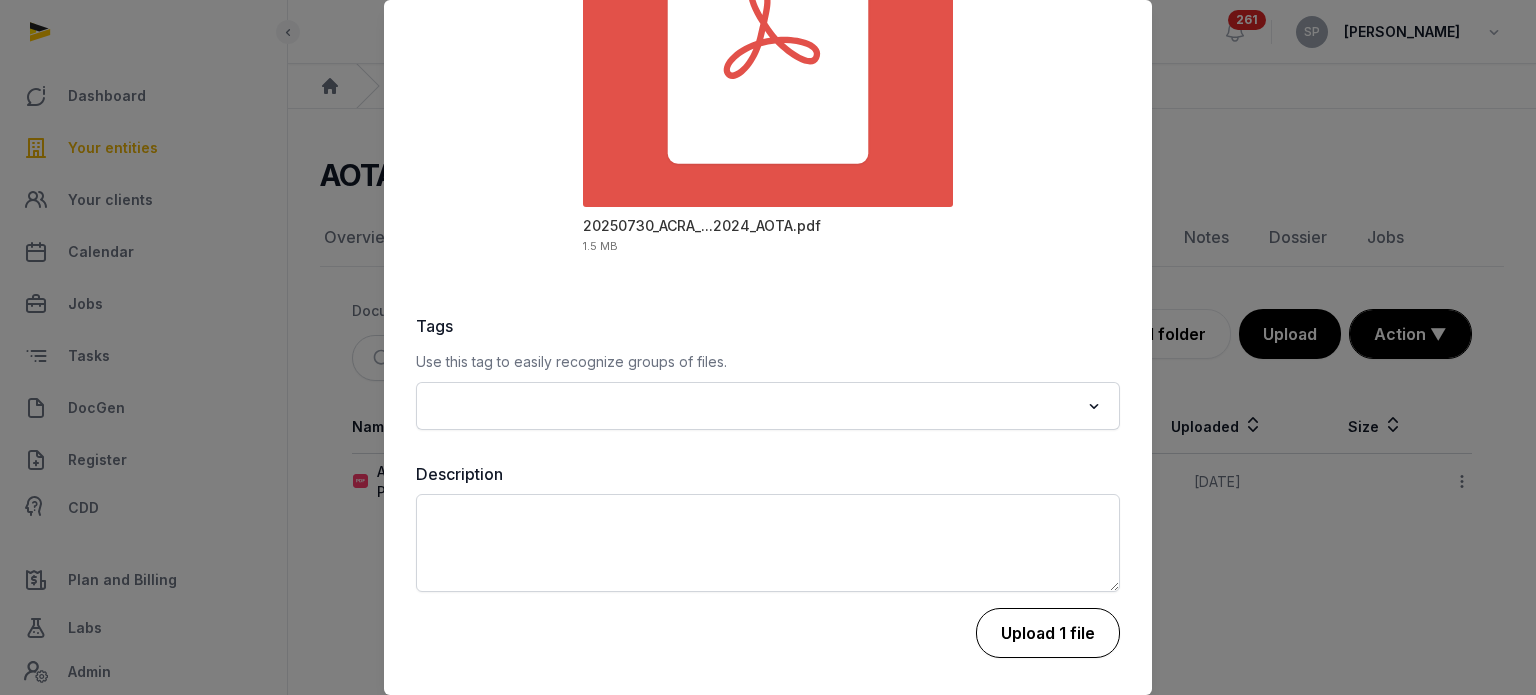 click on "Upload 1 file" at bounding box center [1048, 633] 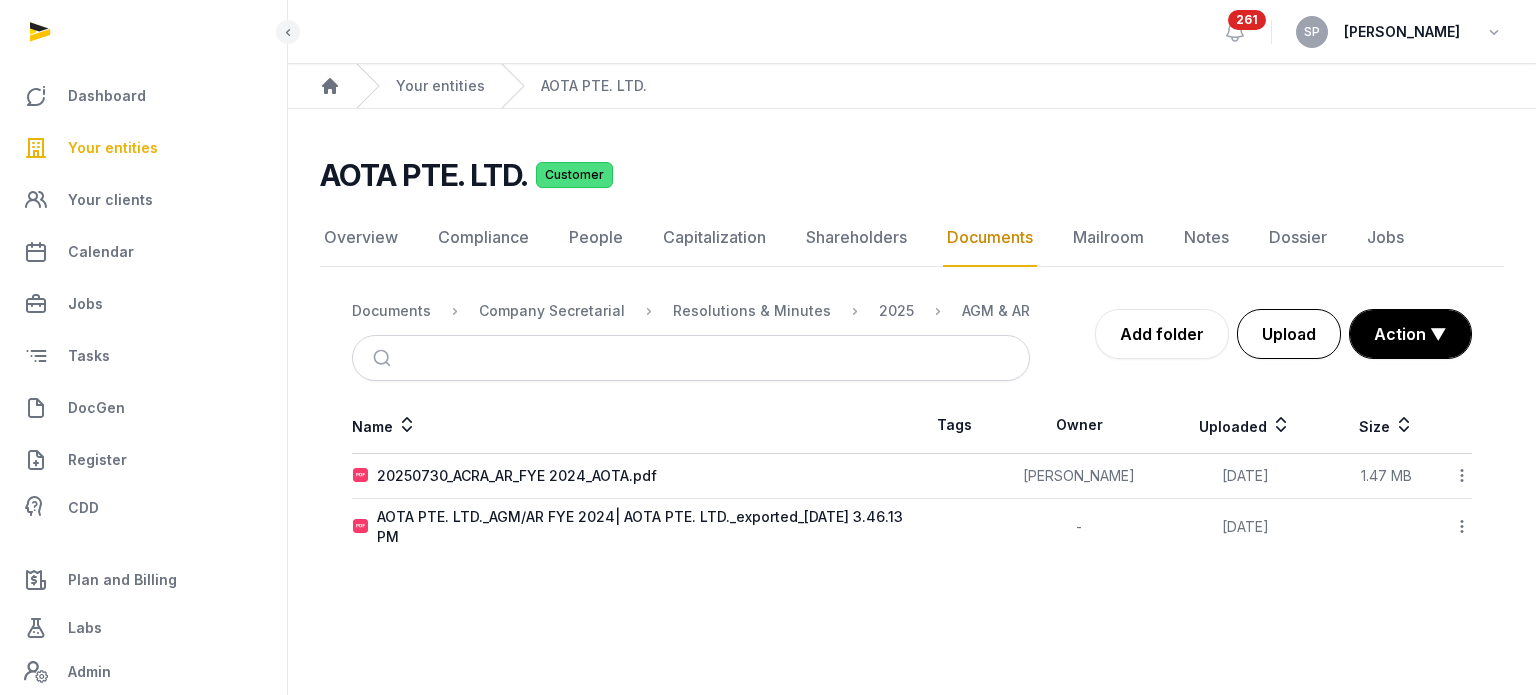 click on "Upload" at bounding box center [1289, 334] 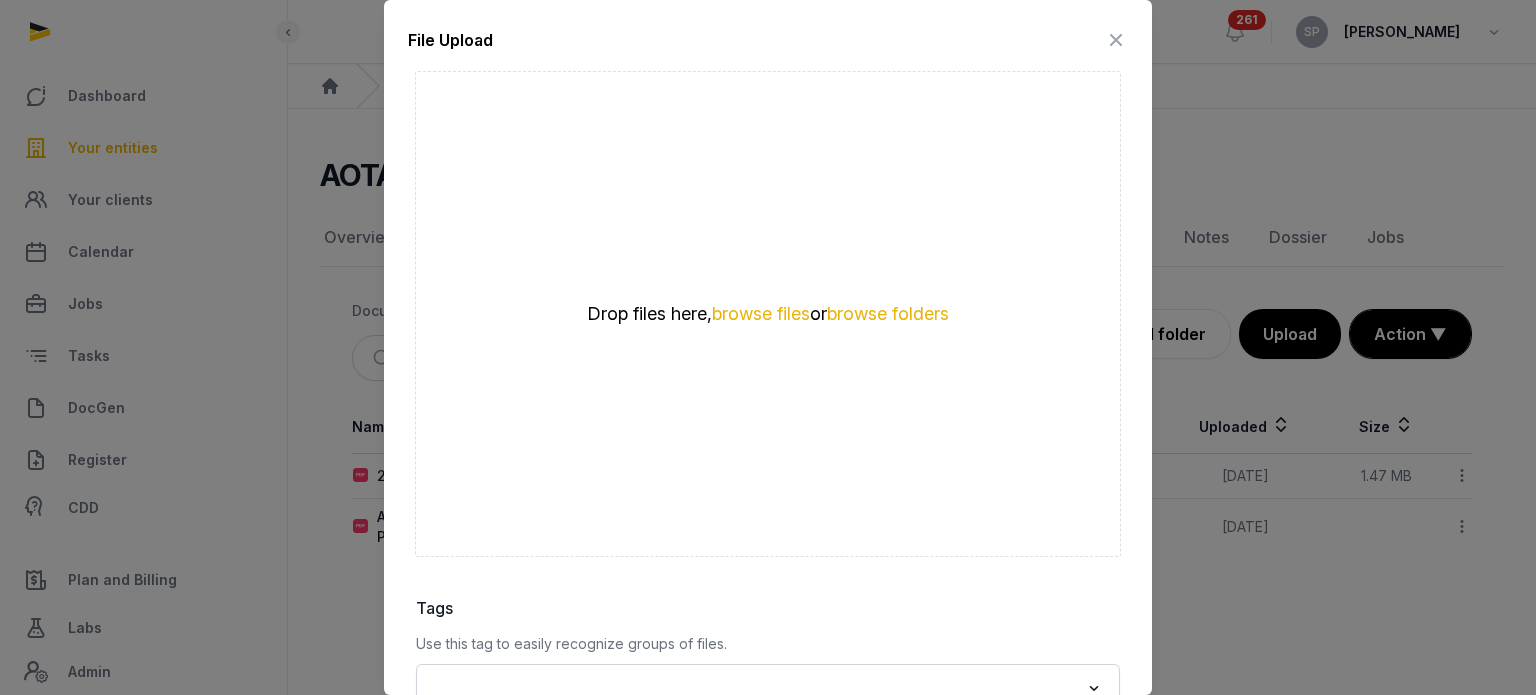 click on "Drop files here,  browse files  or  browse folders" at bounding box center (768, 314) 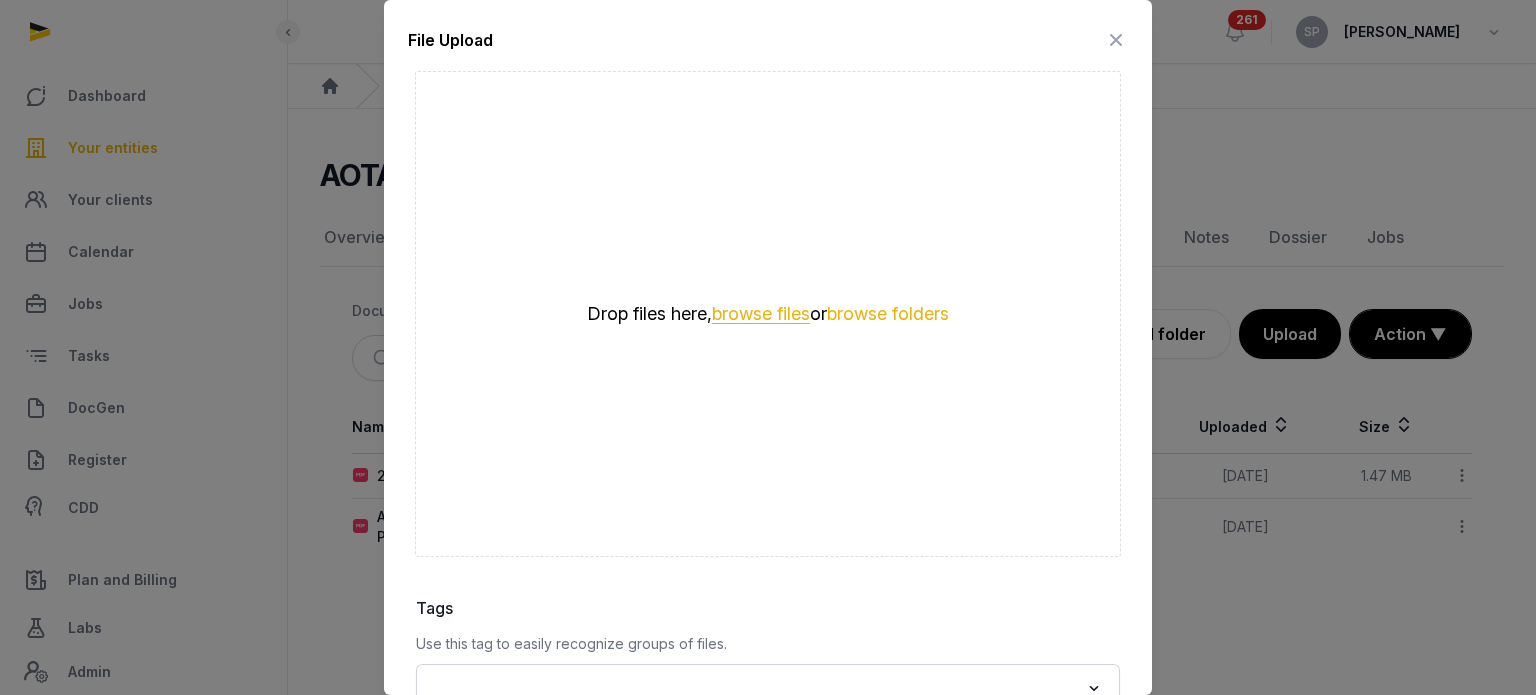 click on "browse files" at bounding box center [761, 314] 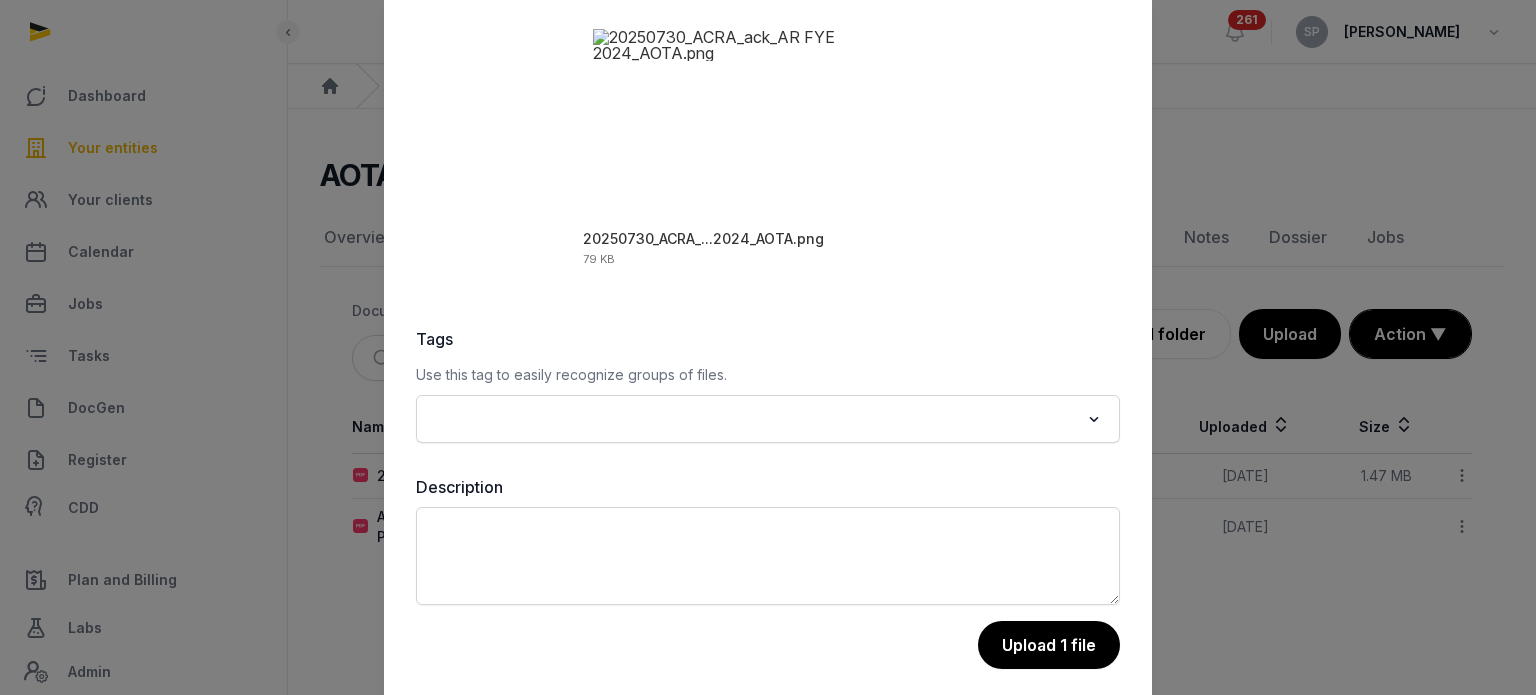 scroll, scrollTop: 282, scrollLeft: 0, axis: vertical 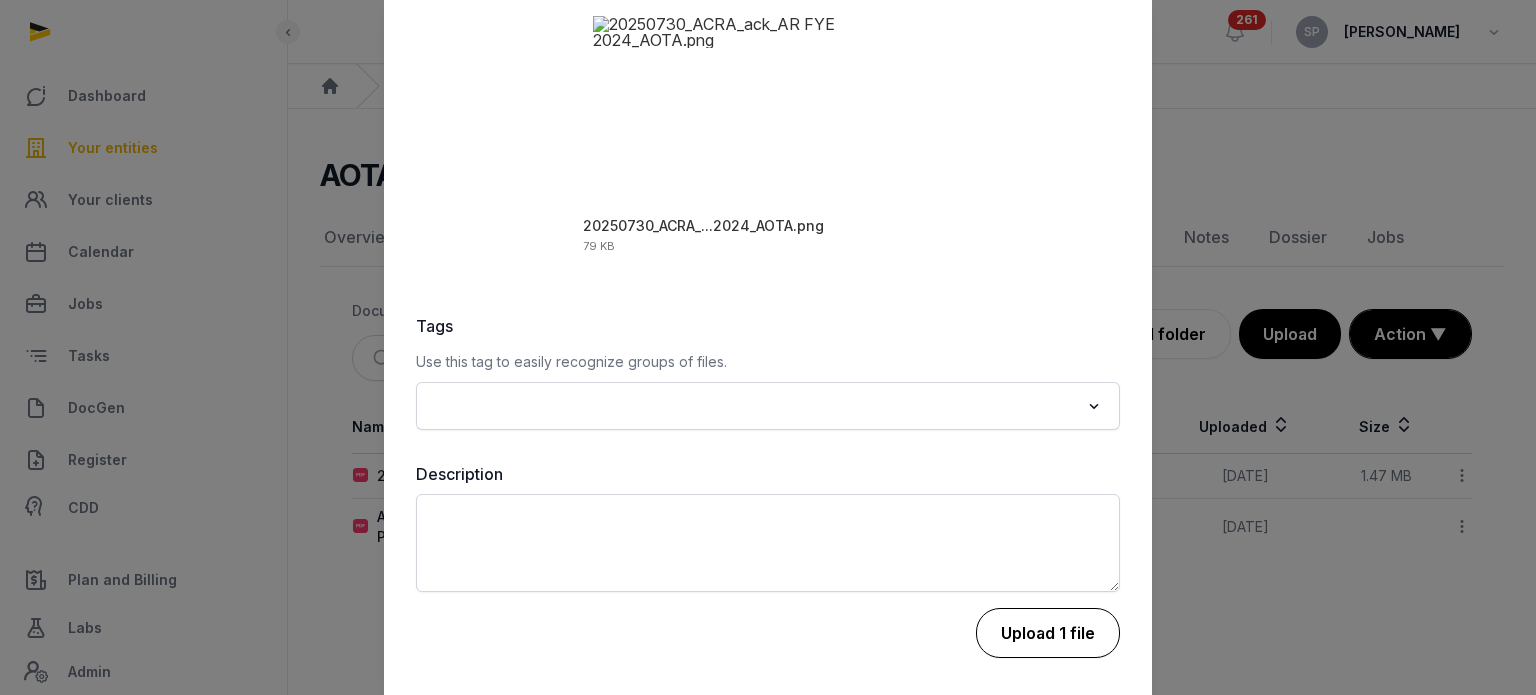 click on "Upload 1 file" at bounding box center (1048, 633) 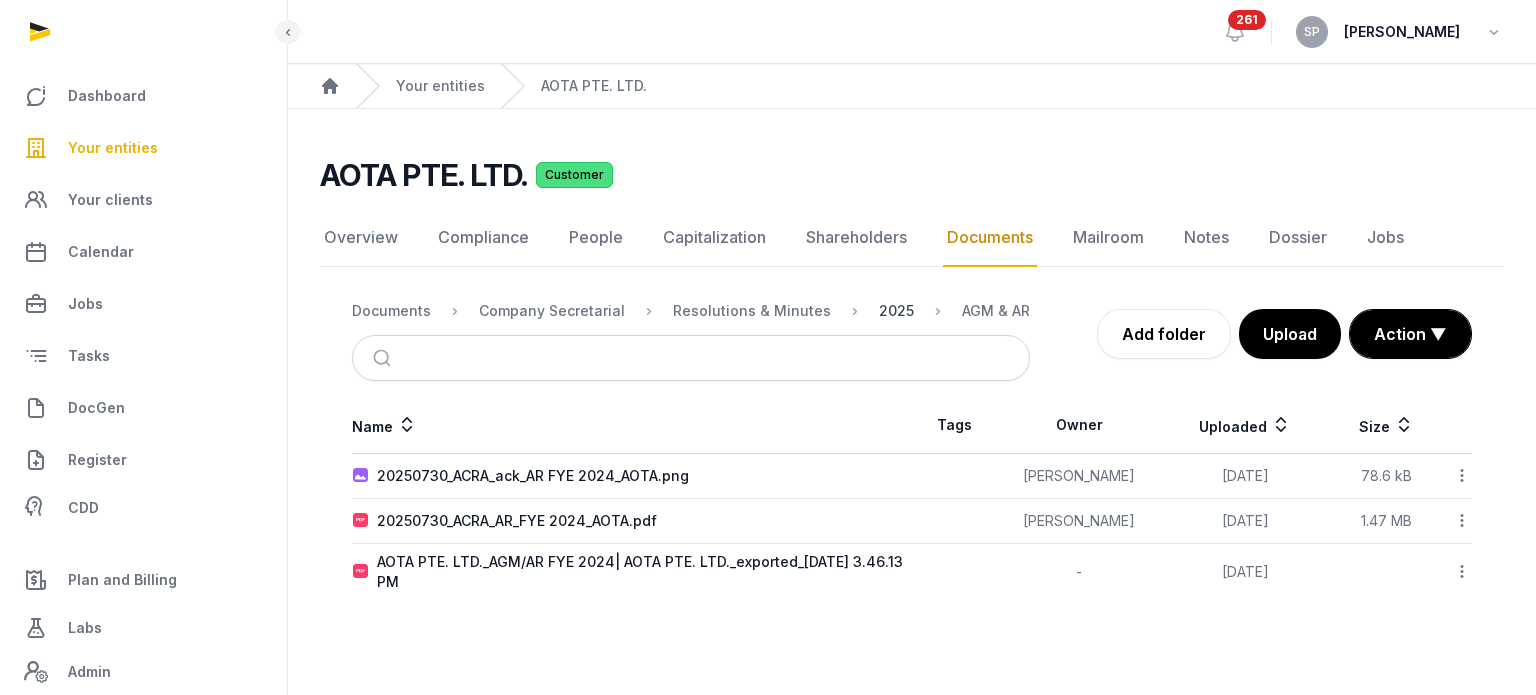 click on "2025" at bounding box center [896, 311] 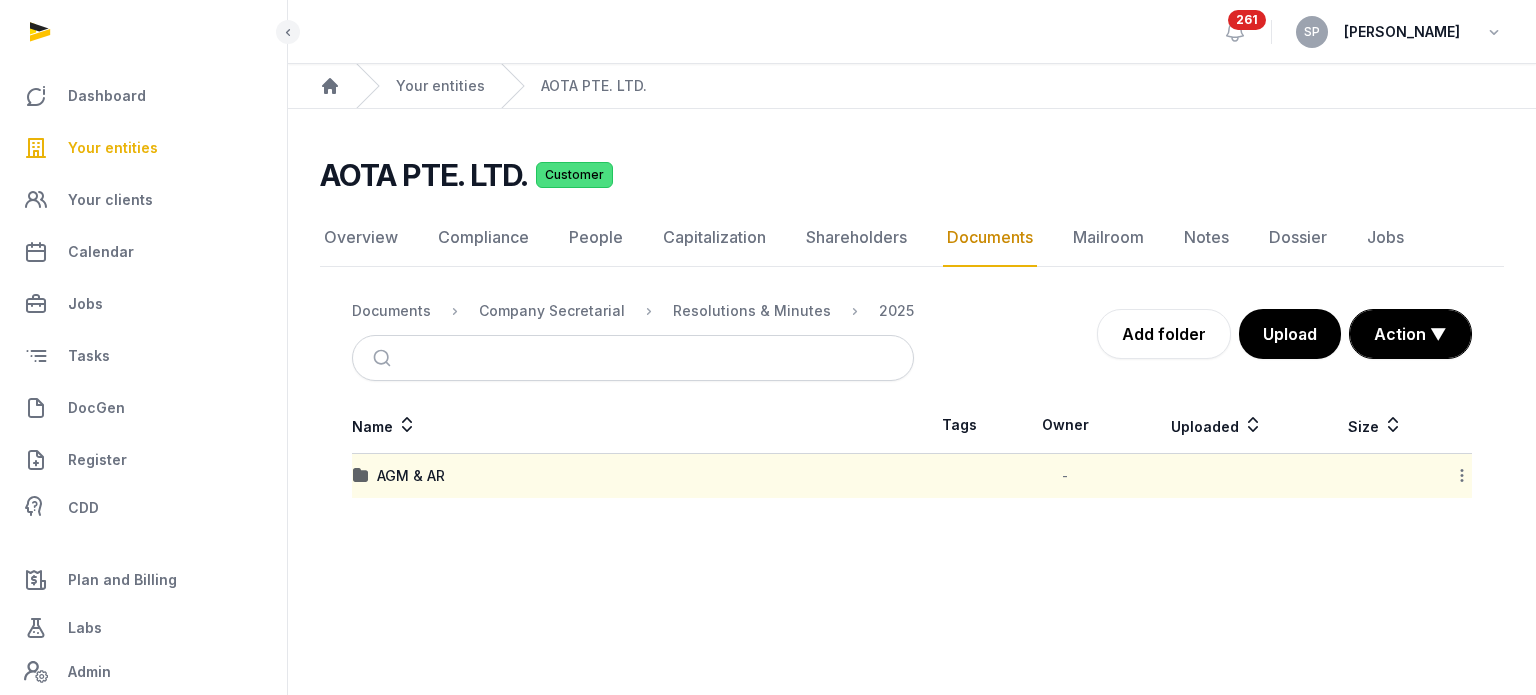 click 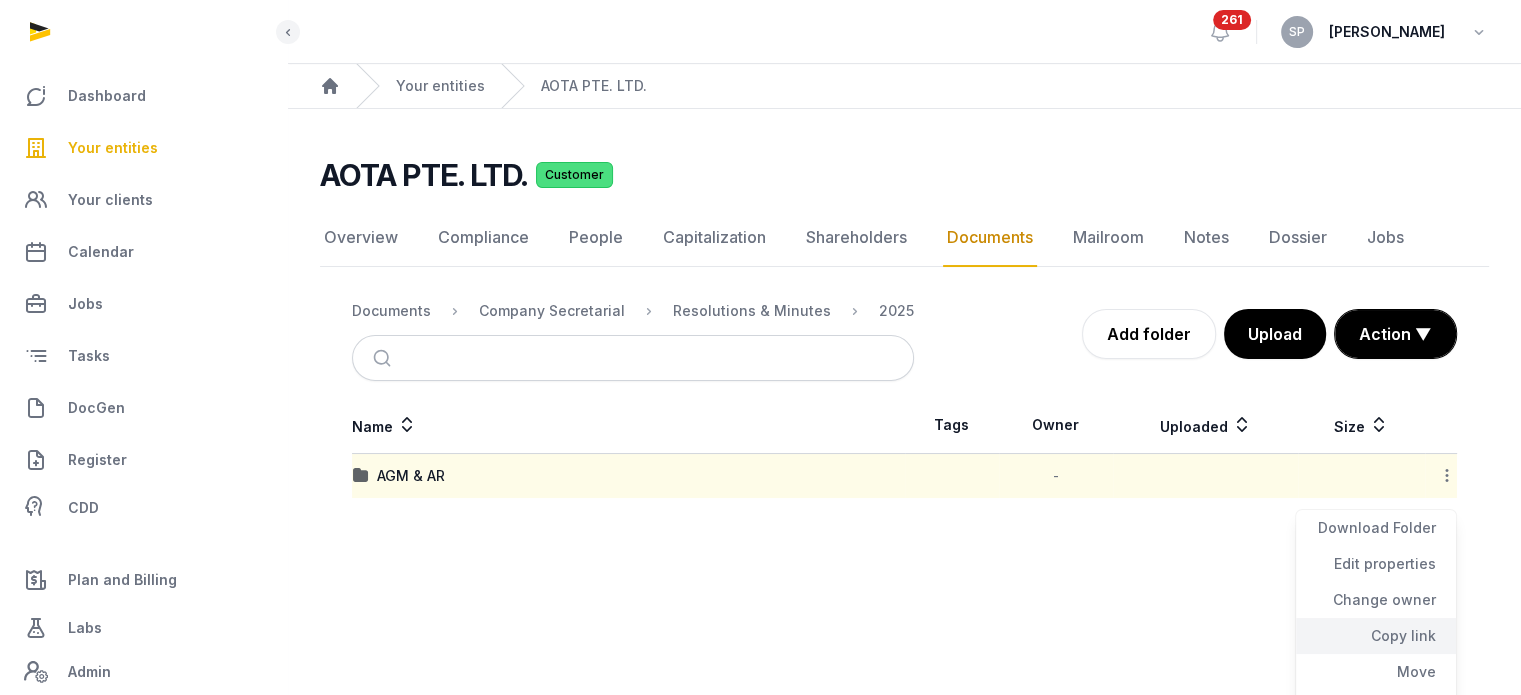 click on "Copy link" 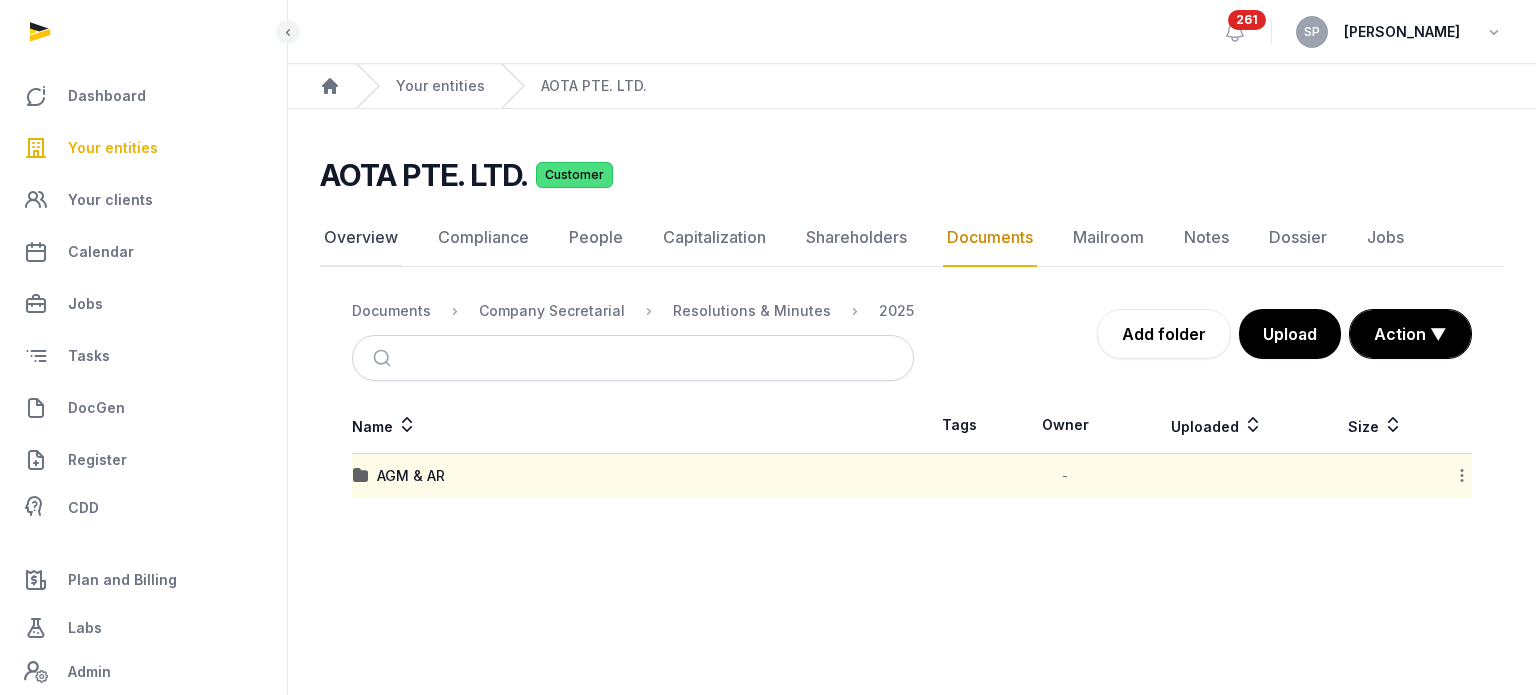 click on "Overview" 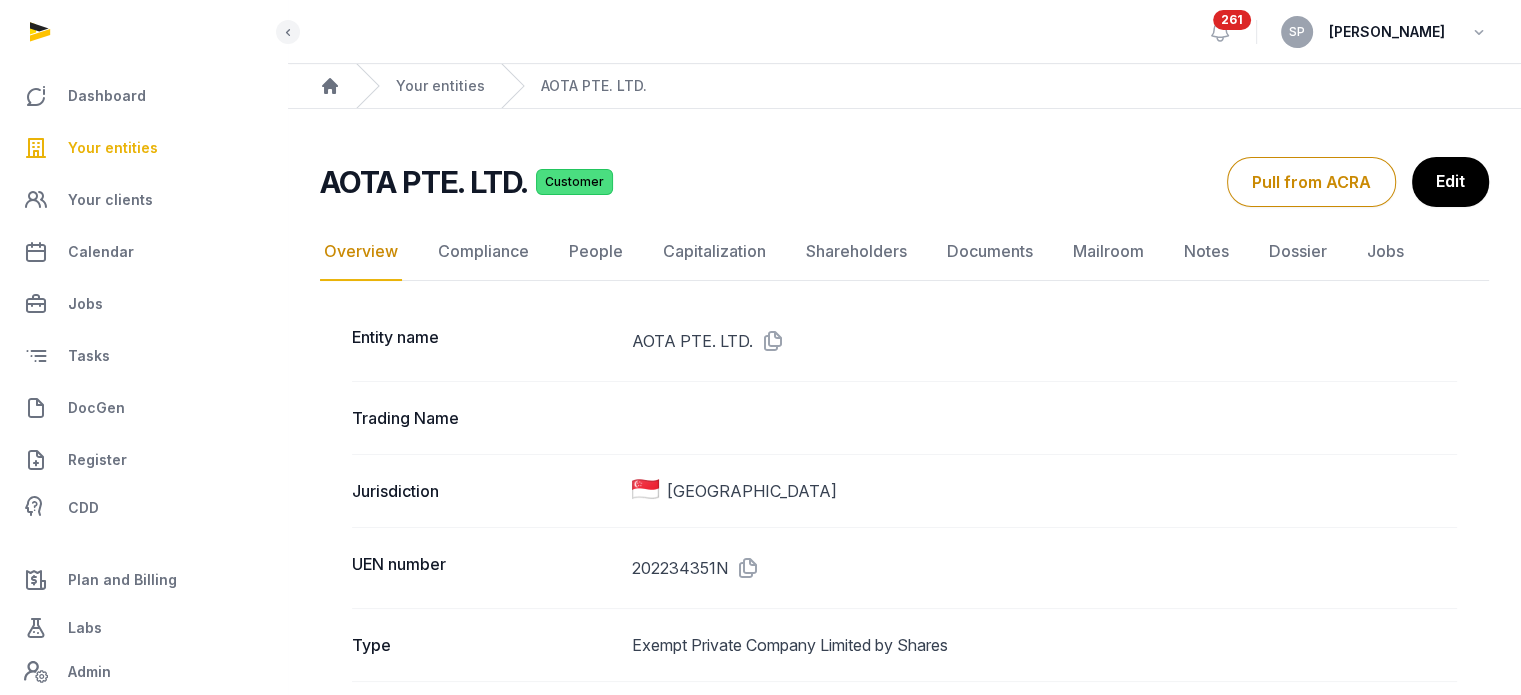 click at bounding box center [769, 341] 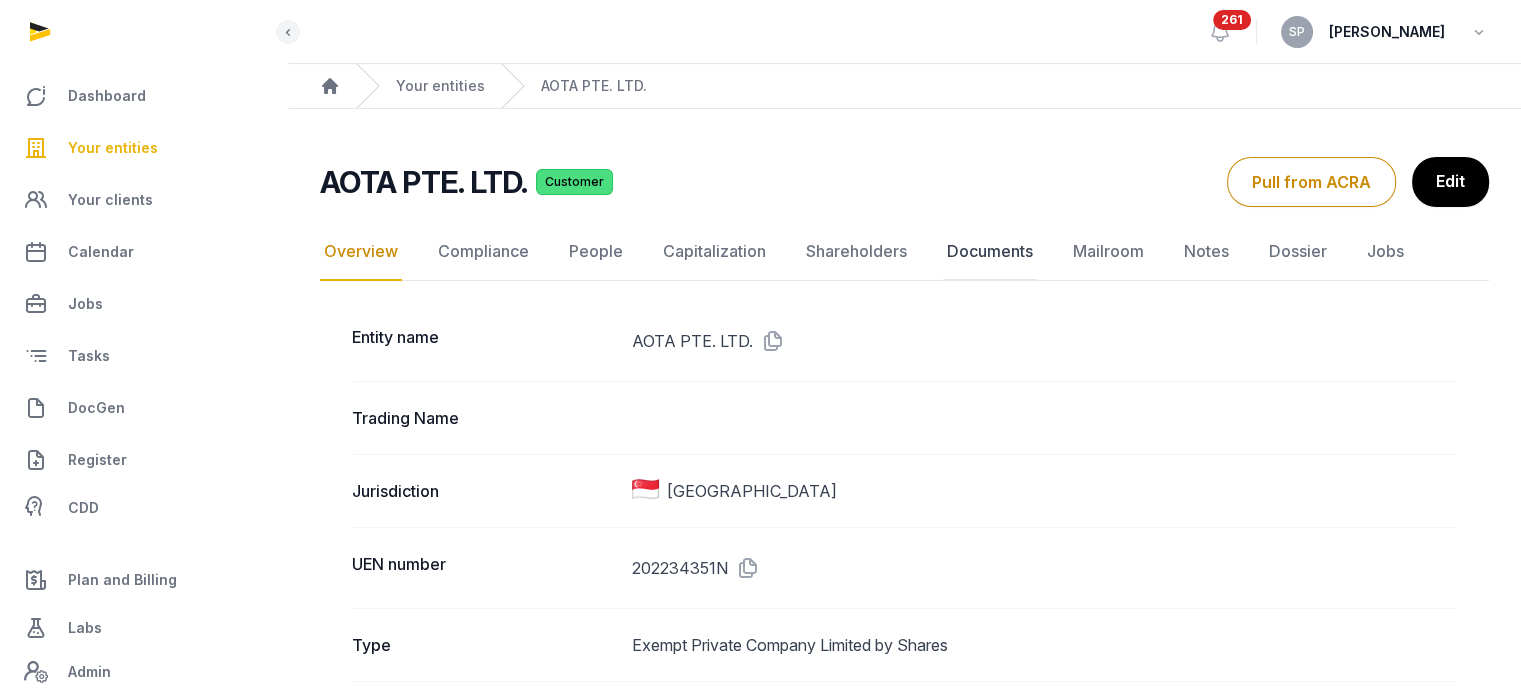 click on "Documents" 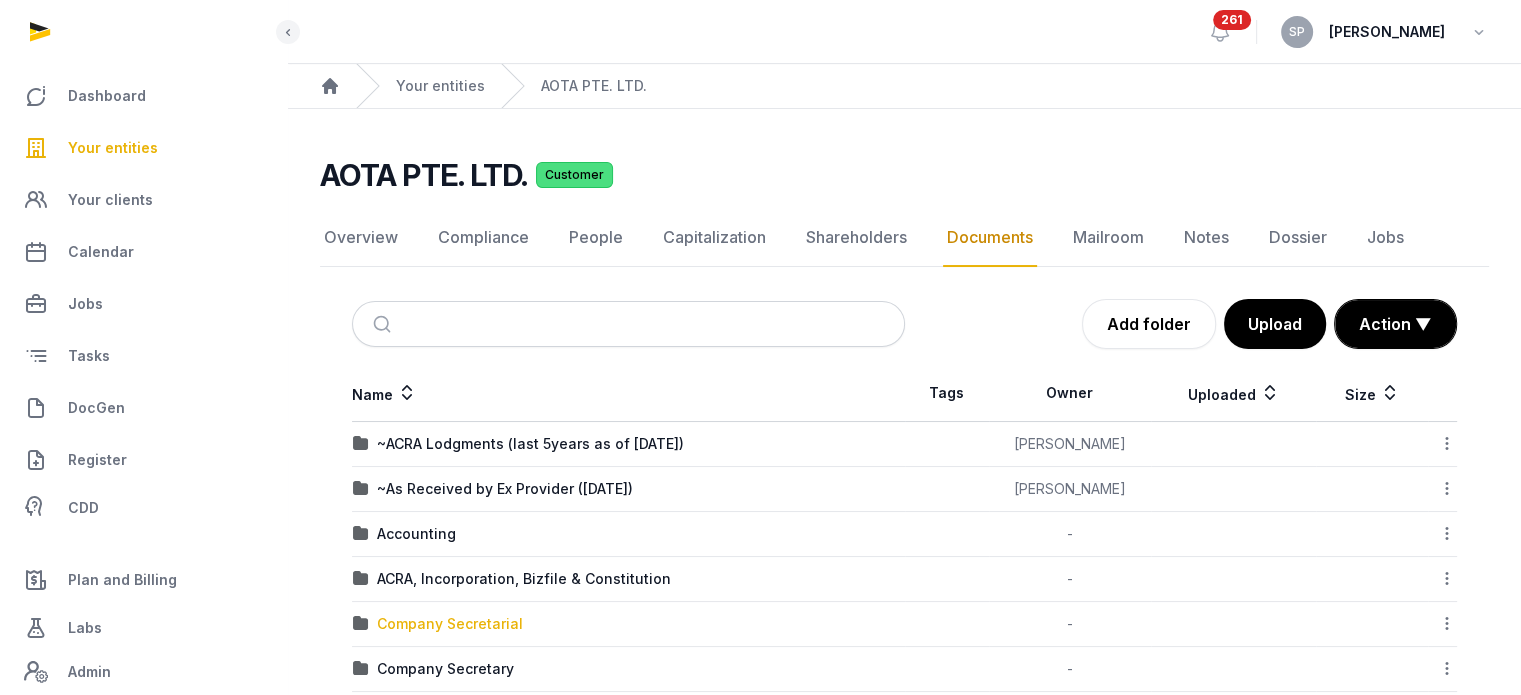 click on "Company Secretarial" at bounding box center (450, 624) 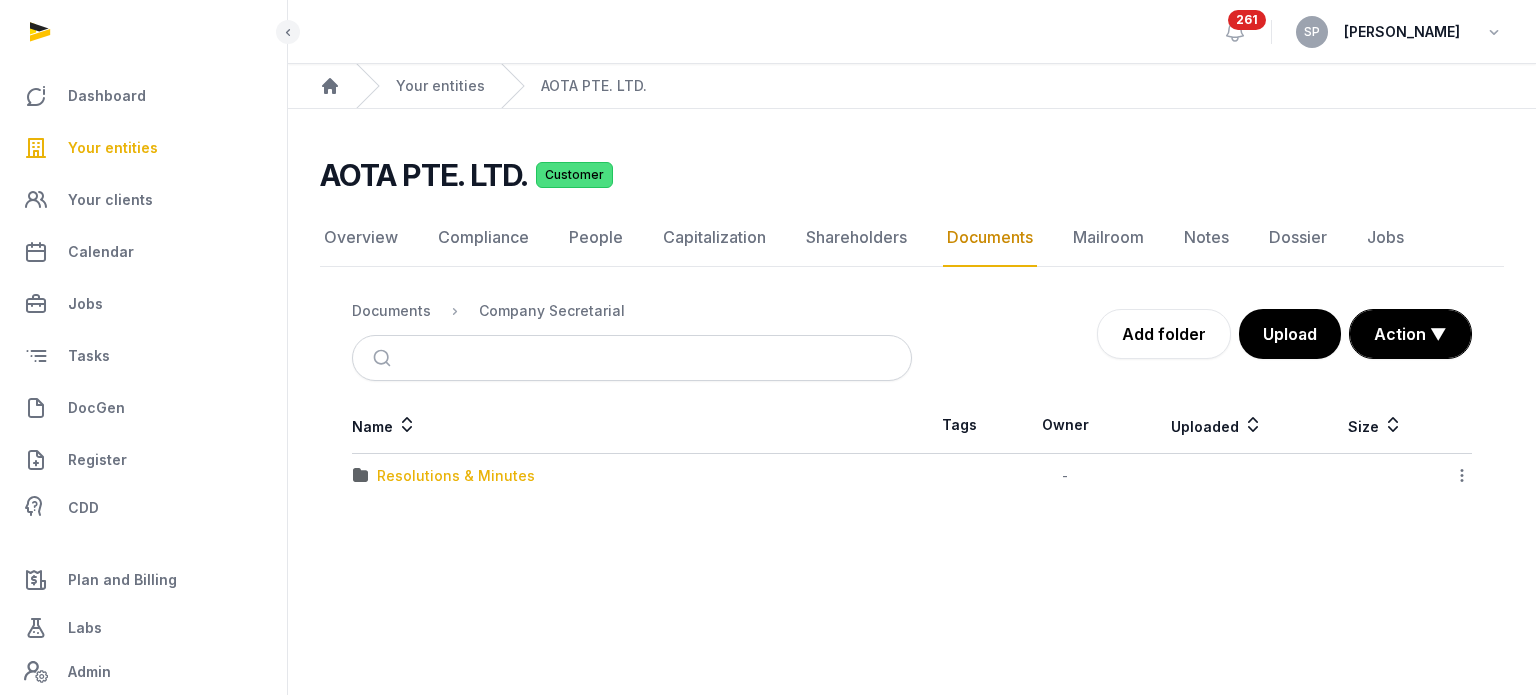 click on "Resolutions & Minutes" at bounding box center [456, 476] 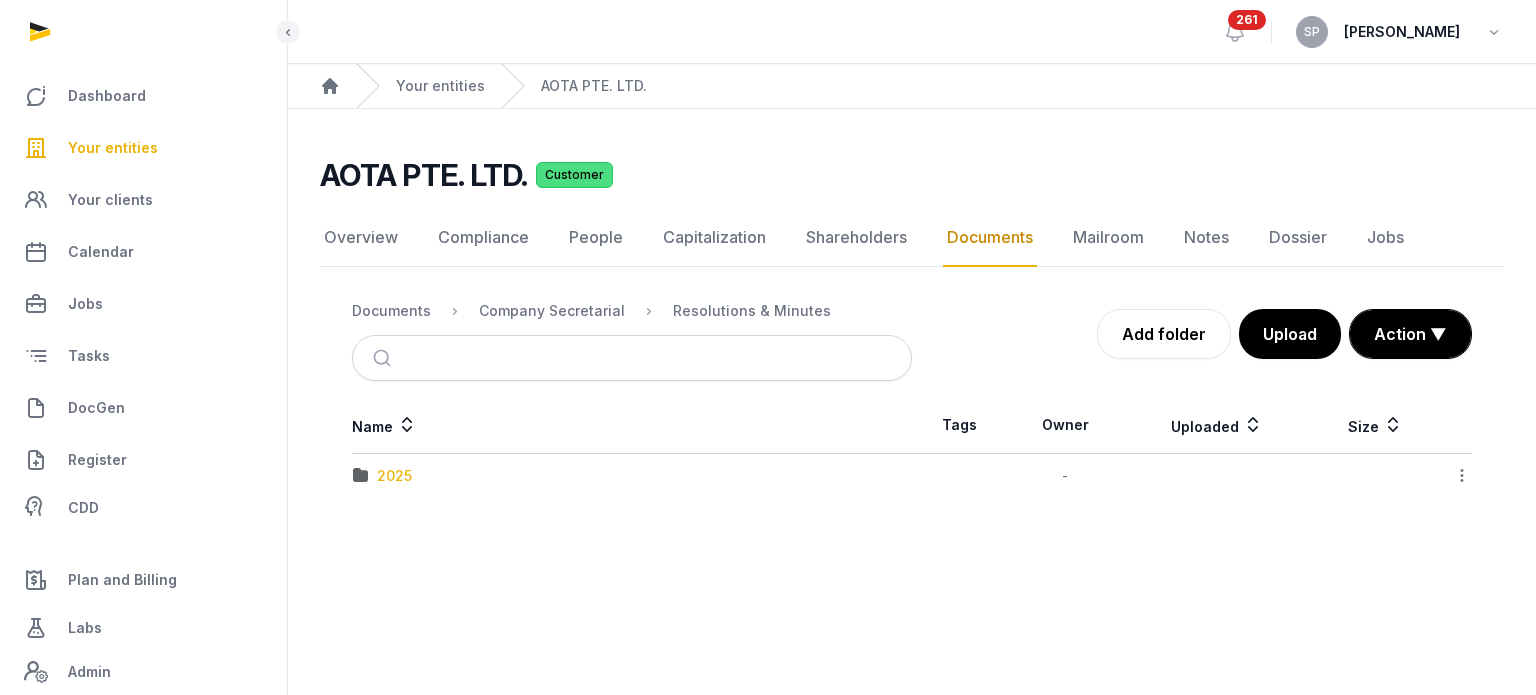 click on "2025" at bounding box center (394, 476) 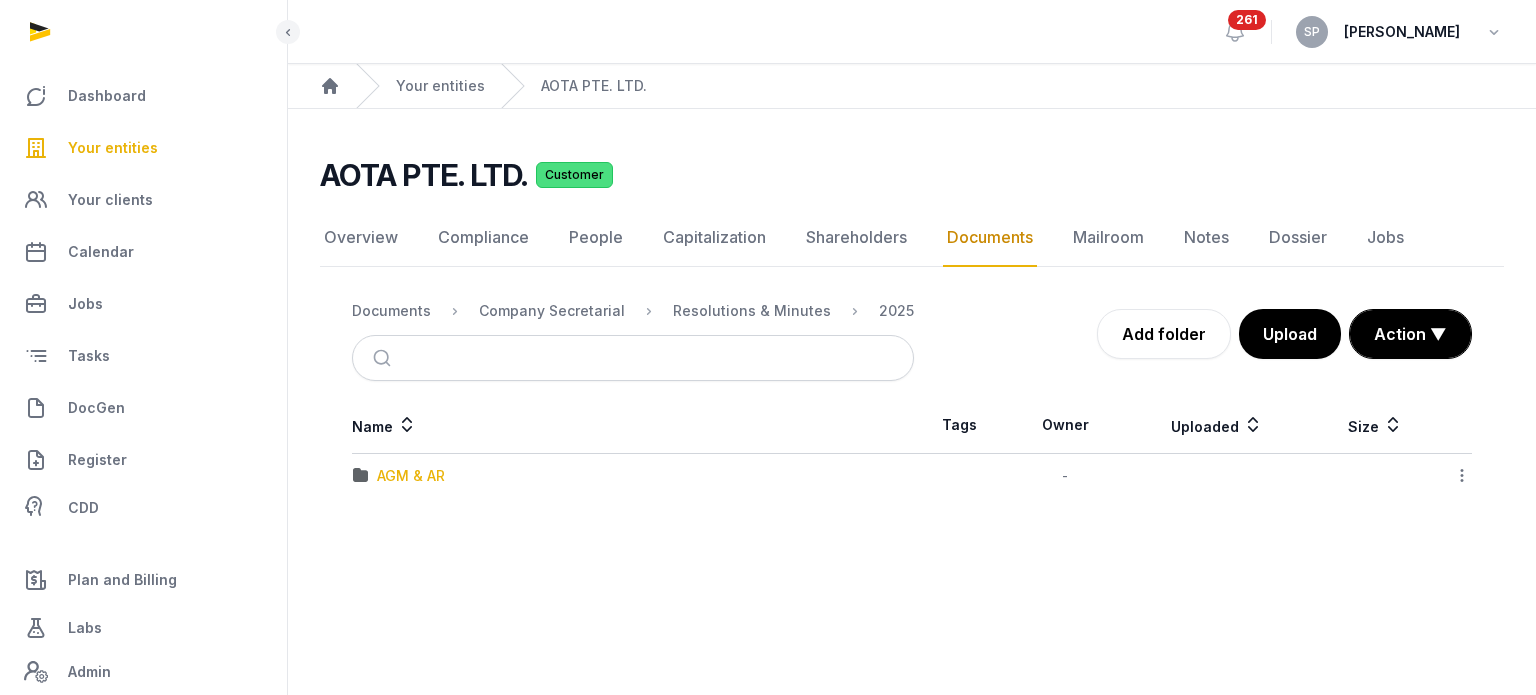 click on "AGM & AR" at bounding box center [411, 476] 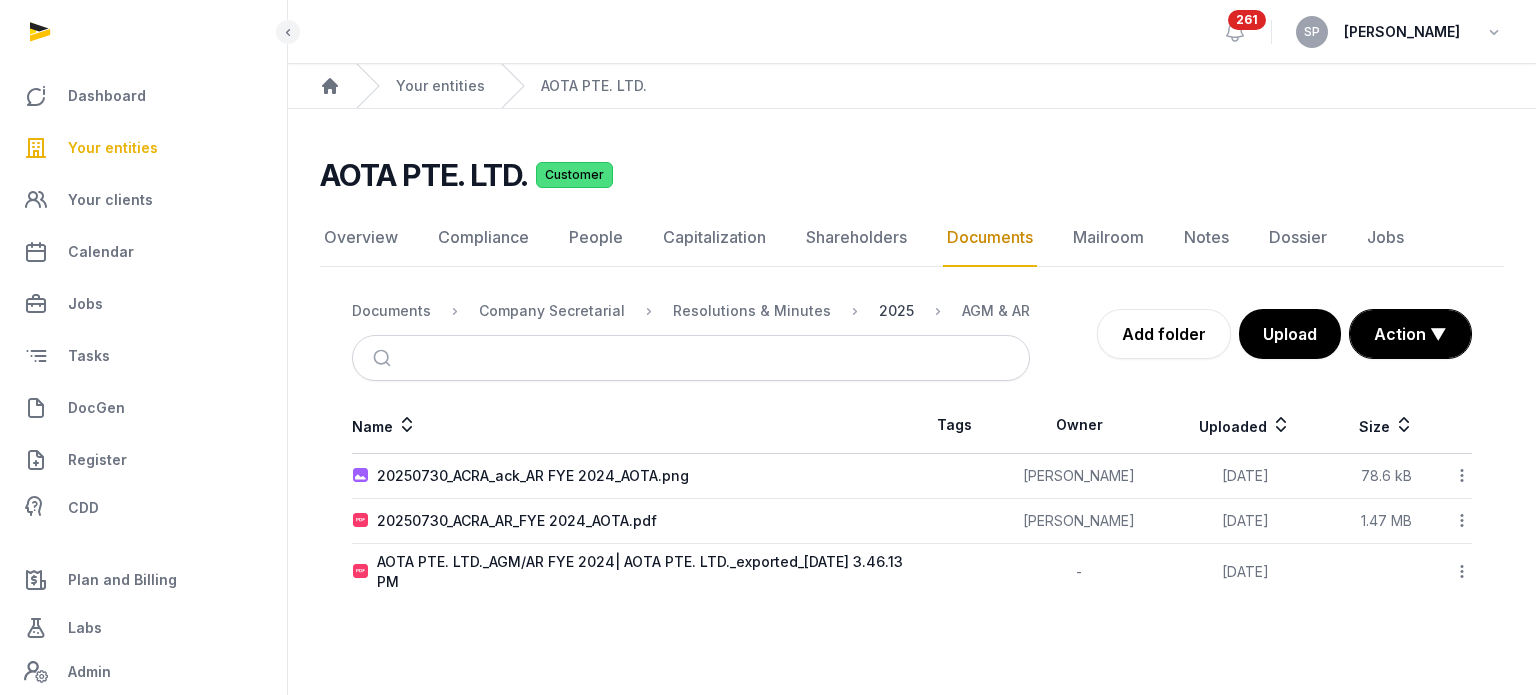 click on "2025" at bounding box center [896, 311] 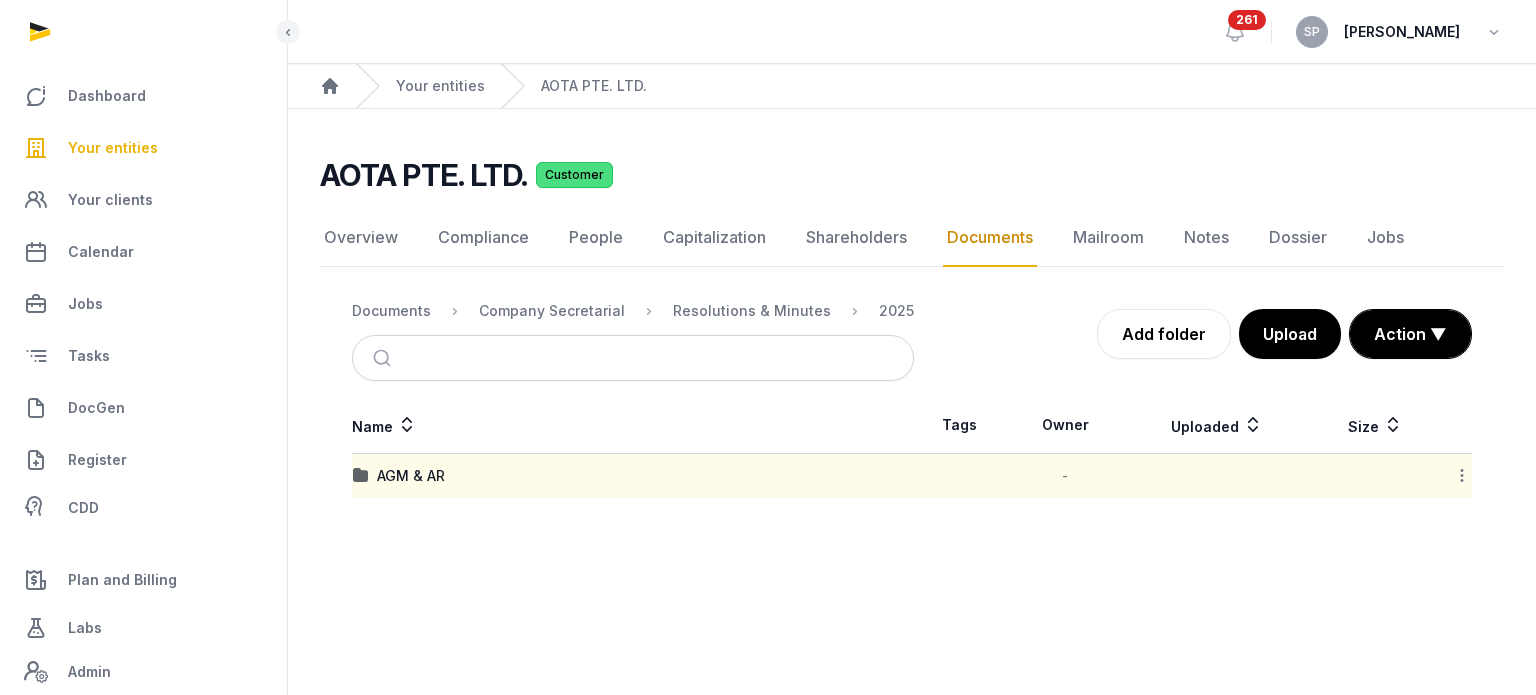 click 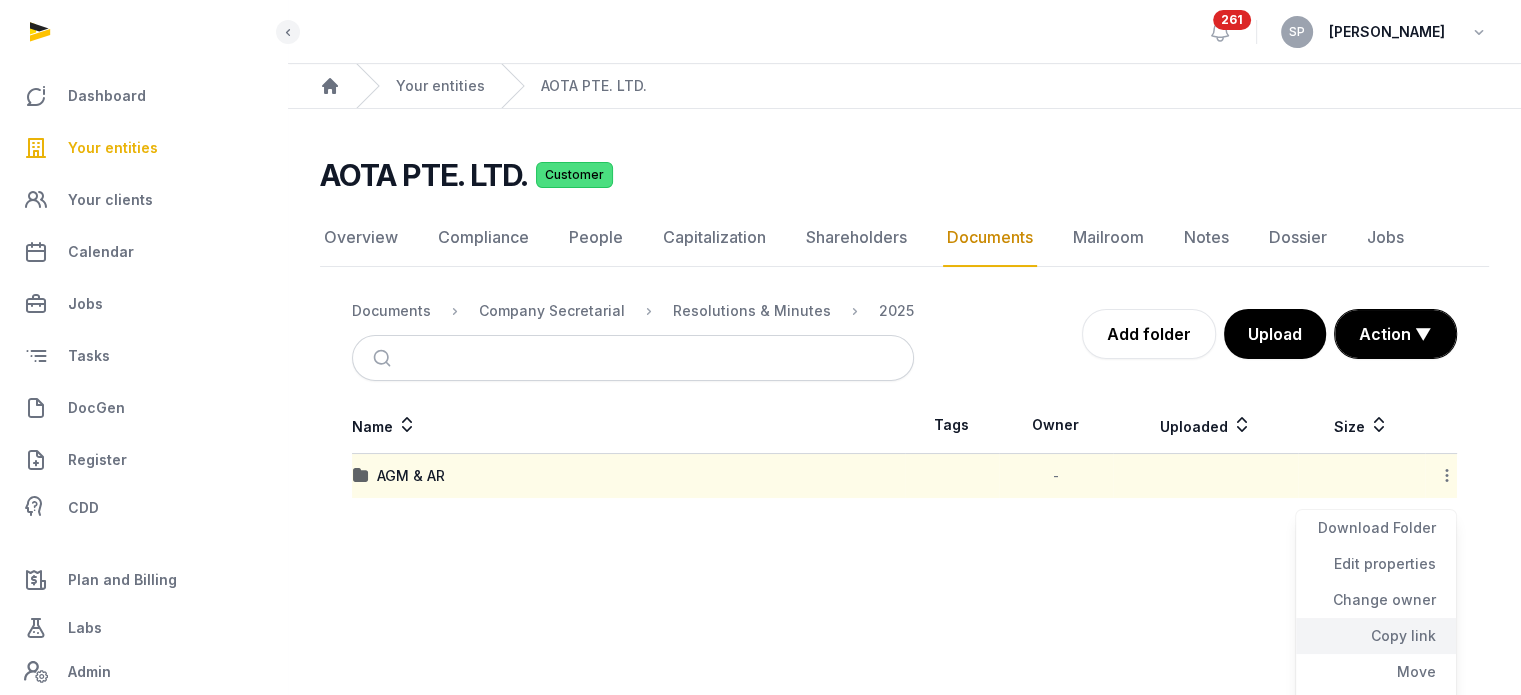 click on "Copy link" 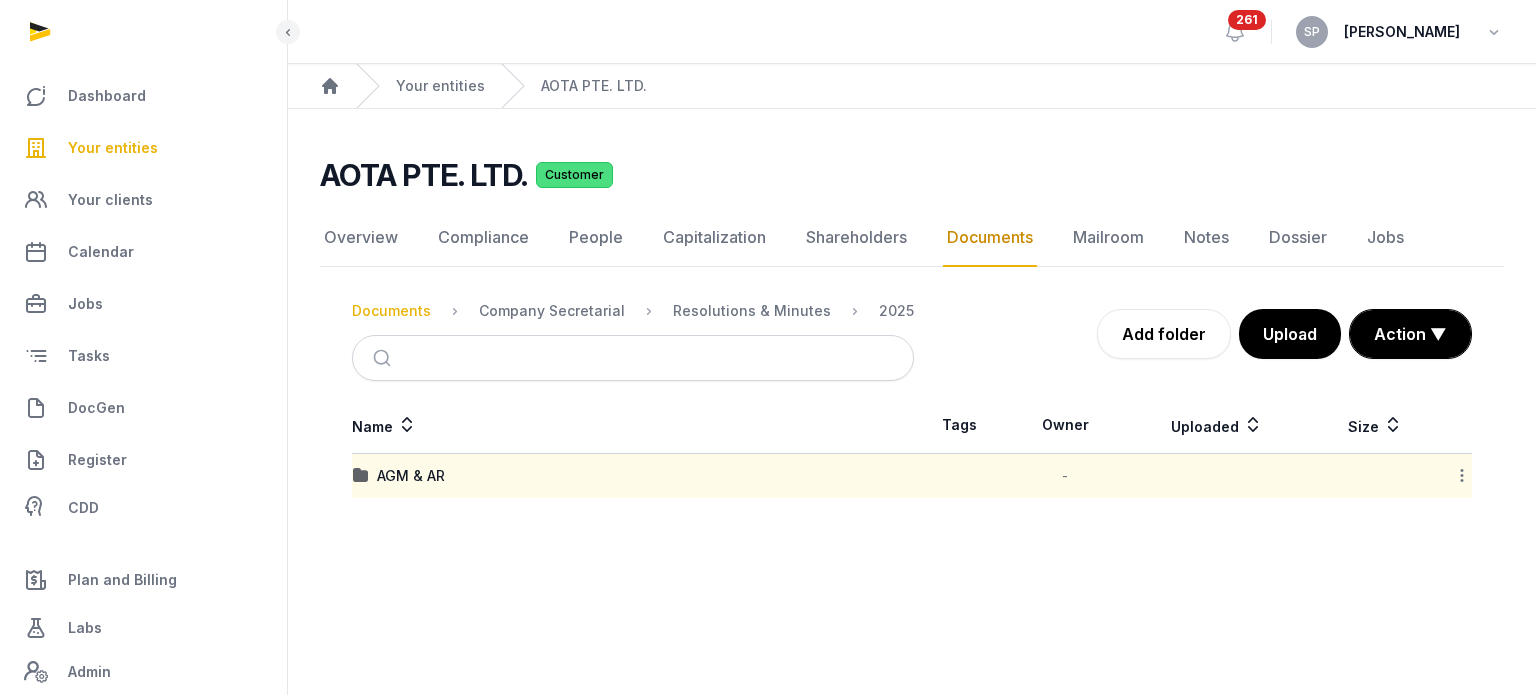 click on "Documents" at bounding box center (391, 311) 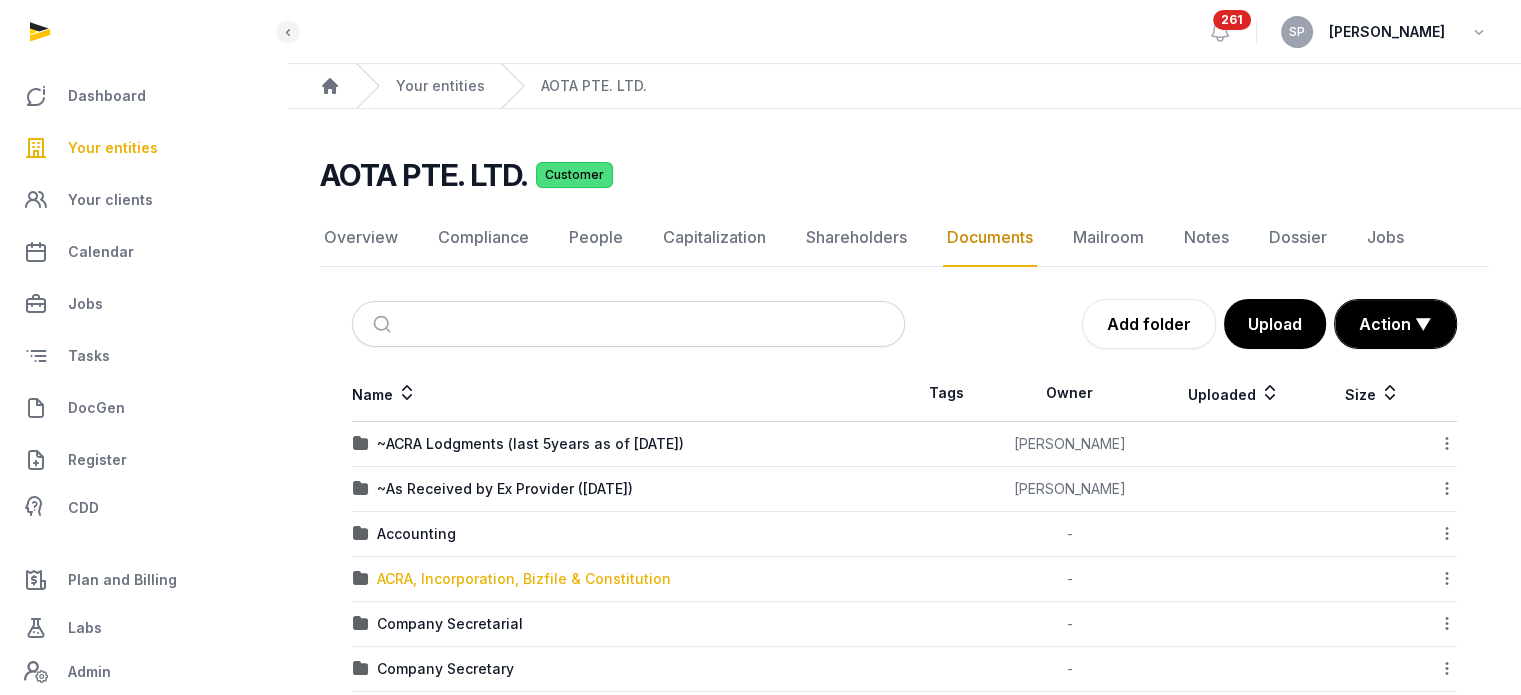 click on "ACRA, Incorporation, Bizfile & Constitution" at bounding box center [524, 579] 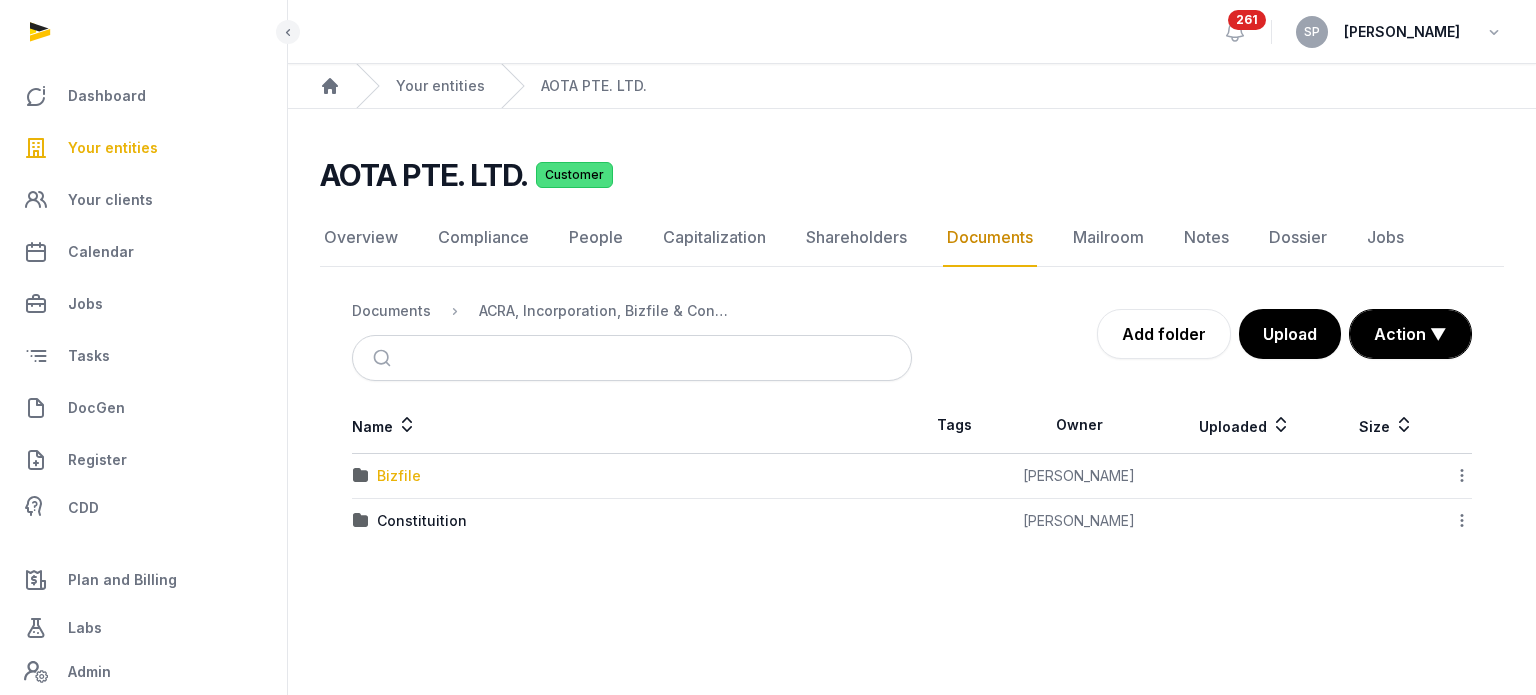 click on "Bizfile" at bounding box center (399, 476) 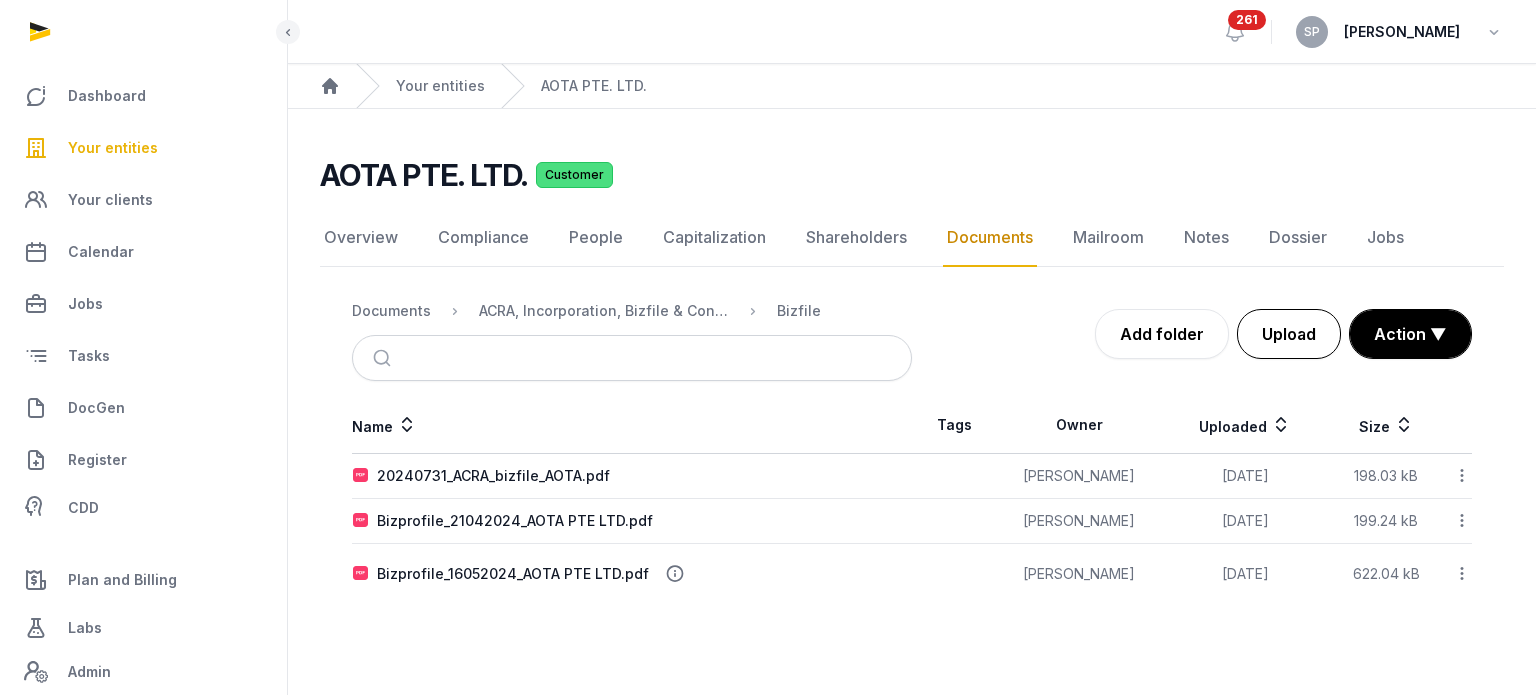 click on "Upload" at bounding box center (1289, 334) 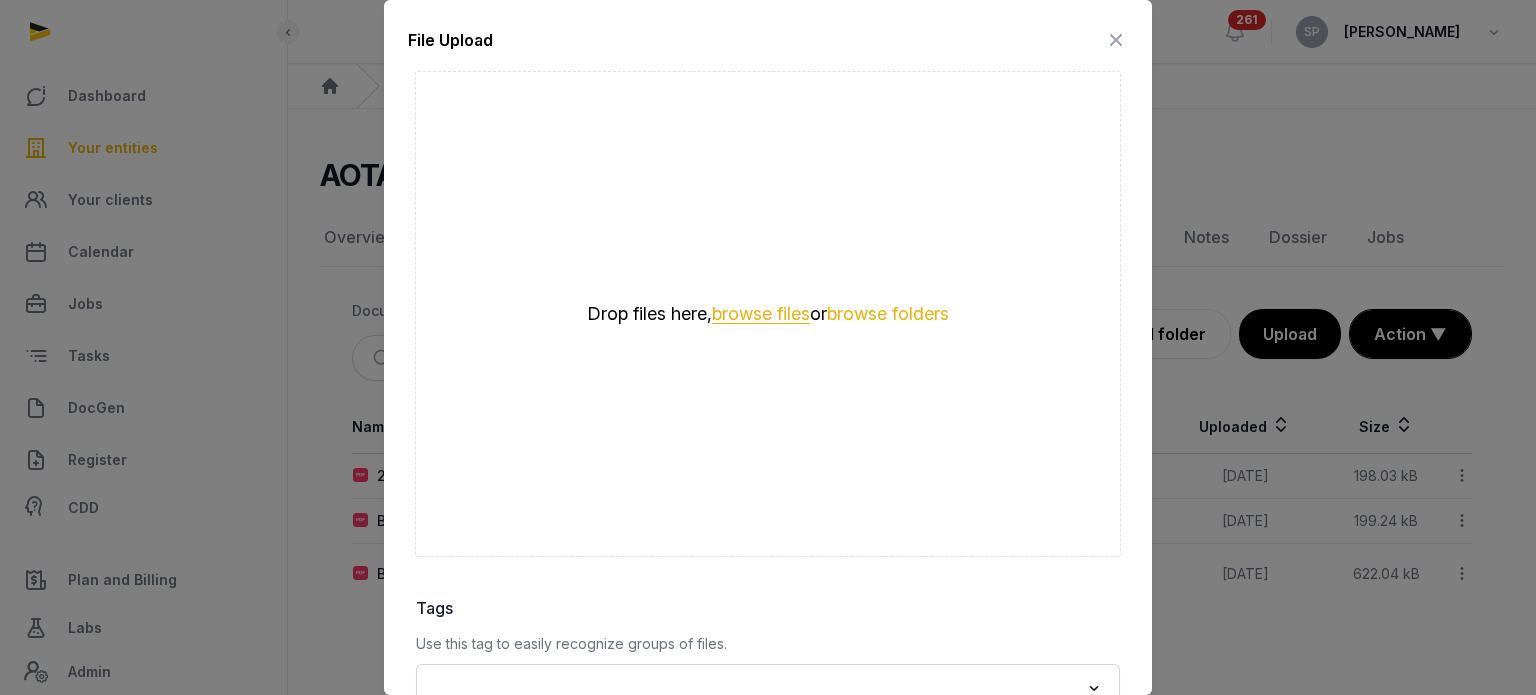 click on "browse files" at bounding box center [761, 314] 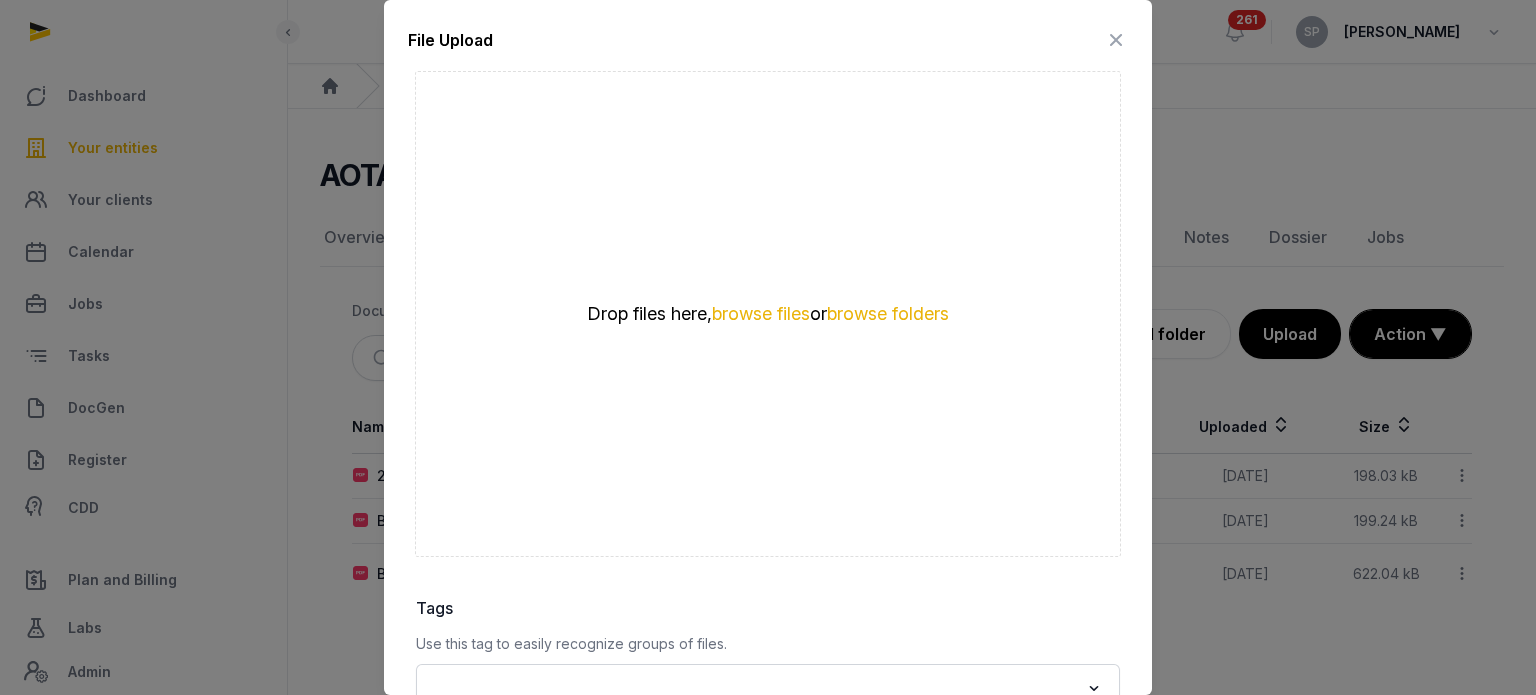 click at bounding box center [1116, 40] 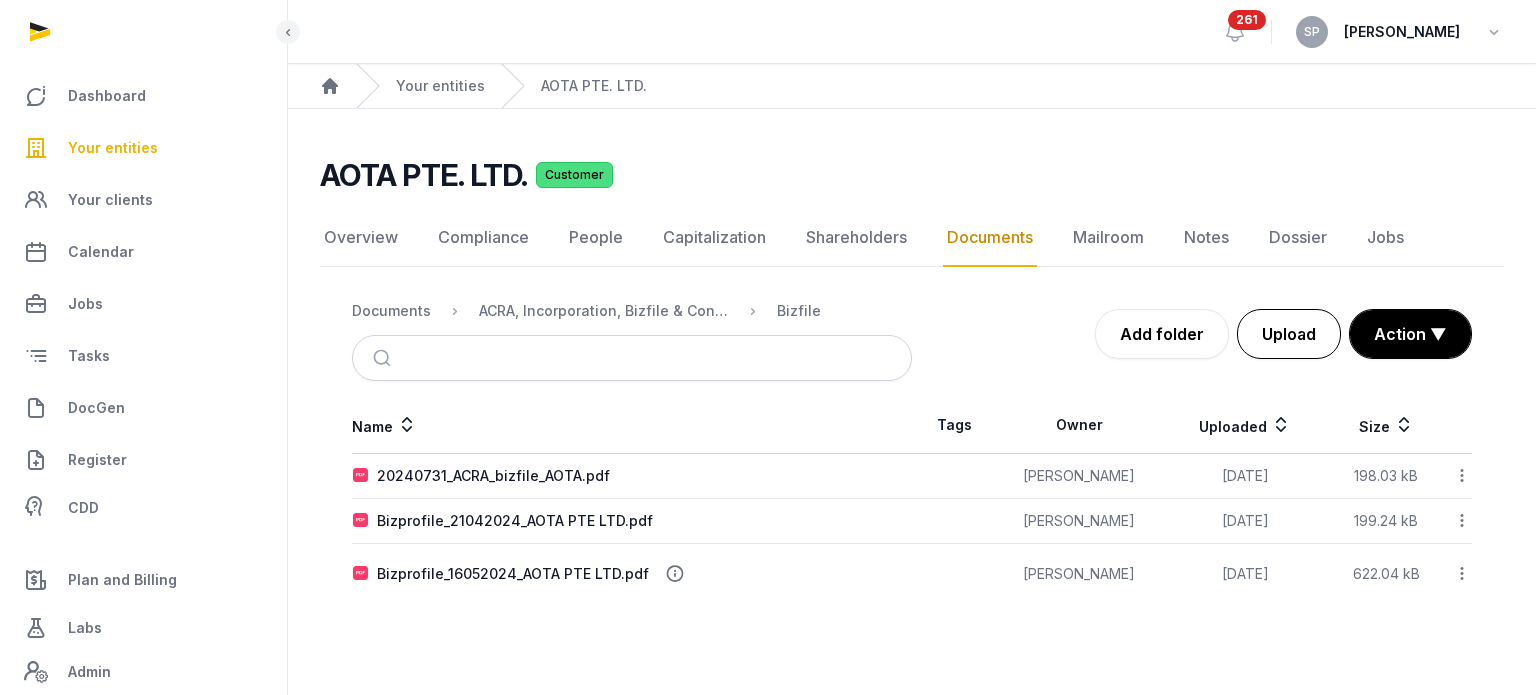 click on "Upload" at bounding box center [1289, 334] 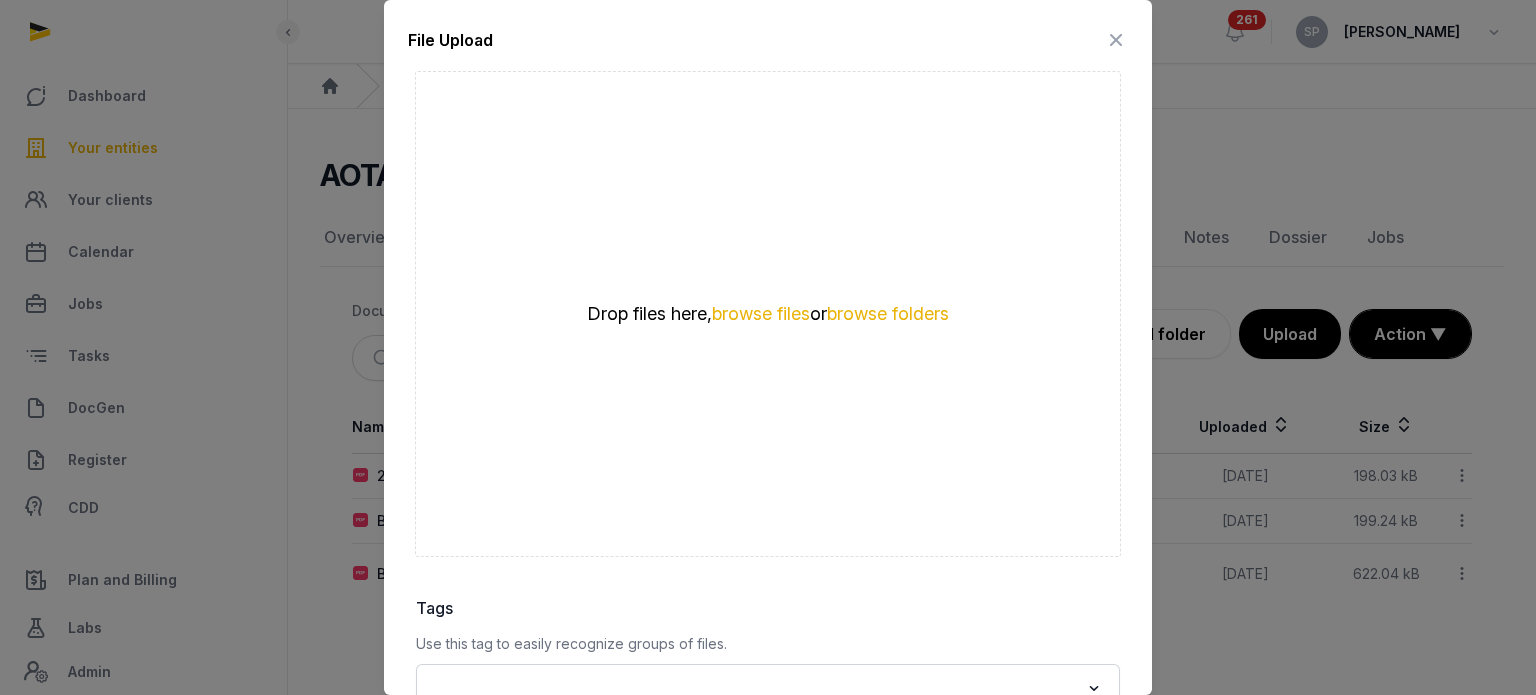click on "Drop files here,  browse files  or  browse folders" at bounding box center [768, 314] 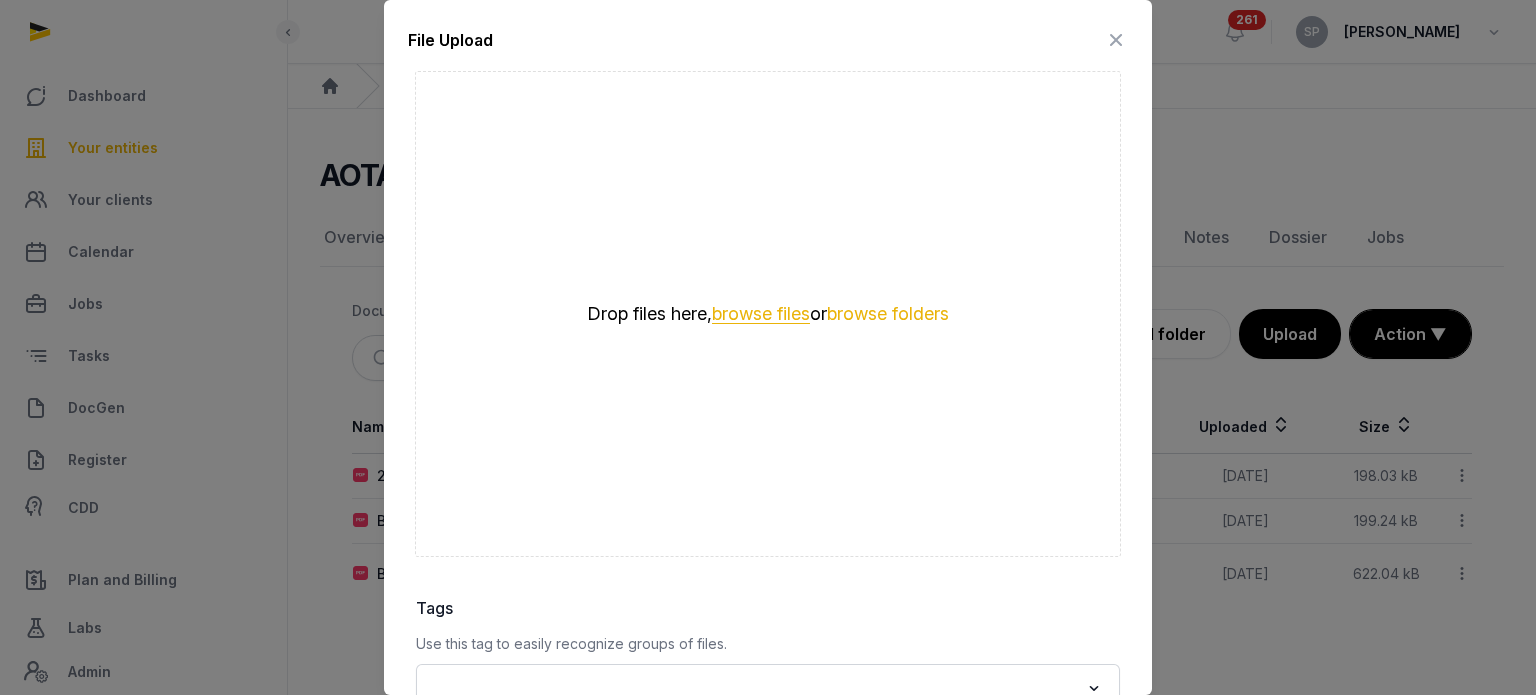 click on "browse files" at bounding box center [761, 314] 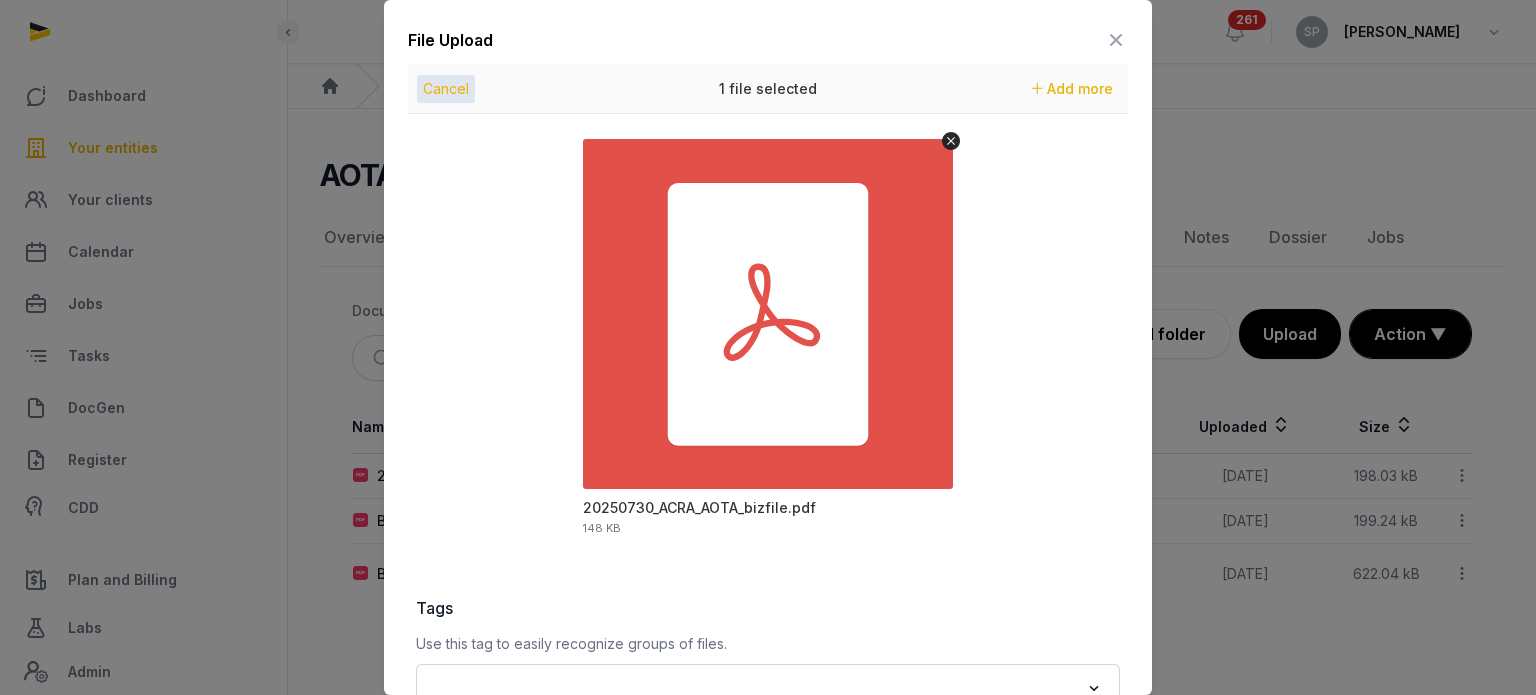 scroll, scrollTop: 282, scrollLeft: 0, axis: vertical 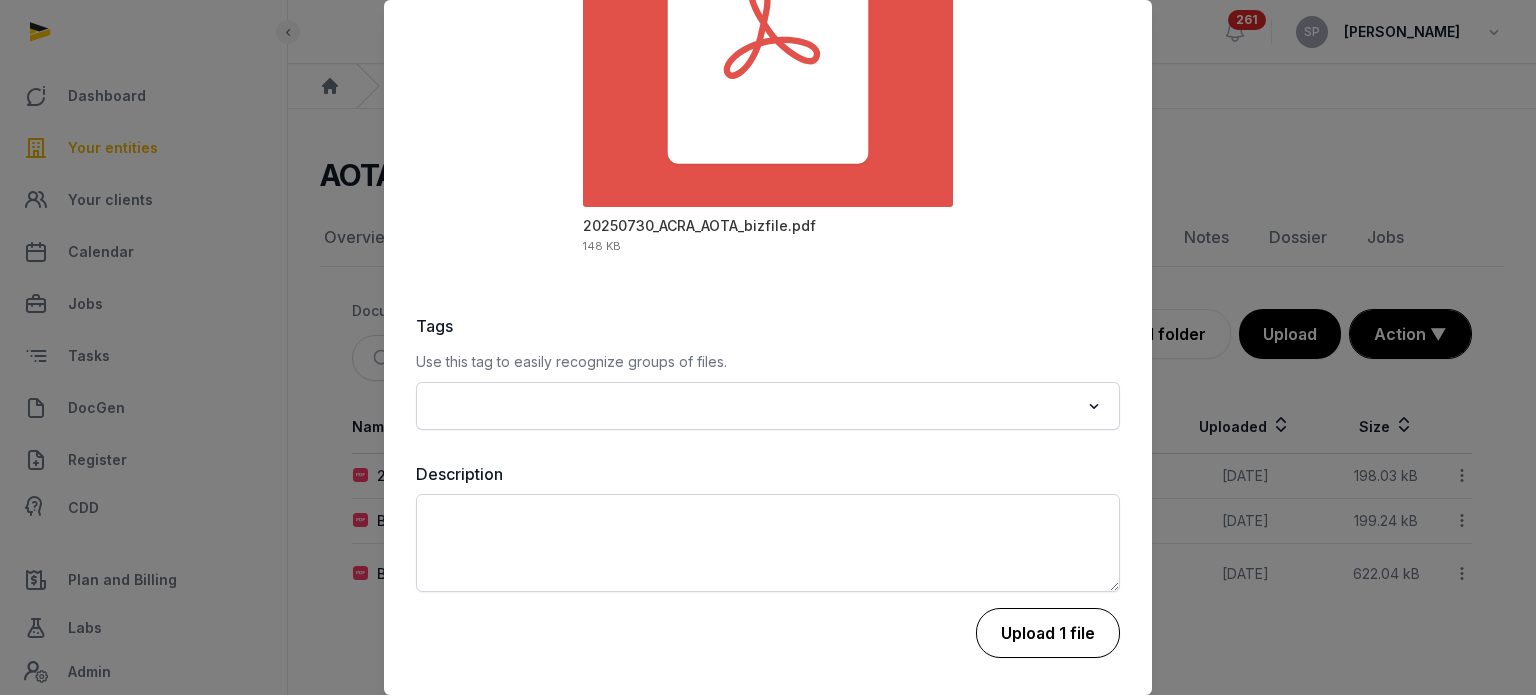 click on "Upload 1 file" at bounding box center (1048, 633) 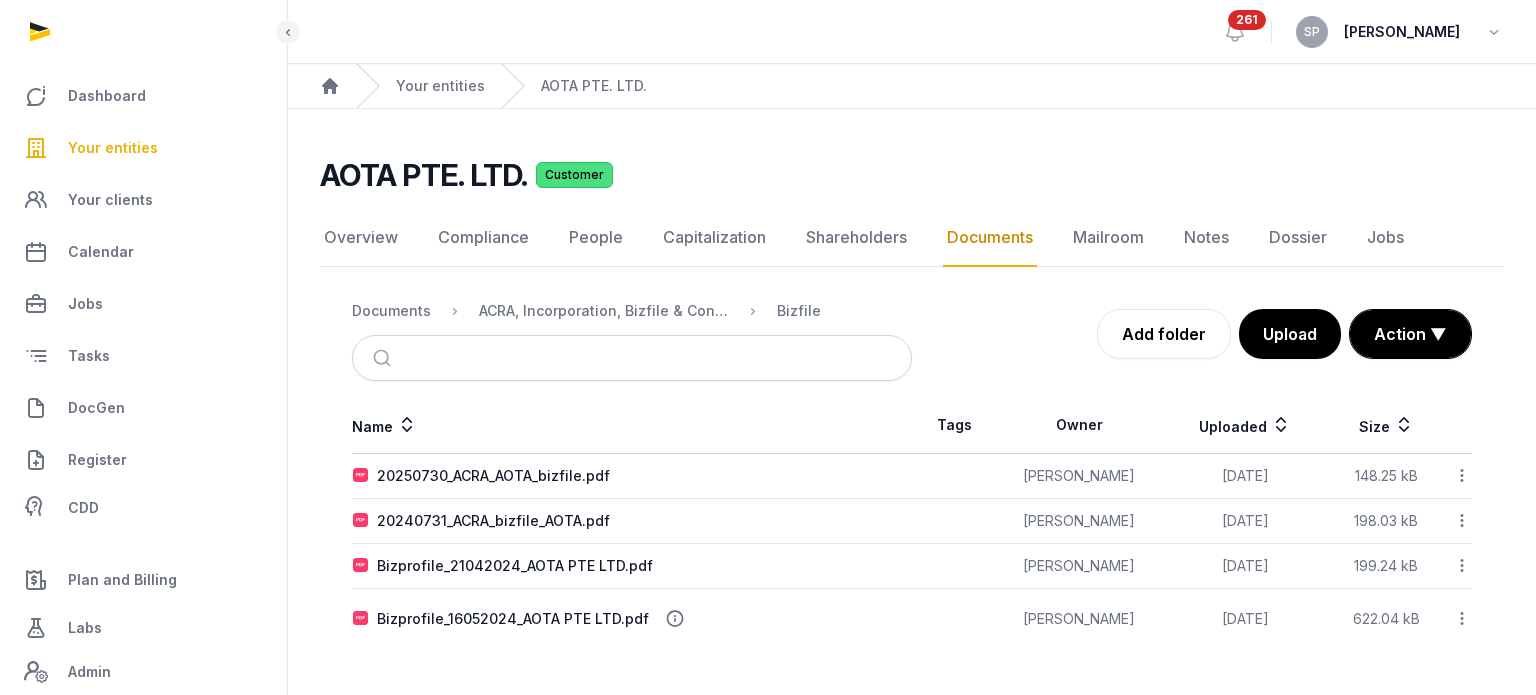 click 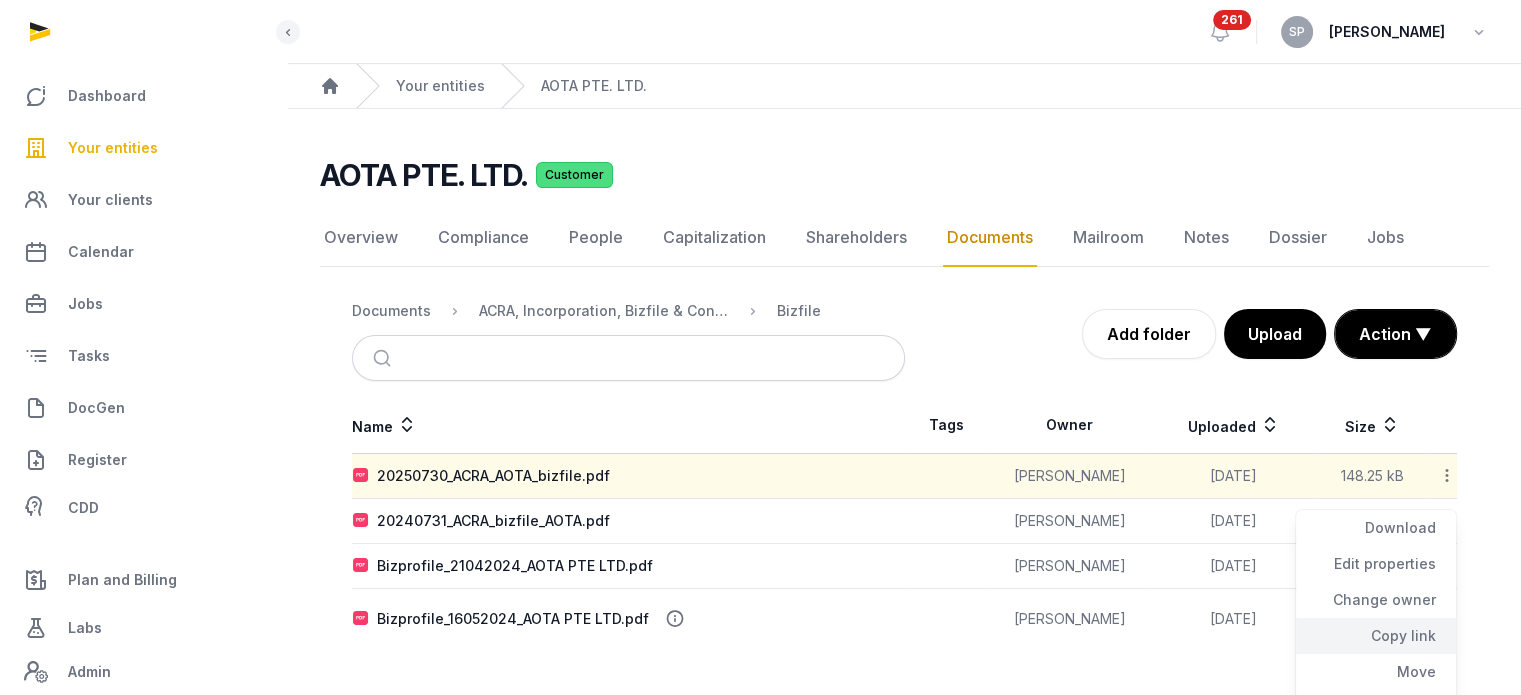 click on "Copy link" 